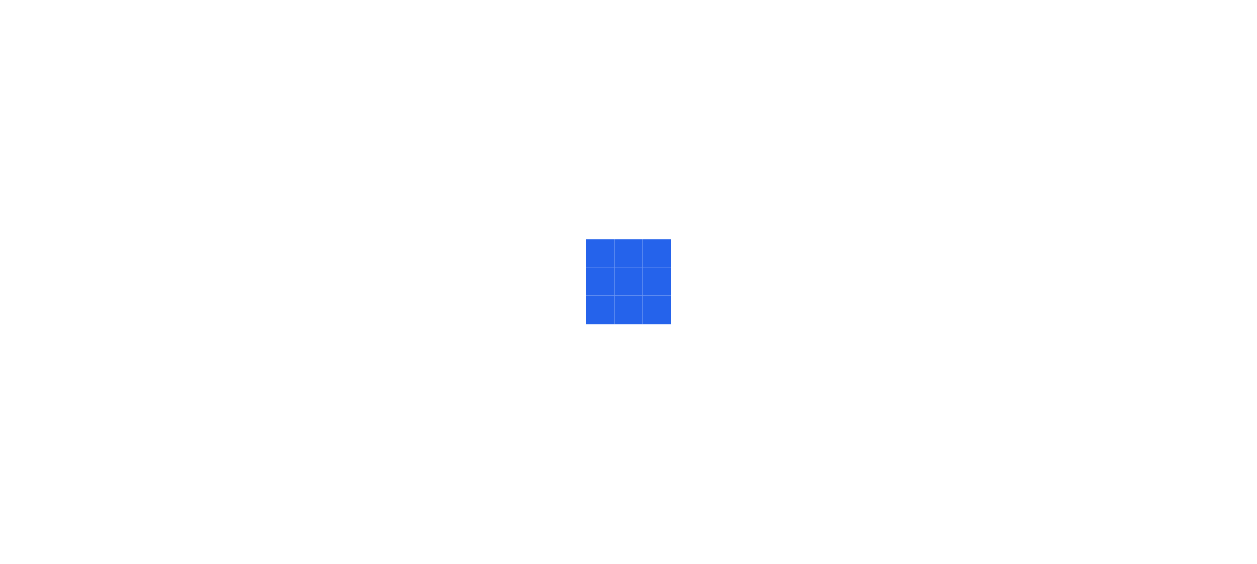 scroll, scrollTop: 0, scrollLeft: 0, axis: both 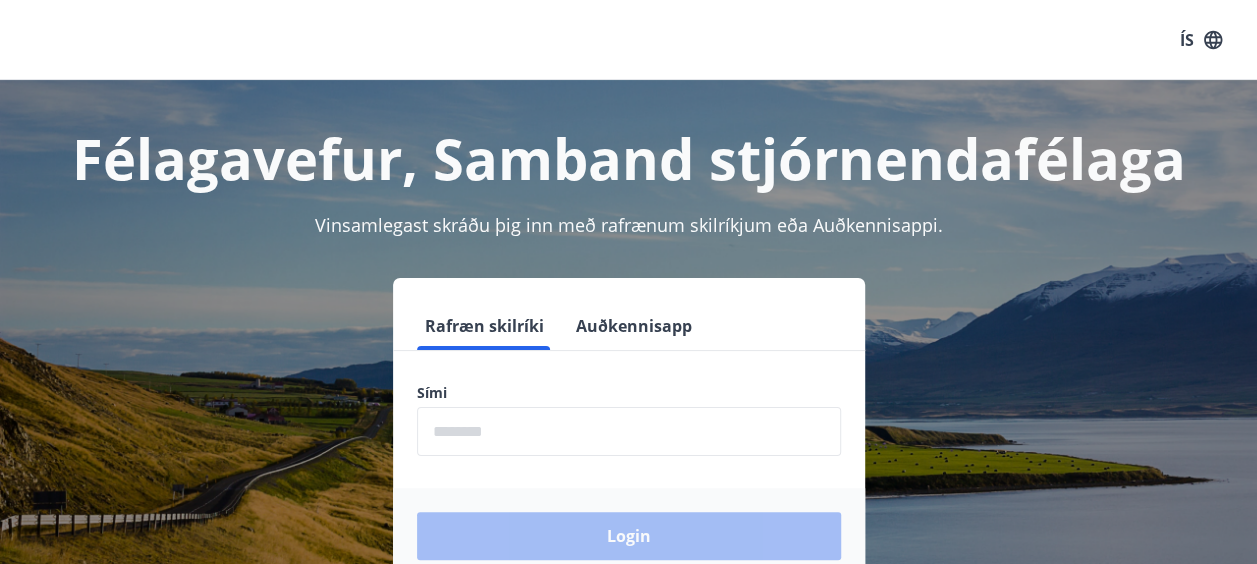 click at bounding box center (629, 431) 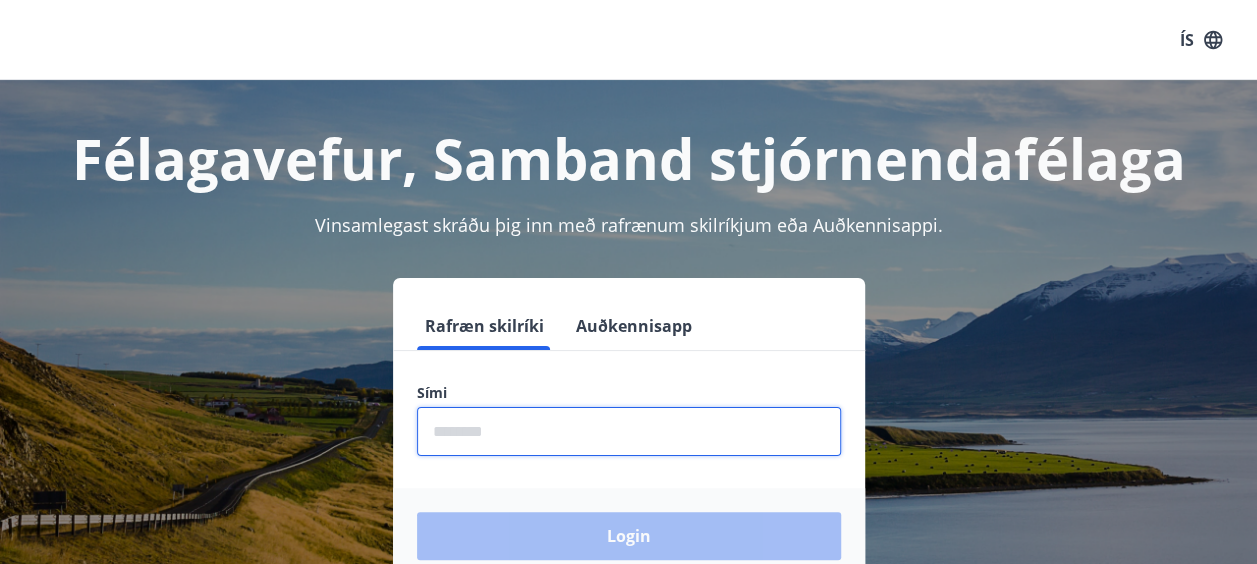 type on "********" 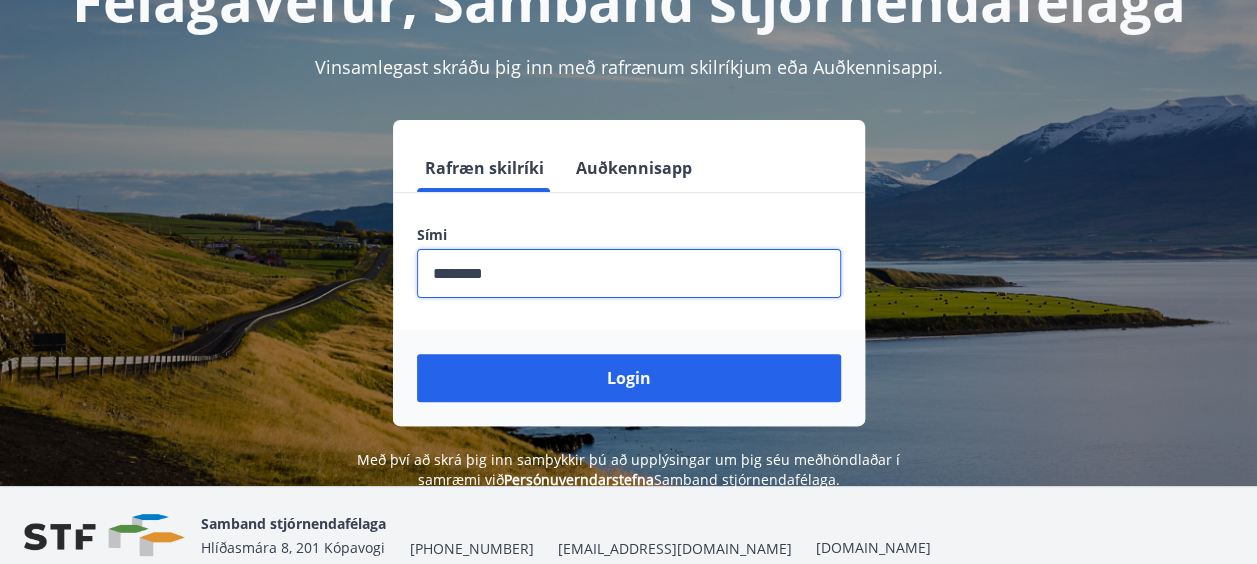 scroll, scrollTop: 160, scrollLeft: 0, axis: vertical 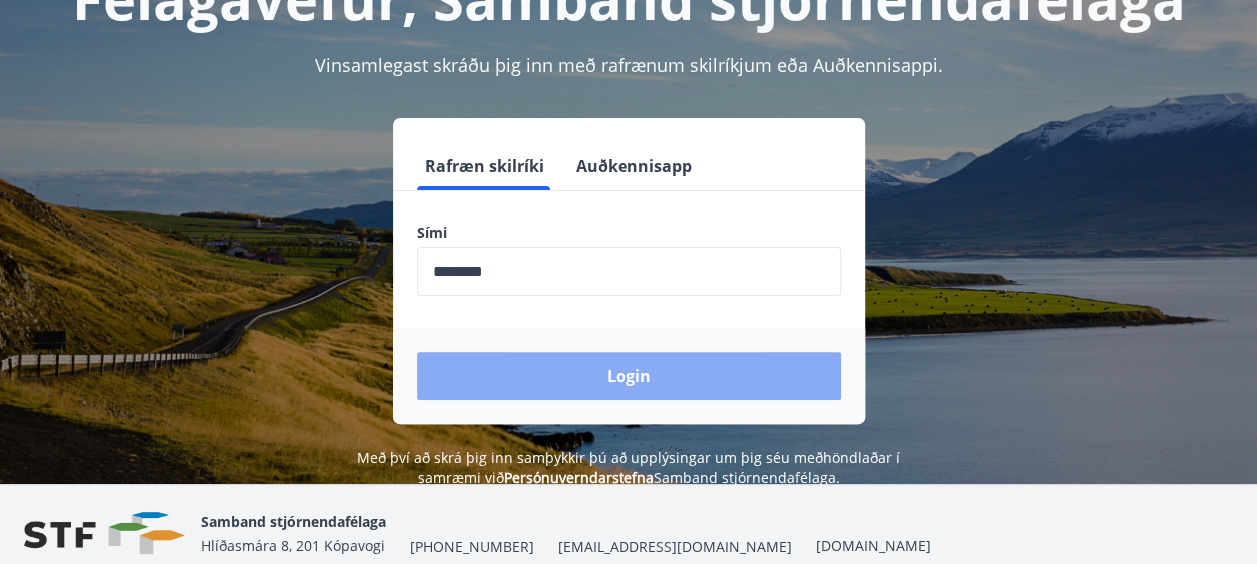 click on "Login" at bounding box center (629, 376) 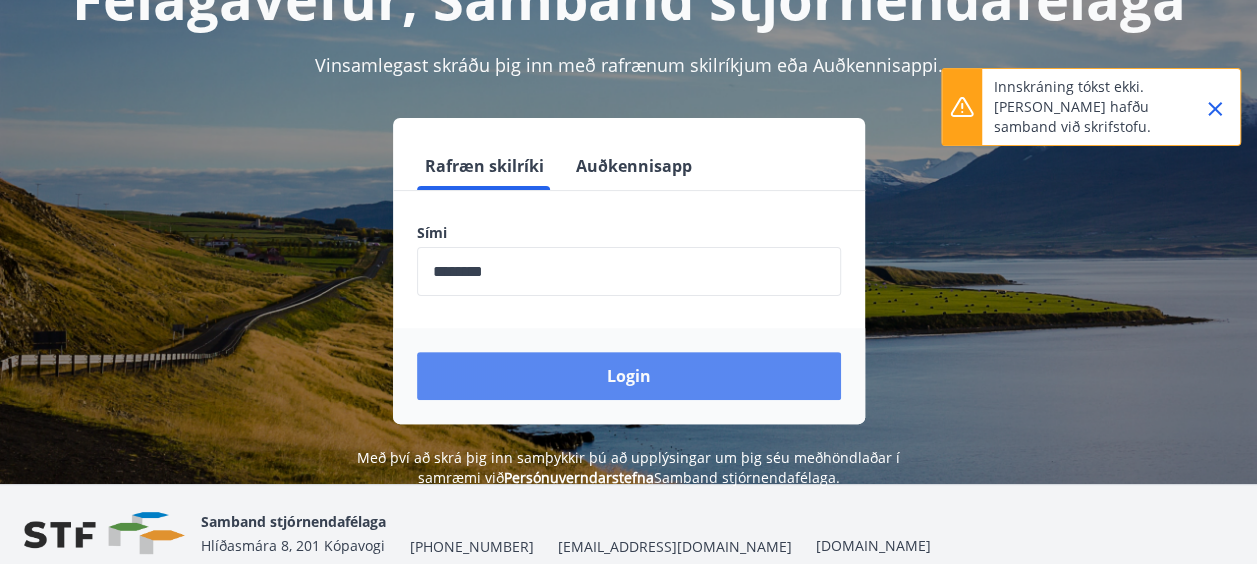 click on "Login" at bounding box center (629, 376) 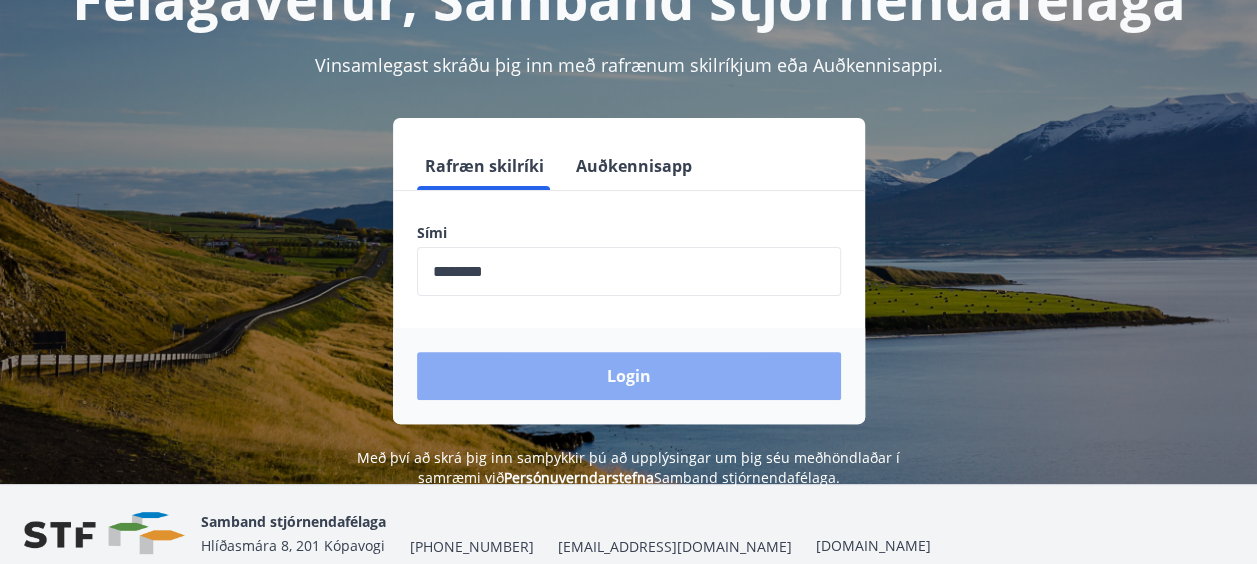 click on "Login" at bounding box center [629, 376] 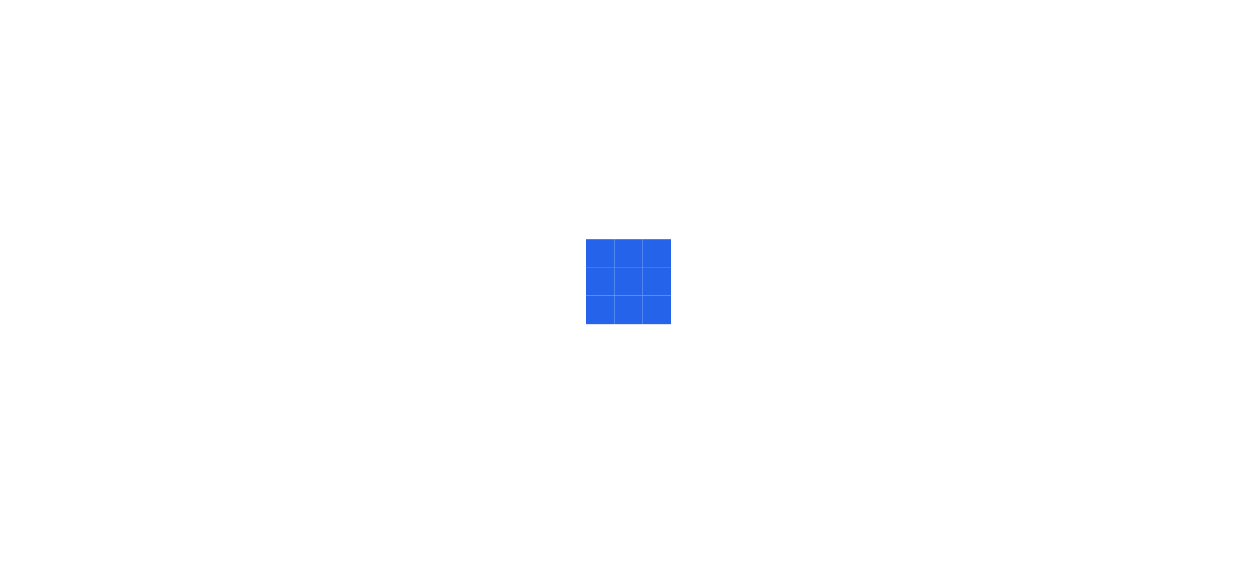 scroll, scrollTop: 0, scrollLeft: 0, axis: both 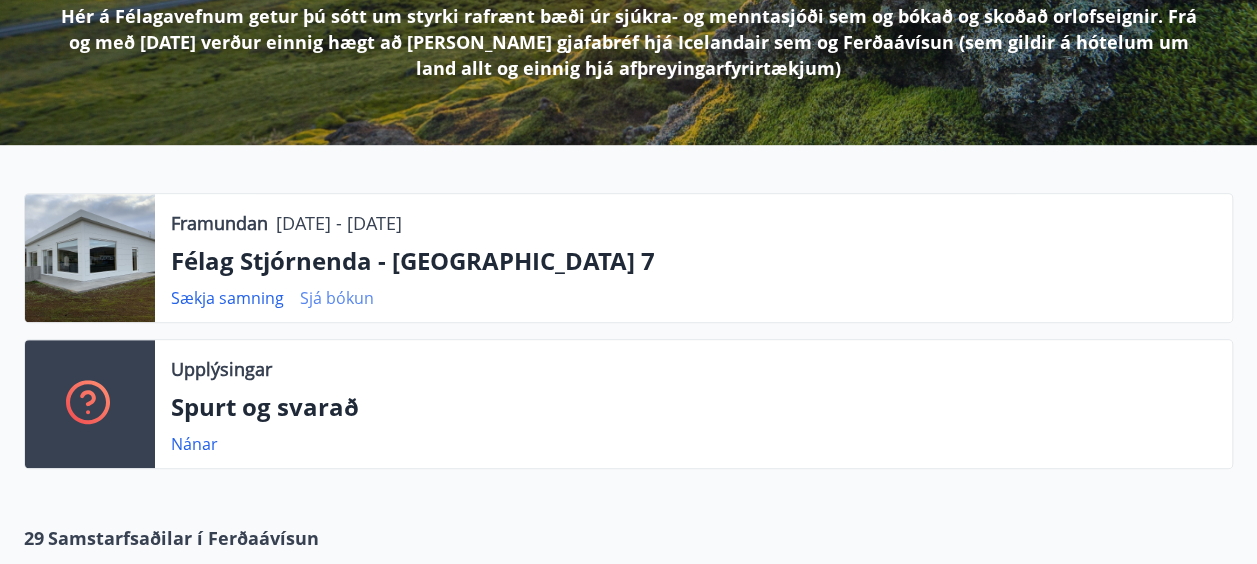 click on "Sjá bókun" at bounding box center [337, 298] 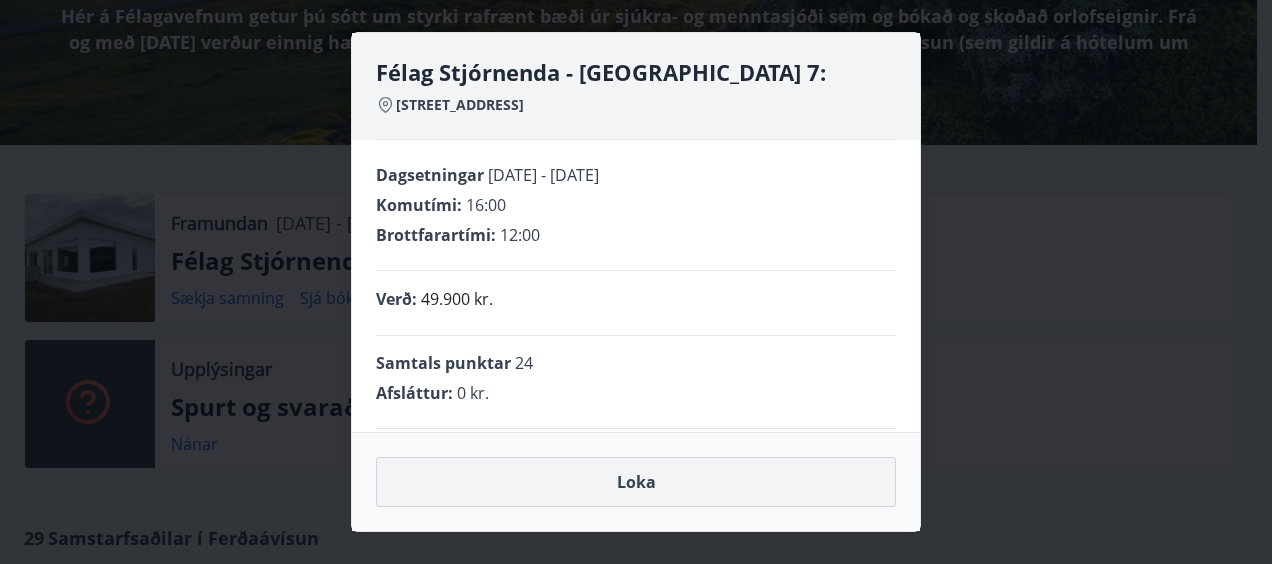 click on "Loka" at bounding box center (636, 482) 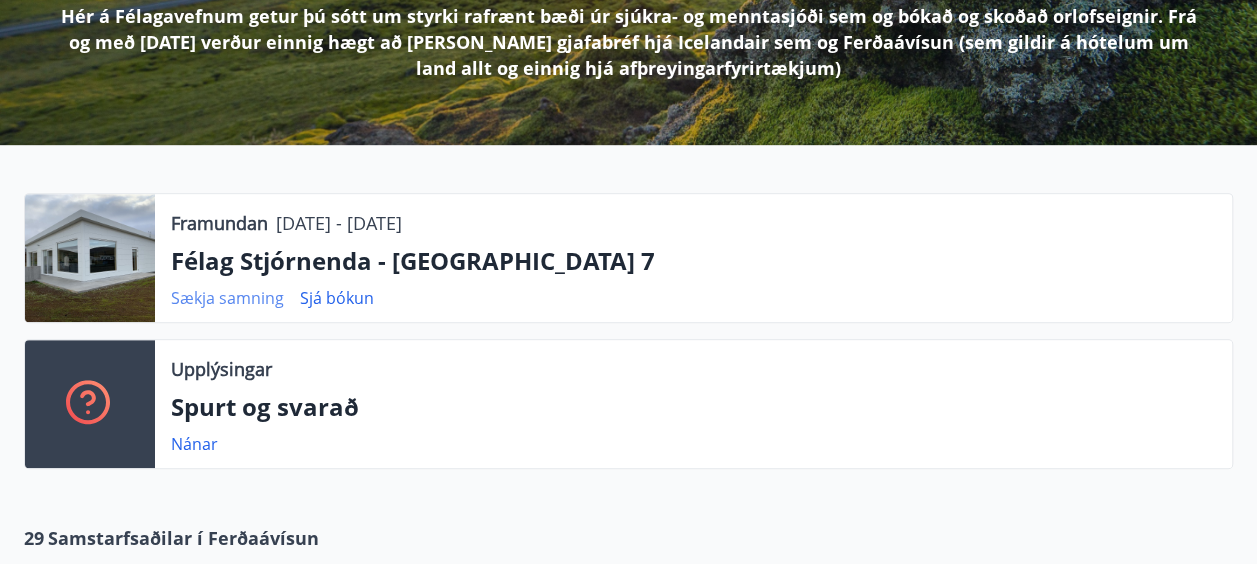 click on "Sækja samning" at bounding box center [227, 298] 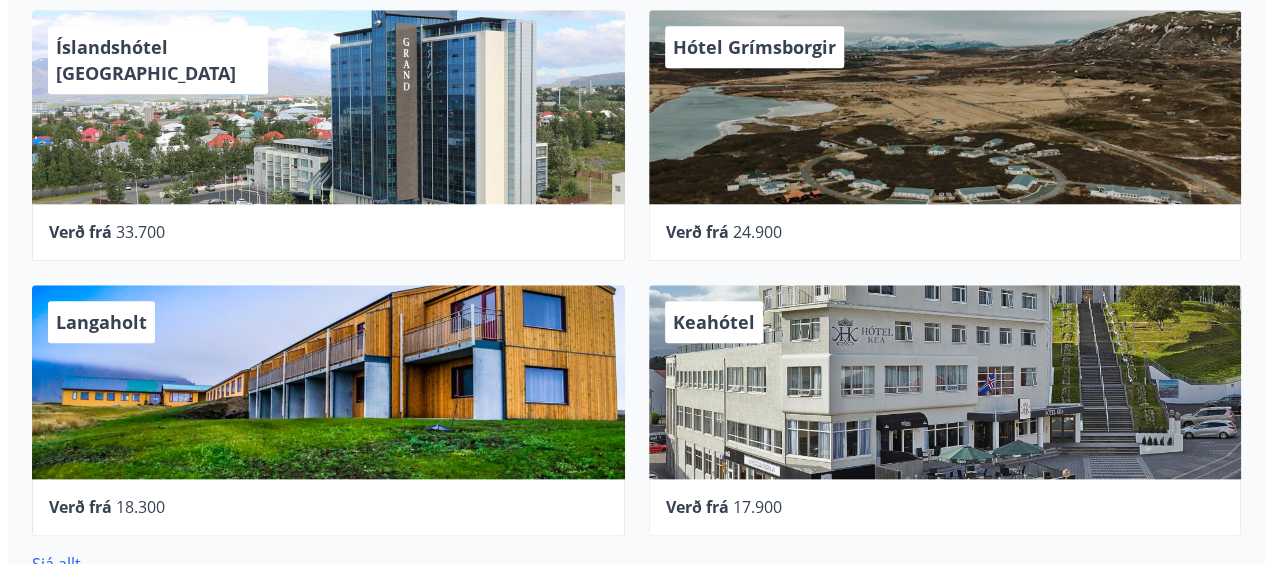 scroll, scrollTop: 888, scrollLeft: 0, axis: vertical 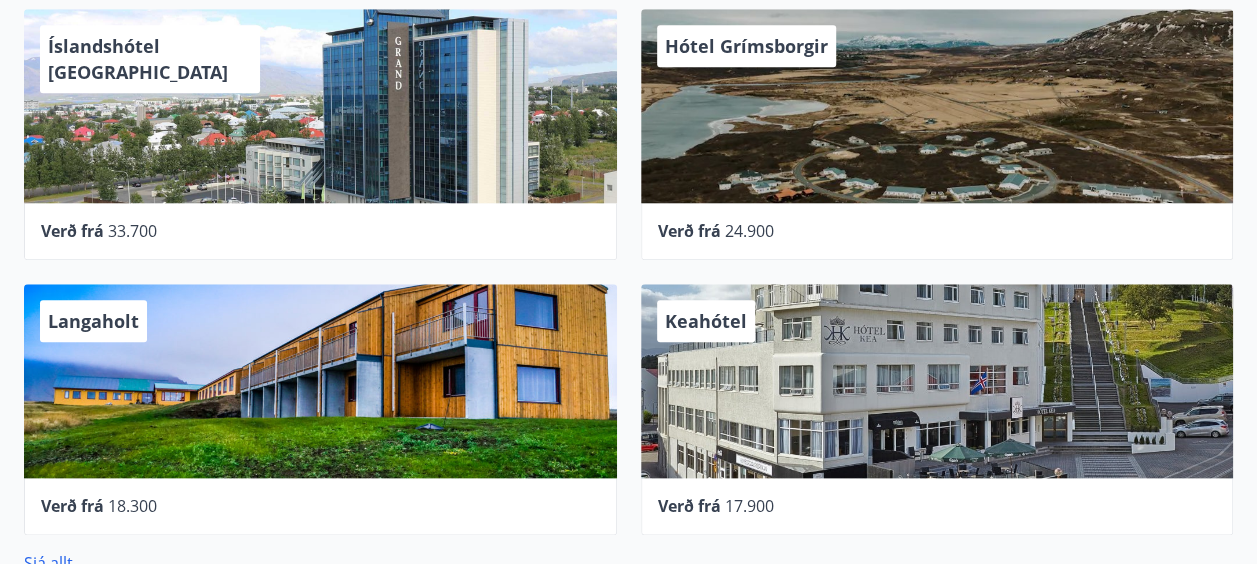 drag, startPoint x: 168, startPoint y: 64, endPoint x: 111, endPoint y: 322, distance: 264.2215 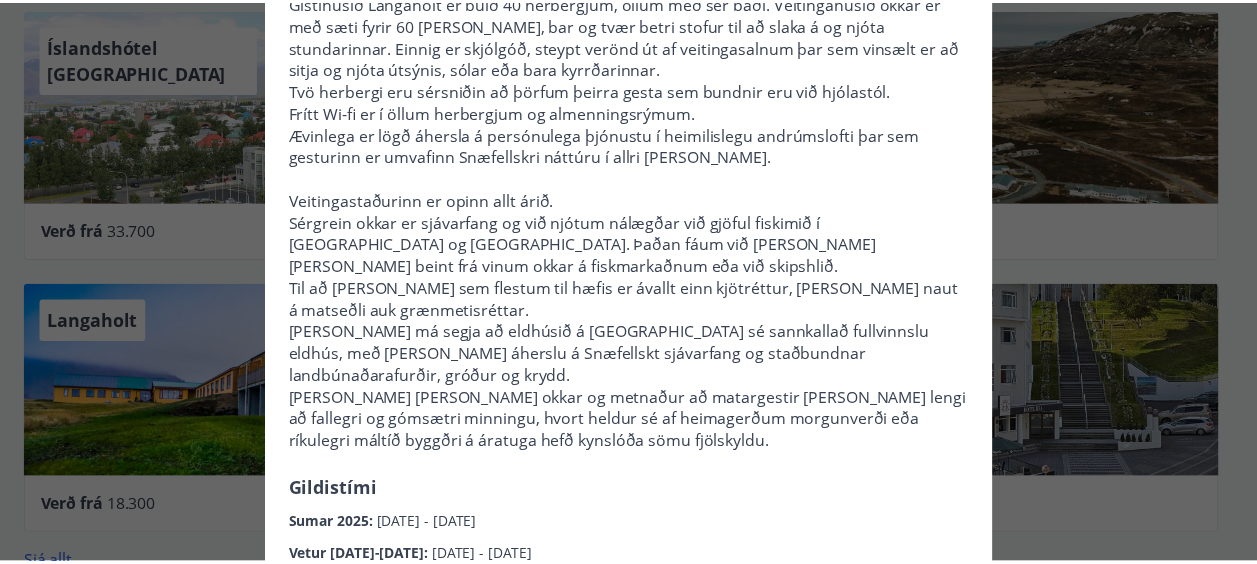 scroll, scrollTop: 0, scrollLeft: 0, axis: both 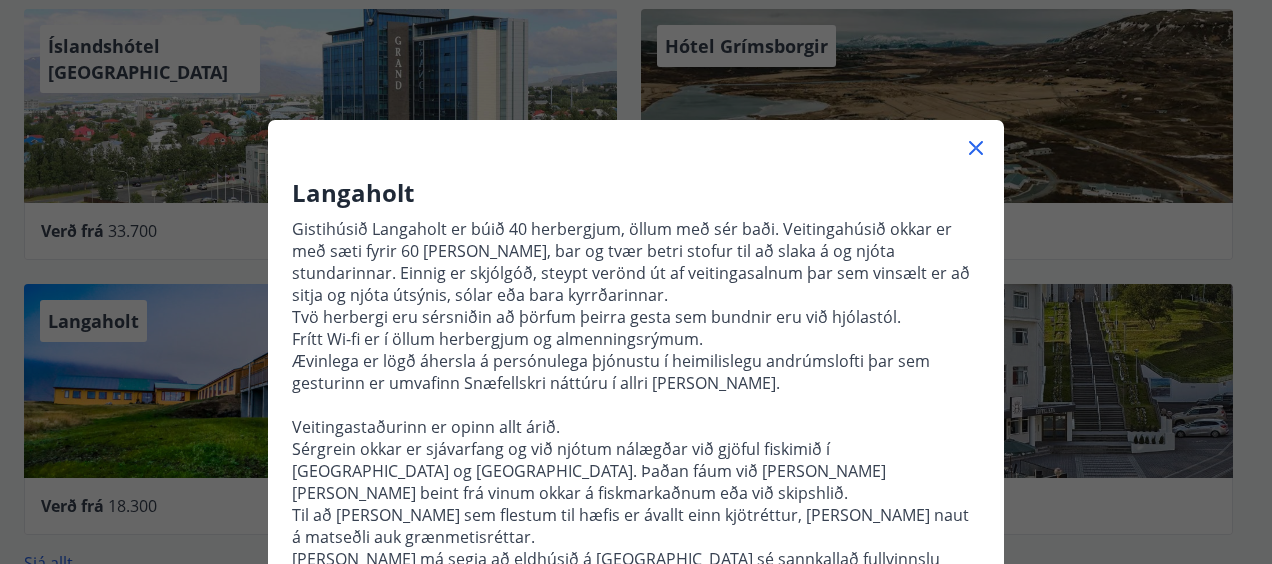 click 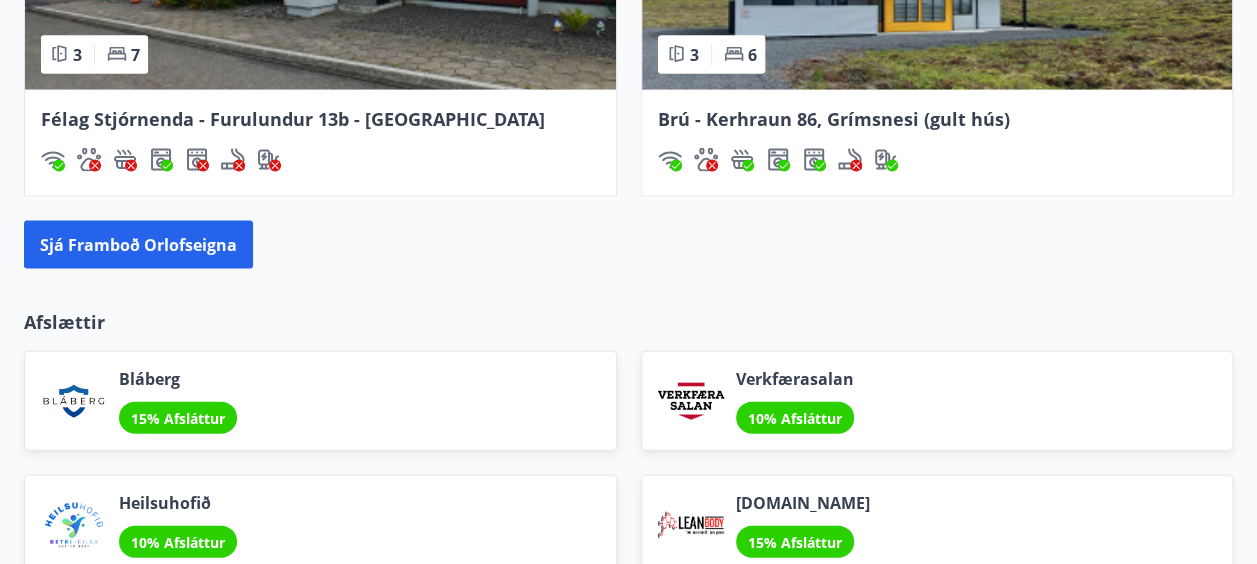 scroll, scrollTop: 2064, scrollLeft: 0, axis: vertical 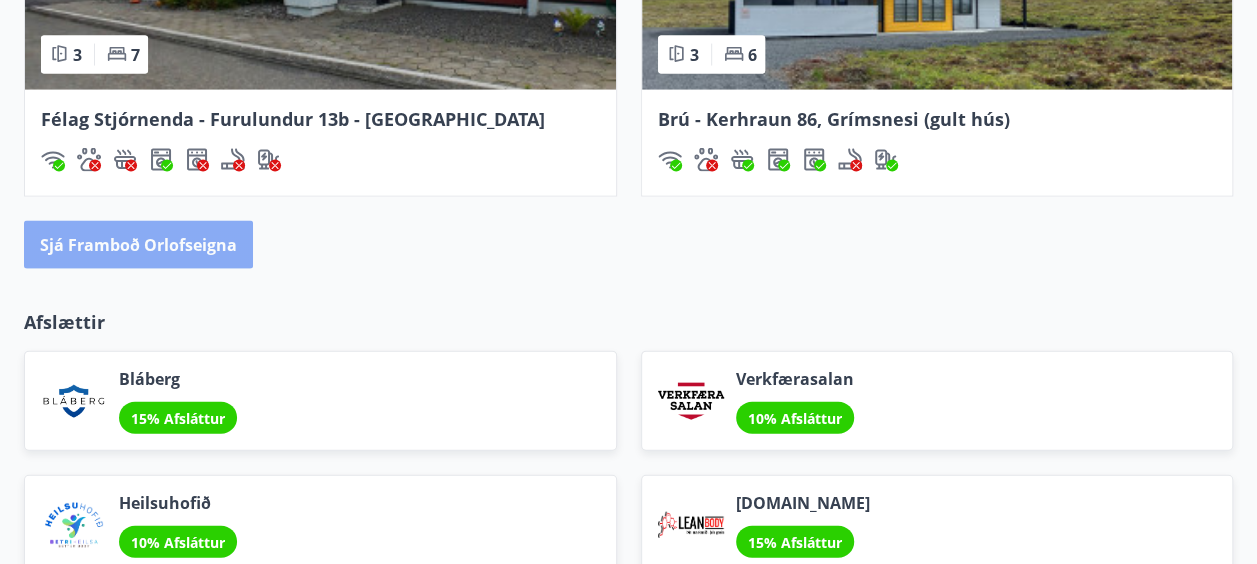 click on "Sjá framboð orlofseigna" at bounding box center (138, 245) 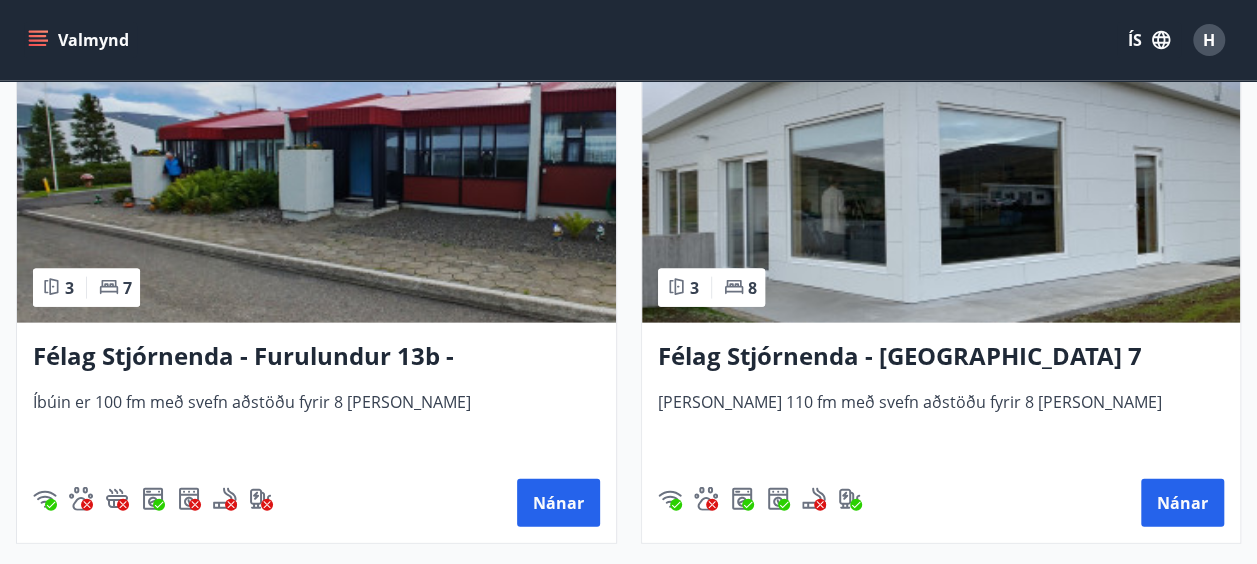 scroll, scrollTop: 5845, scrollLeft: 0, axis: vertical 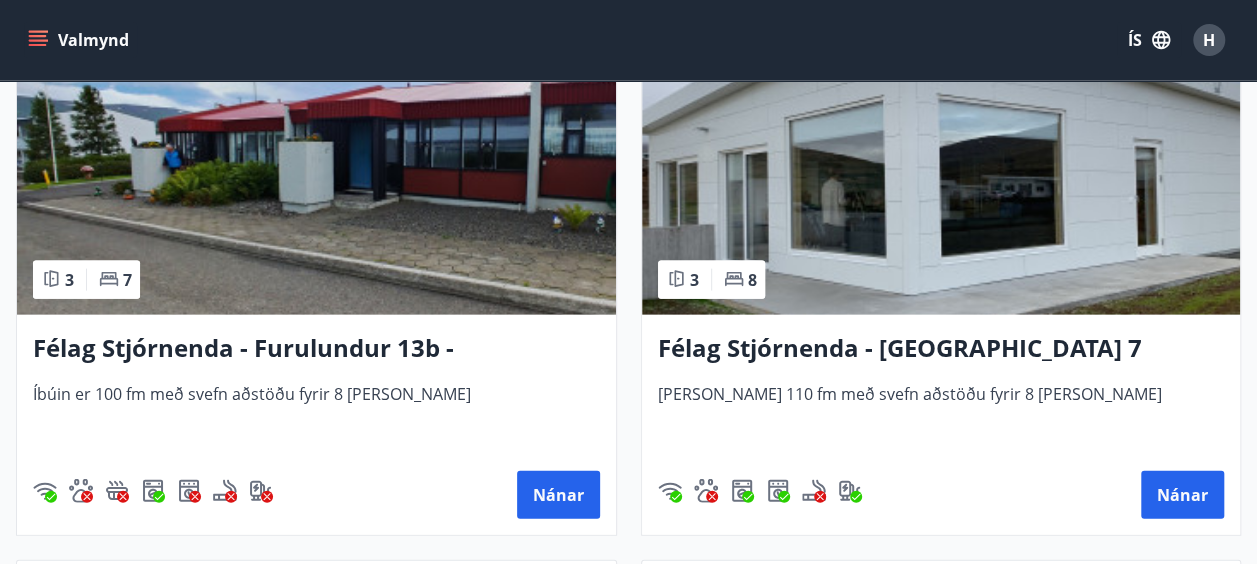 click on "Félag Stjórnenda - Hvassaland 7" at bounding box center (941, 349) 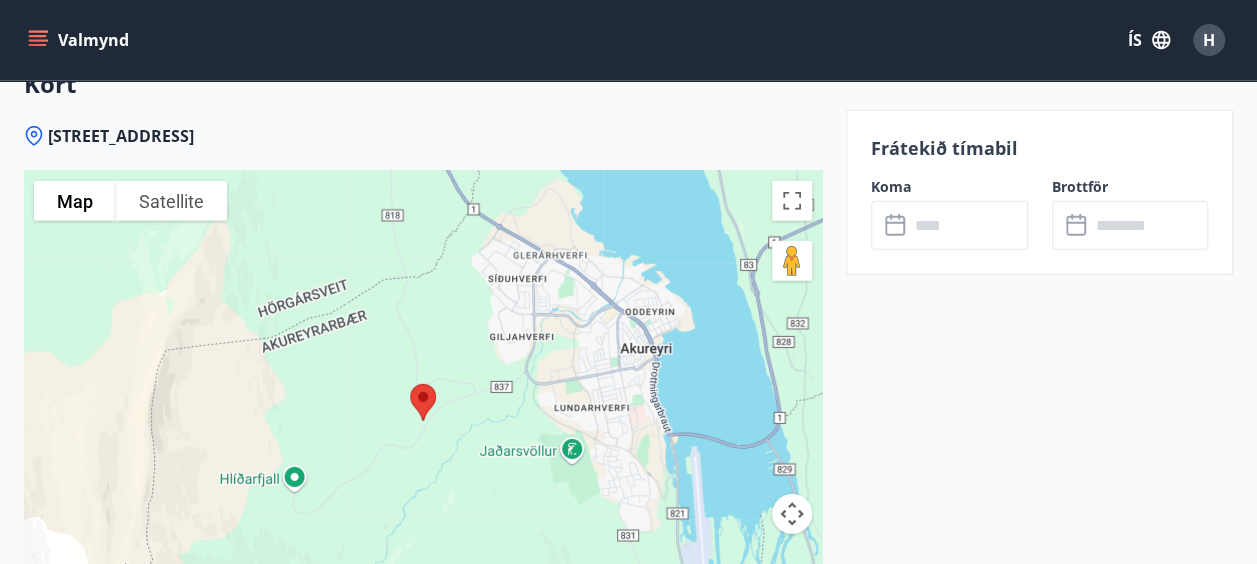 scroll, scrollTop: 3011, scrollLeft: 0, axis: vertical 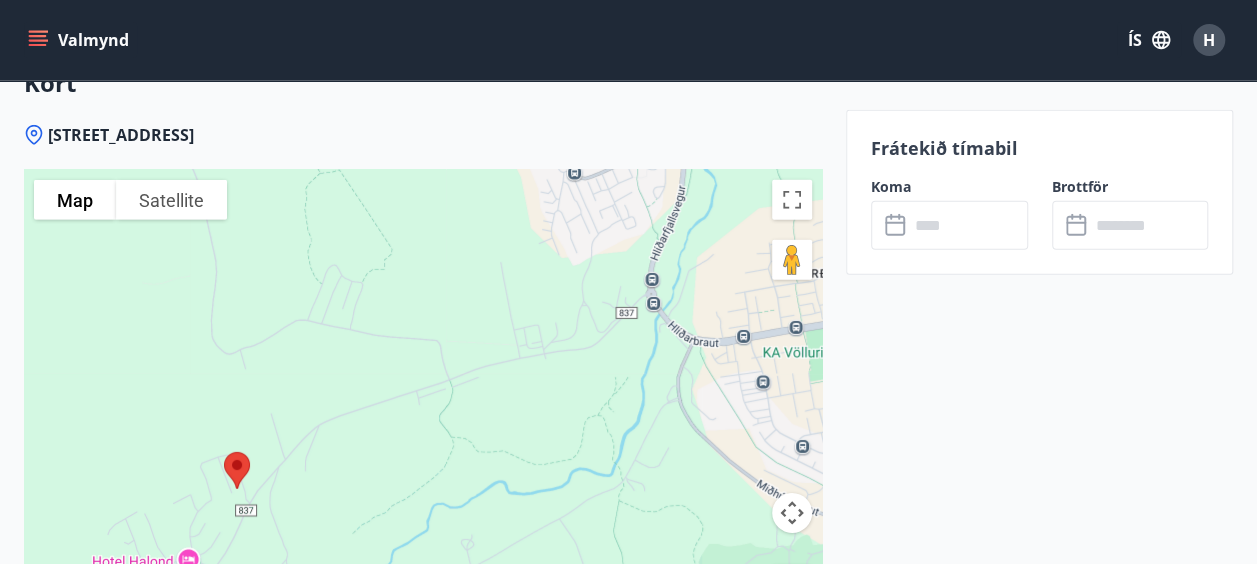 drag, startPoint x: 606, startPoint y: 304, endPoint x: 511, endPoint y: 349, distance: 105.11898 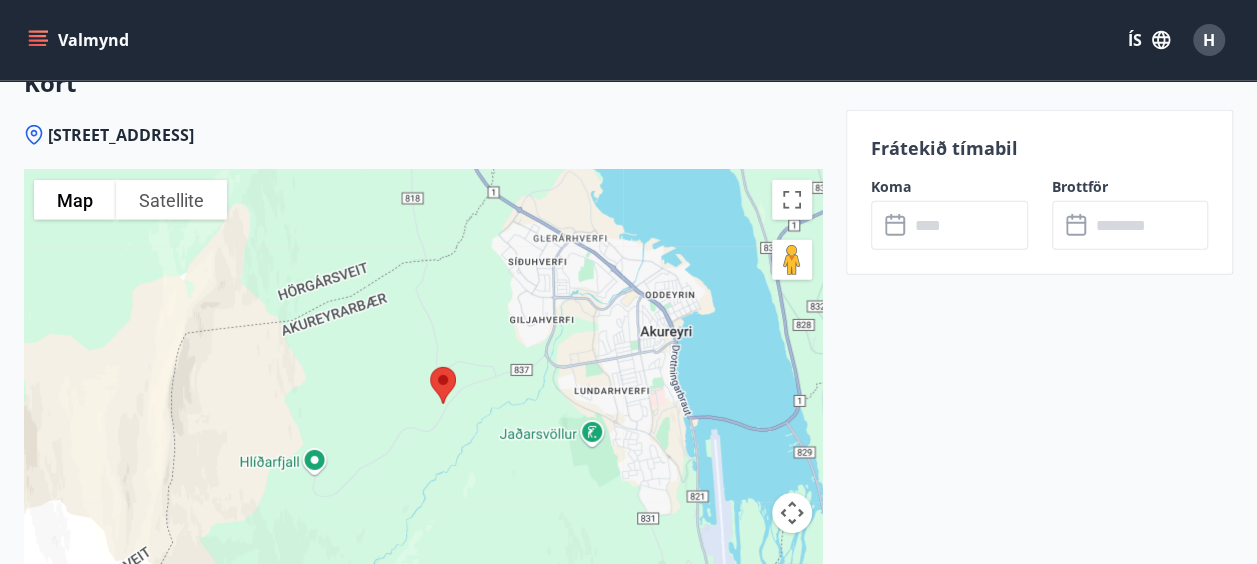 click on "To navigate, press the arrow keys." at bounding box center [423, 420] 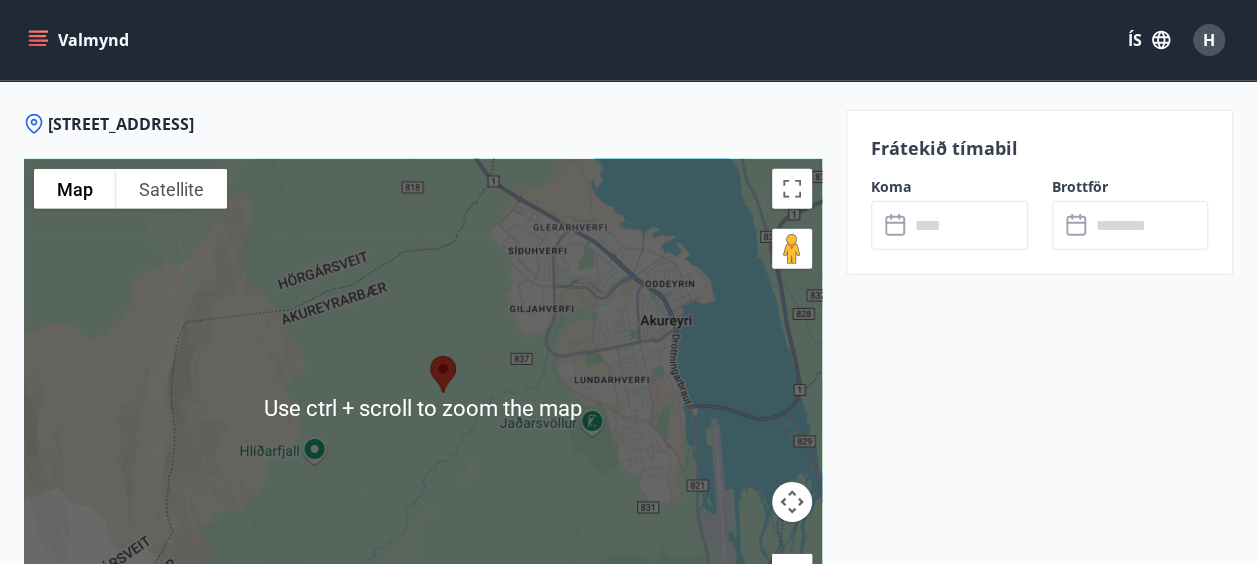 scroll, scrollTop: 3031, scrollLeft: 0, axis: vertical 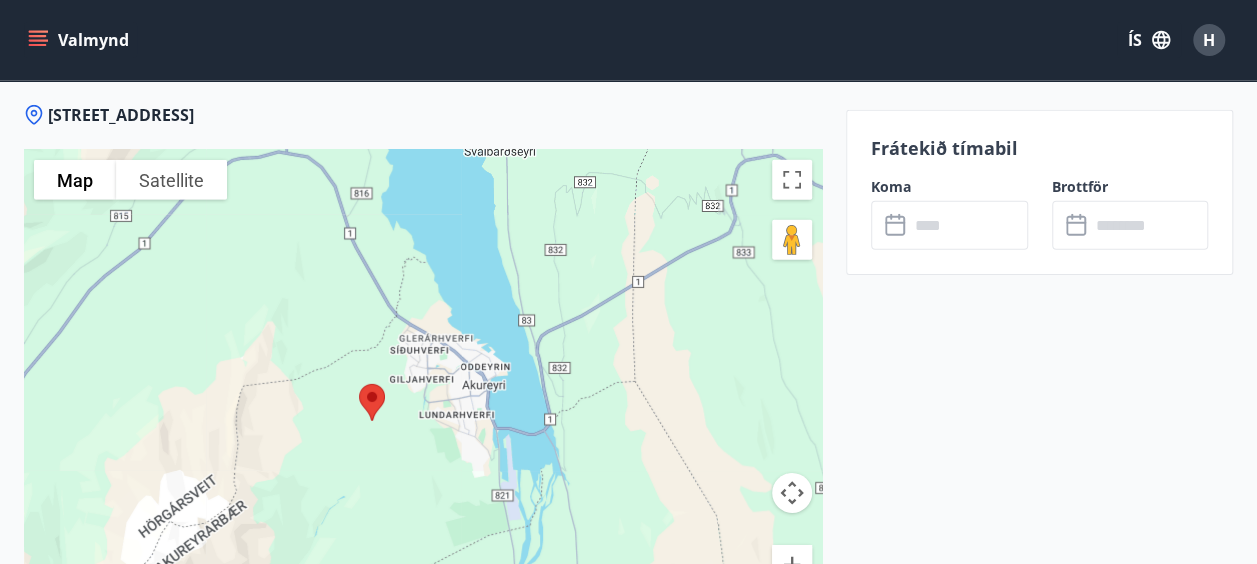 drag, startPoint x: 511, startPoint y: 347, endPoint x: 414, endPoint y: 391, distance: 106.51291 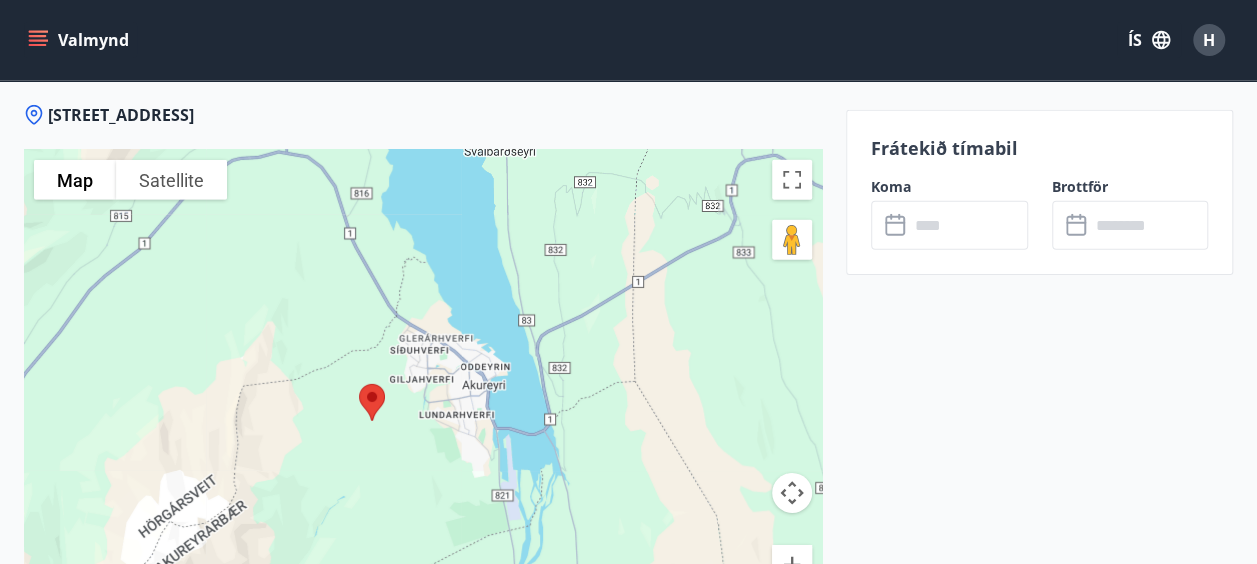 click on "To navigate, press the arrow keys." at bounding box center (423, 400) 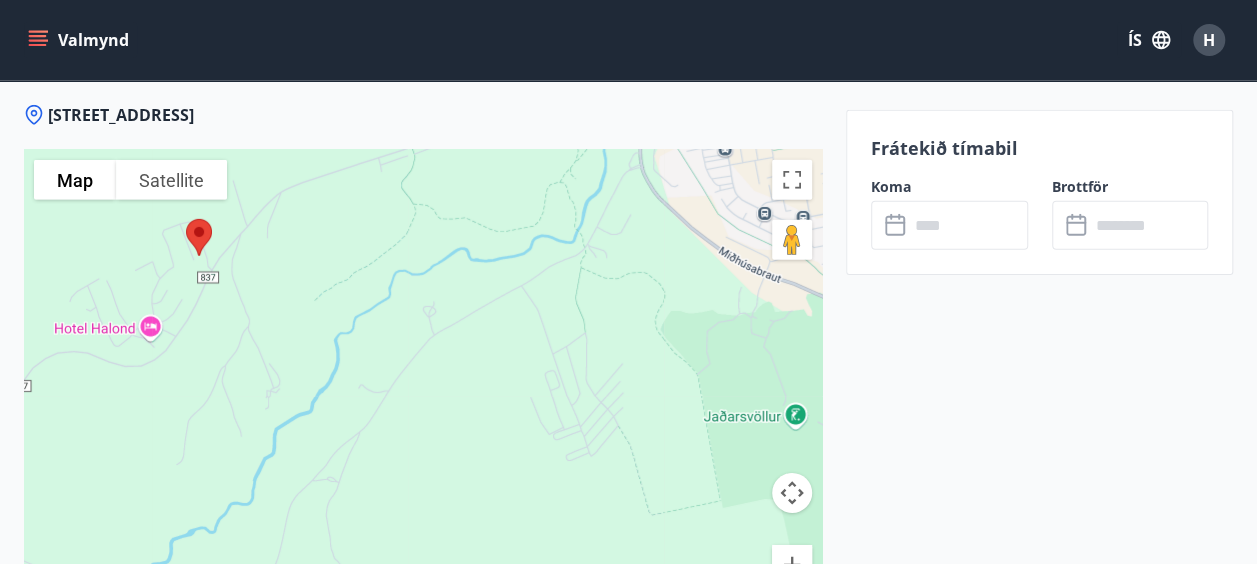 drag, startPoint x: 411, startPoint y: 406, endPoint x: 448, endPoint y: 149, distance: 259.64975 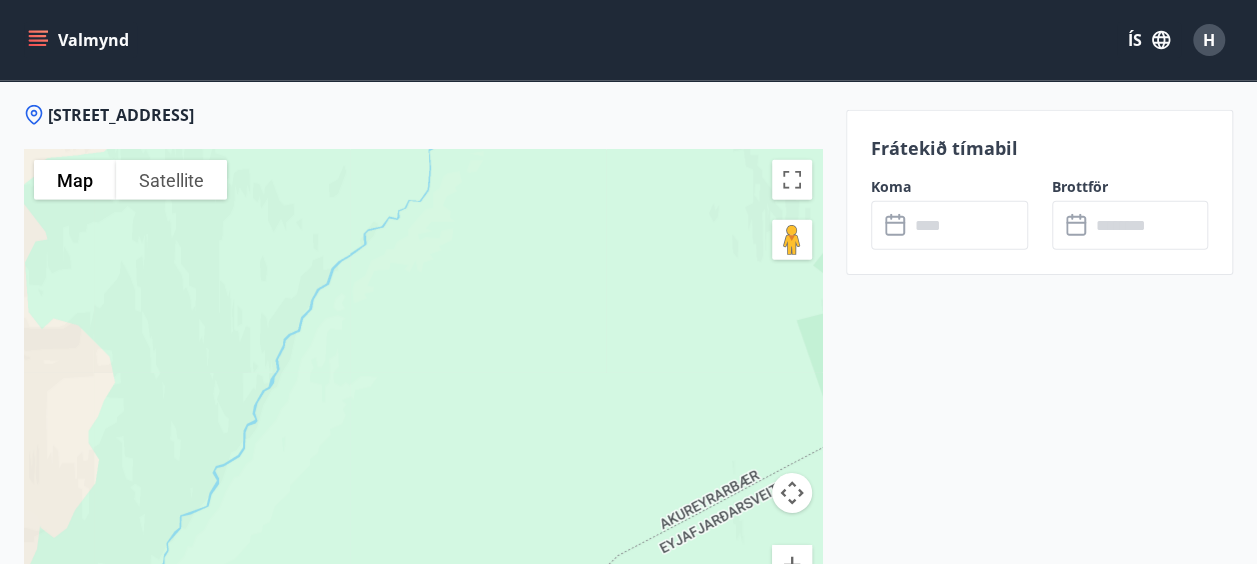 drag, startPoint x: 389, startPoint y: 282, endPoint x: 582, endPoint y: 26, distance: 320.601 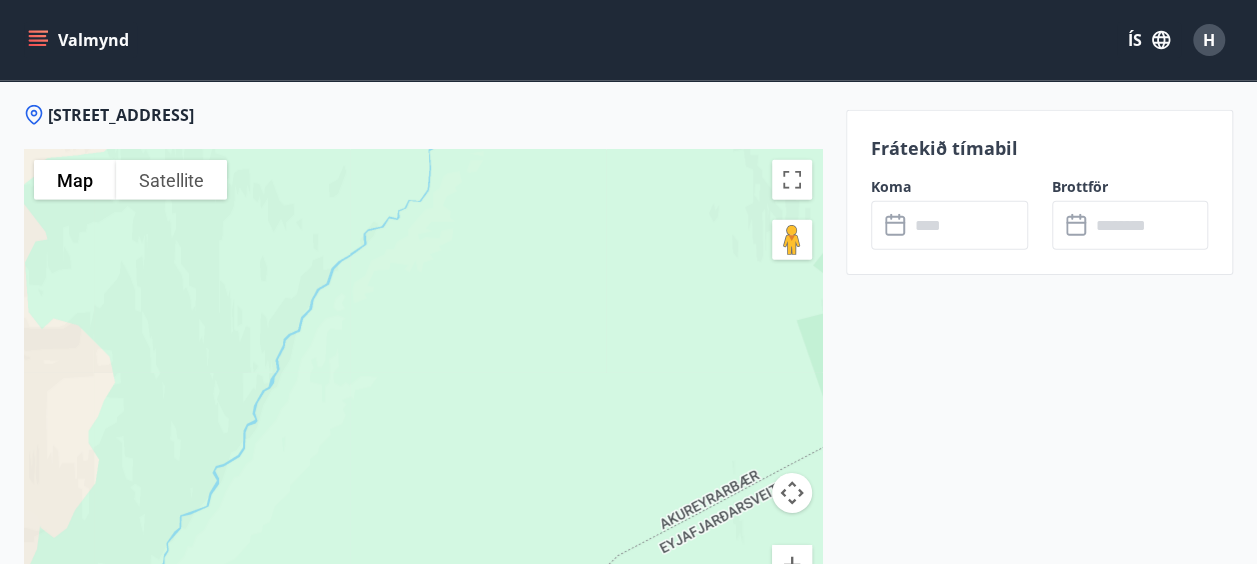 click on "Valmynd ÍS H Félag Stjórnenda - Hvassaland 7 Hvassalandi 7, 601 Akureyri Size : 110 m2 Svefnherbergi : 3 Svefnstæði : 8 +6 Myndir Upplýsingar Húsið er ca.110m2 heilsárshús rétt ofan Akureyrar. Staðsetning Hálanda er við Hlíðarfjallsveg, u.þ.b. miðja vegu á milli skíðaaðstöðu Akureyringa í Hlíðarfjalli og bæjarins.
Í húsinu er borðbúnaður fyrir 12 manns, ísskápur með frysti, uppþvottavél, örbylgjuofn, kaffivél, hitakanna, brauðrist, samlokugrill, handþeytari, vöfflujárn og önnur eldhúsáhöld.
Svefnpláss er fyrir 8 manns í þremur herbergjum, tvö tvíbreið rúm að stærð 160 cm. og tvö einbreið rúm að stærð 80 cm. ( 2 kojur eru væntanlegar) 1 barnarúm. Sængur og koddar fyrir 8 manns. Hlífðarlök eru á öllum rúmum.  Leigjandi þarf að hafa meðferðis sængurfatnað og handklæði.
Svefnaðstaða Svefnherbergi : 3 Svefnstæði : 8 Rúm : 4 Barnarúm : Já Svefnherbergi Tvíbreitt rúm 160x200 Svefnherbergi Tvíbreitt rúm 160x200 +" at bounding box center (628, -1068) 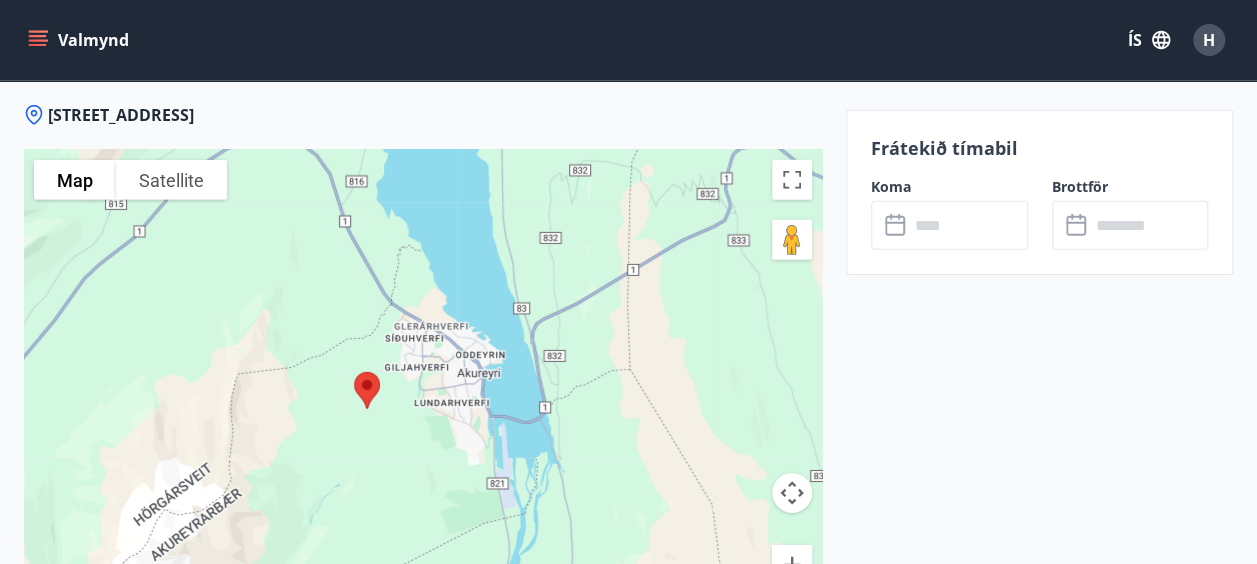 drag, startPoint x: 580, startPoint y: 305, endPoint x: 406, endPoint y: 521, distance: 277.36618 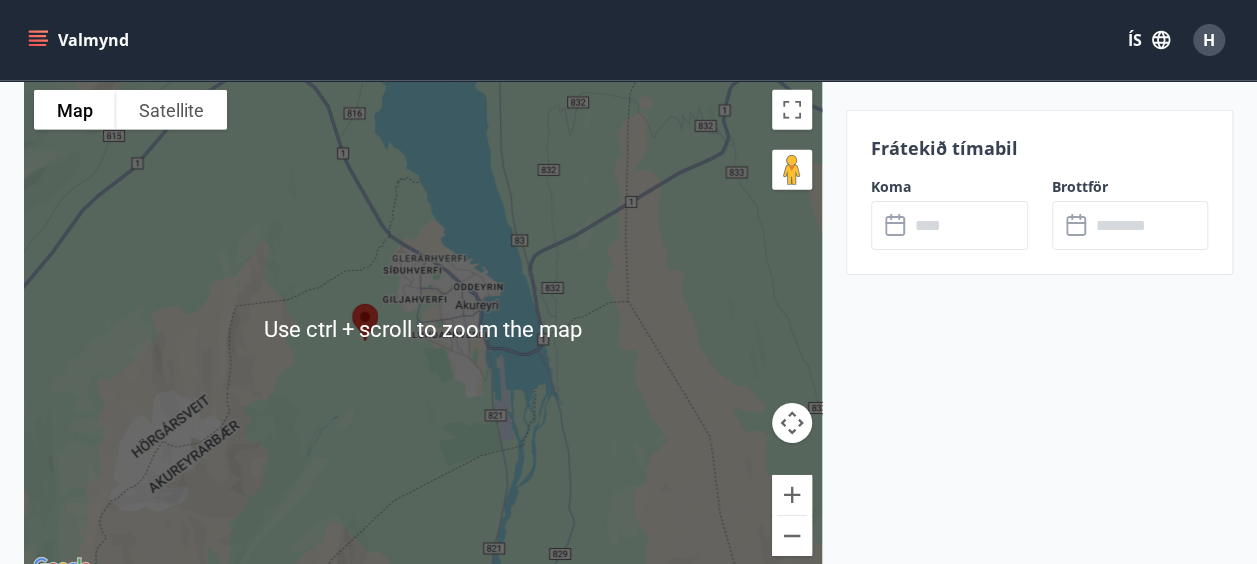 scroll, scrollTop: 3102, scrollLeft: 0, axis: vertical 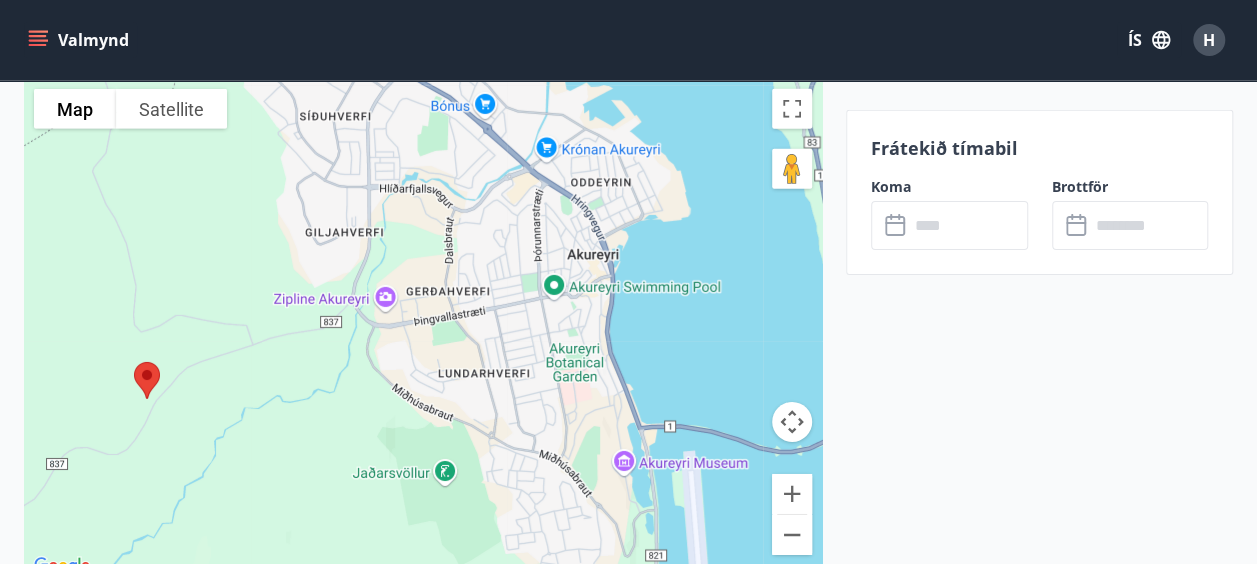 drag, startPoint x: 394, startPoint y: 348, endPoint x: 654, endPoint y: 332, distance: 260.49185 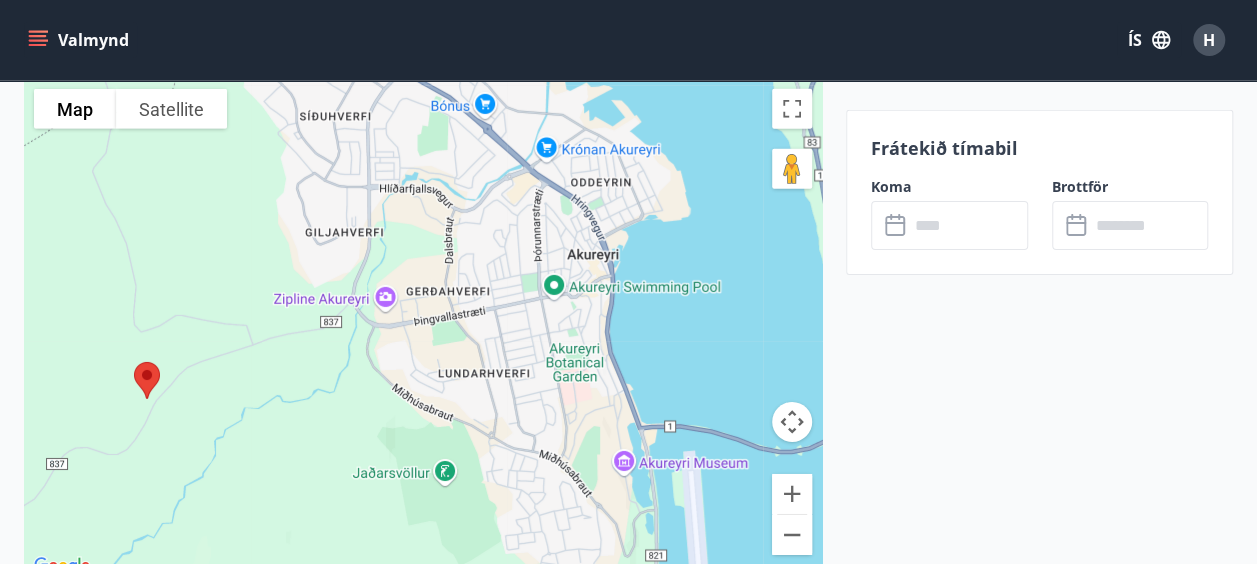 click on "To navigate, press the arrow keys." at bounding box center [423, 329] 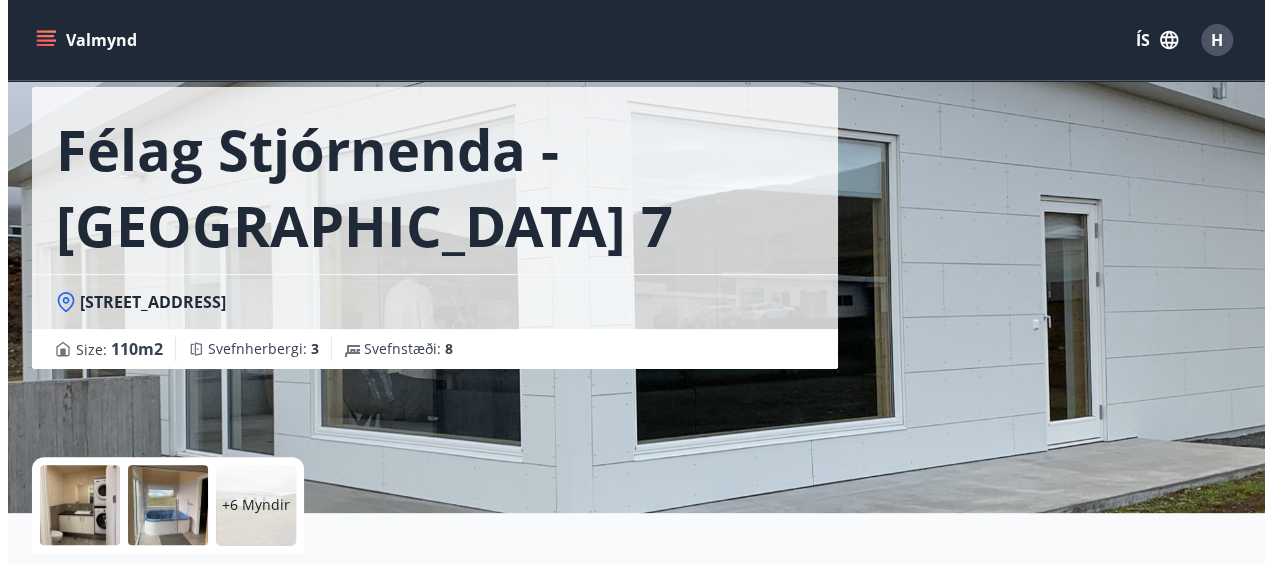 scroll, scrollTop: 86, scrollLeft: 0, axis: vertical 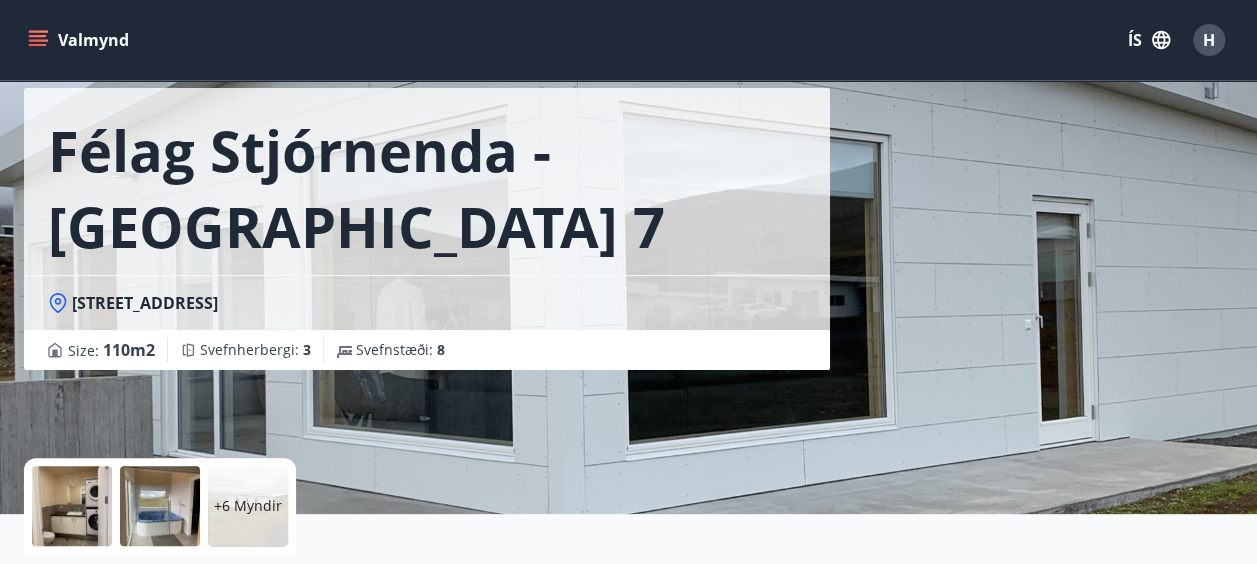click on "+6 Myndir" at bounding box center (248, 506) 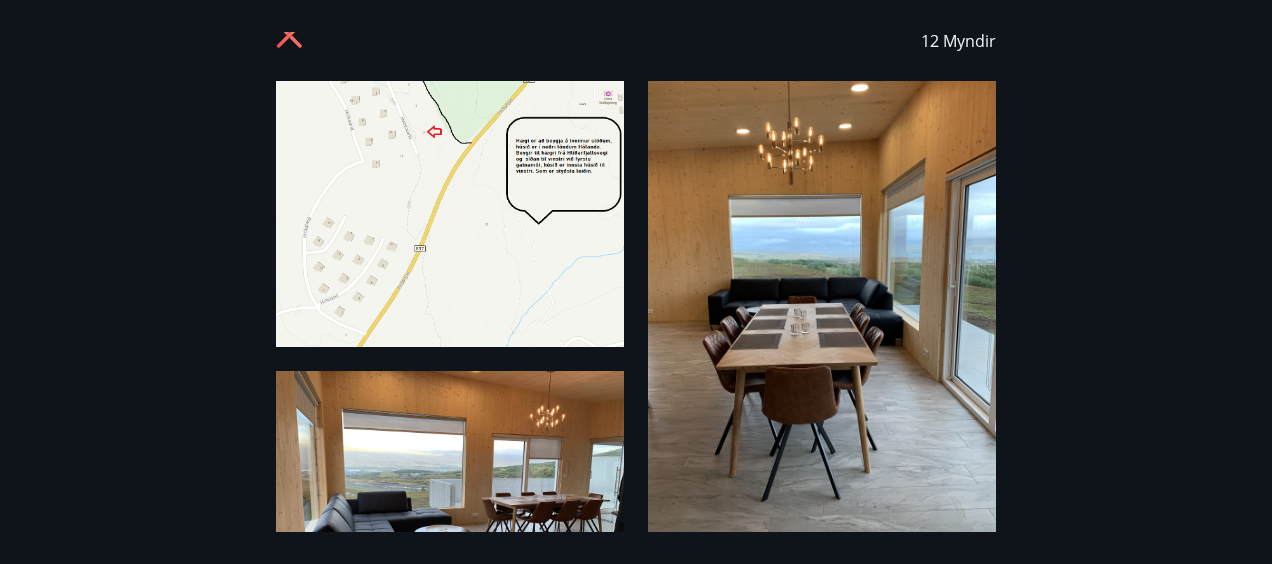scroll, scrollTop: 0, scrollLeft: 0, axis: both 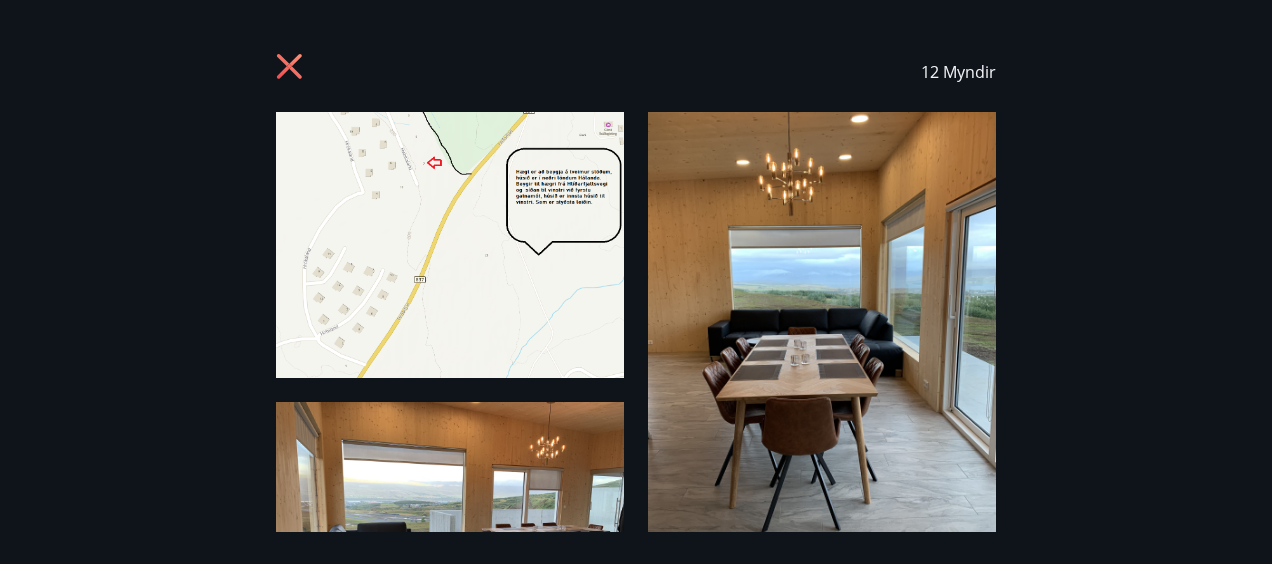 click at bounding box center (822, 344) 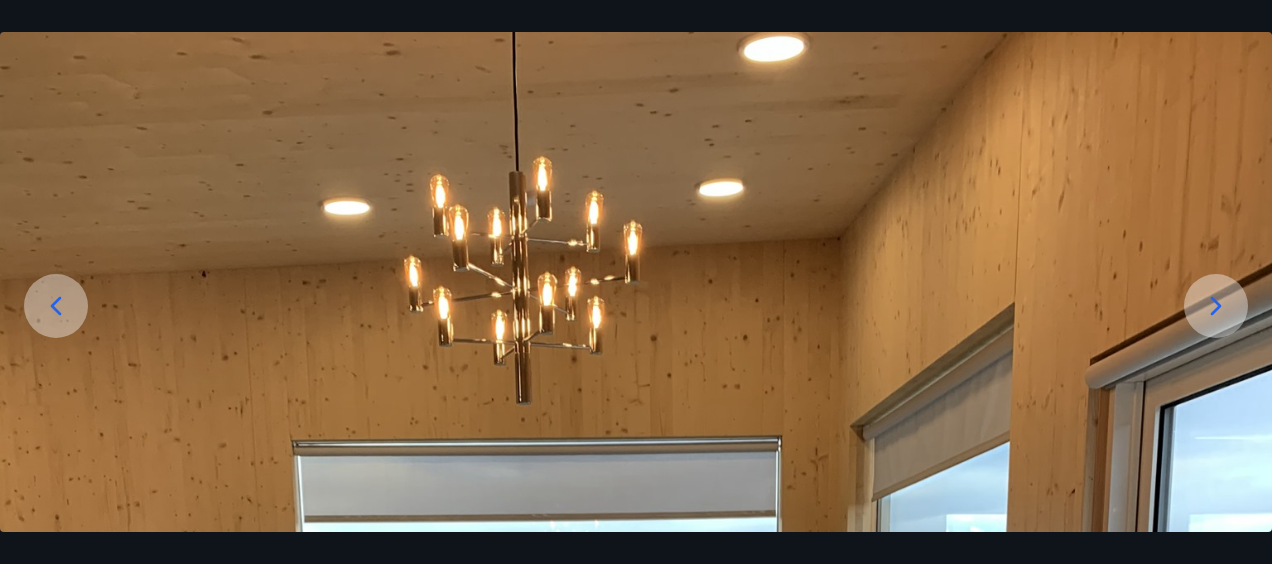 scroll, scrollTop: 86, scrollLeft: 0, axis: vertical 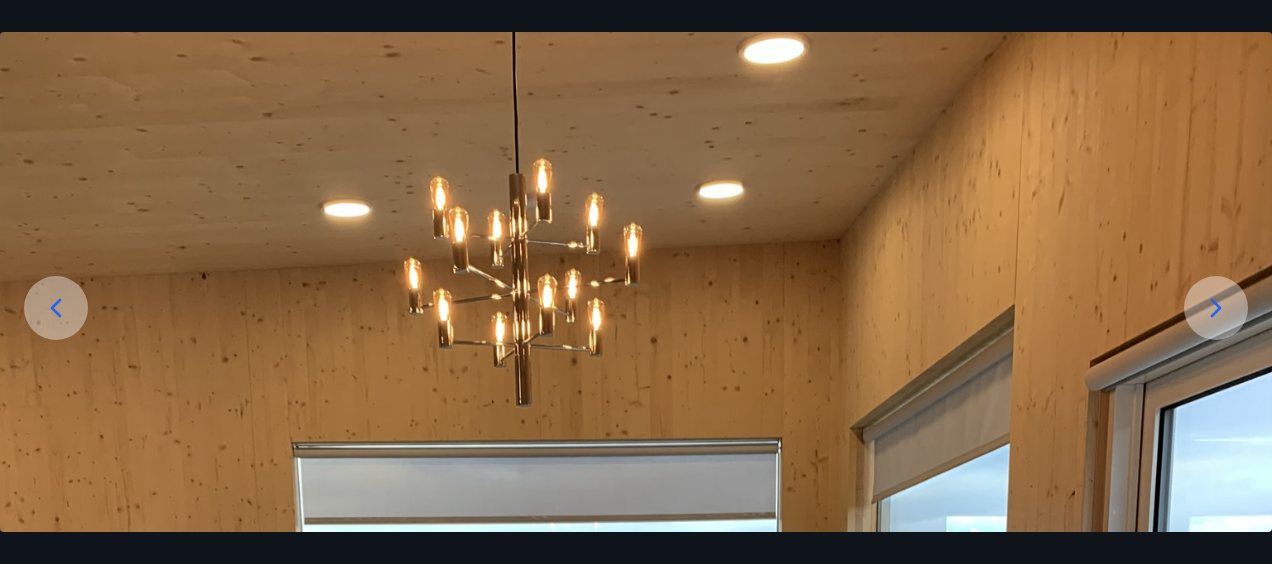 click 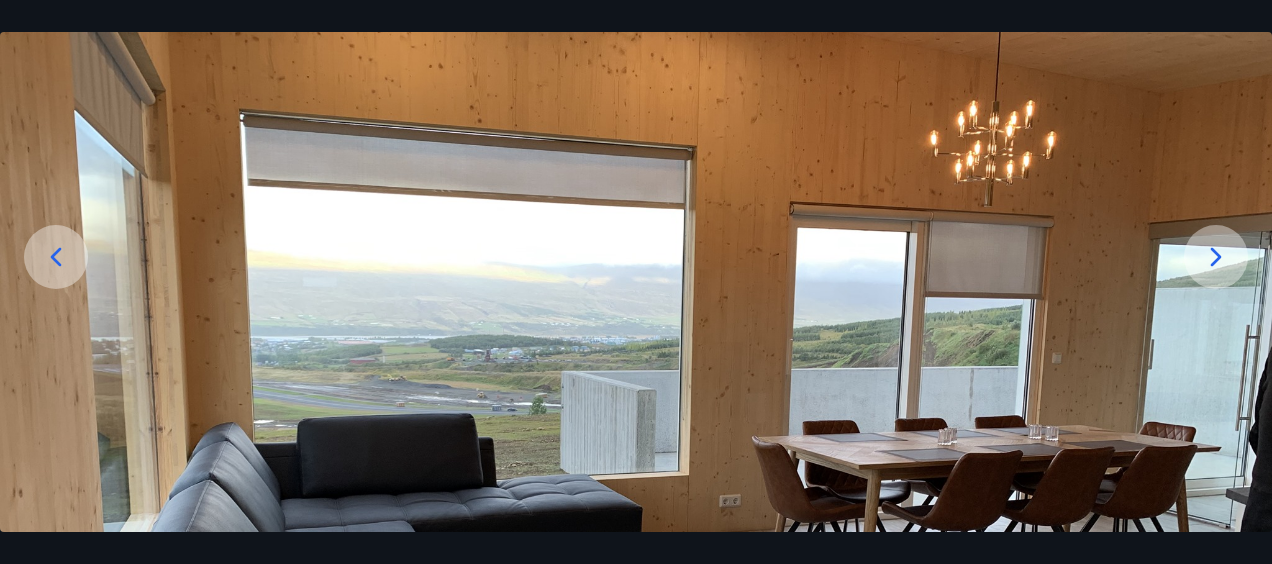 scroll, scrollTop: 110, scrollLeft: 0, axis: vertical 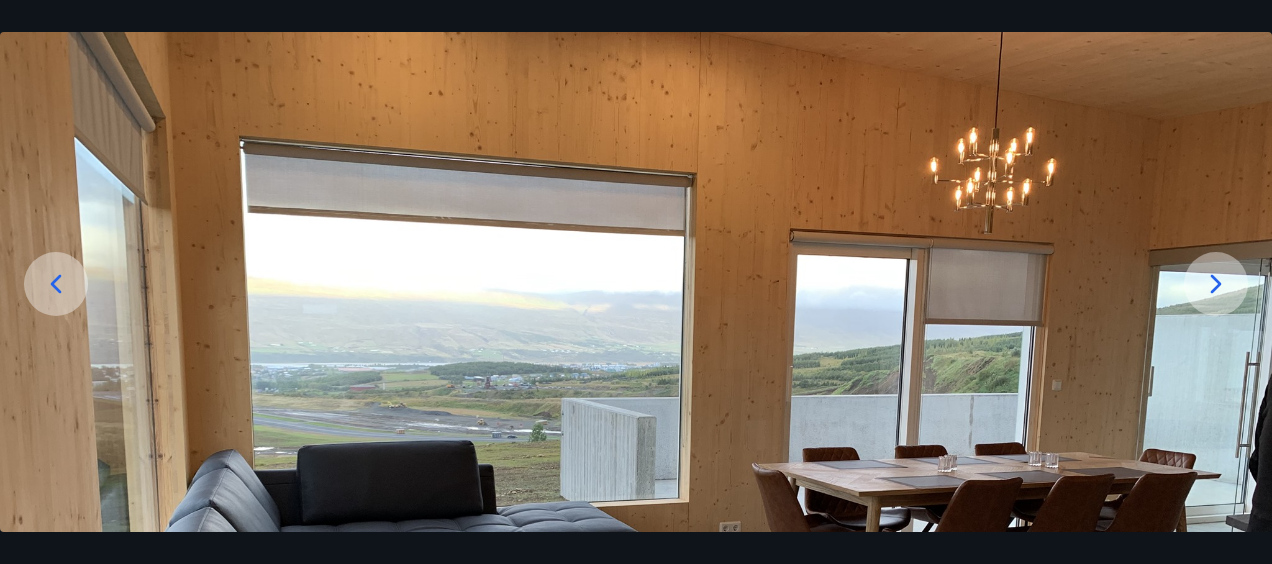 click 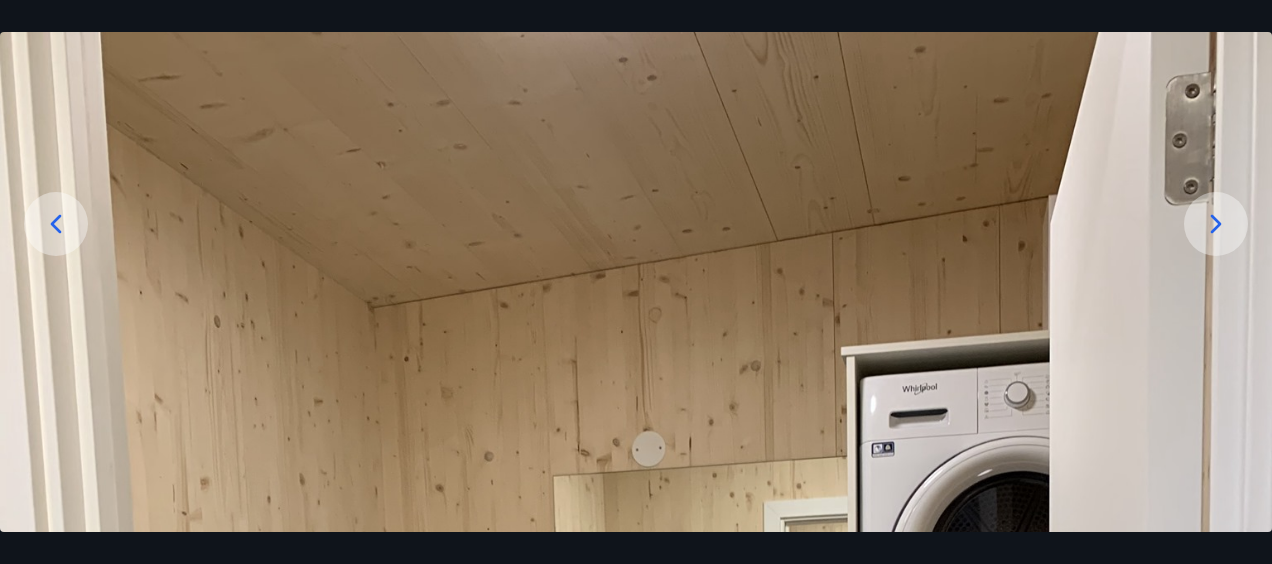 scroll, scrollTop: 169, scrollLeft: 0, axis: vertical 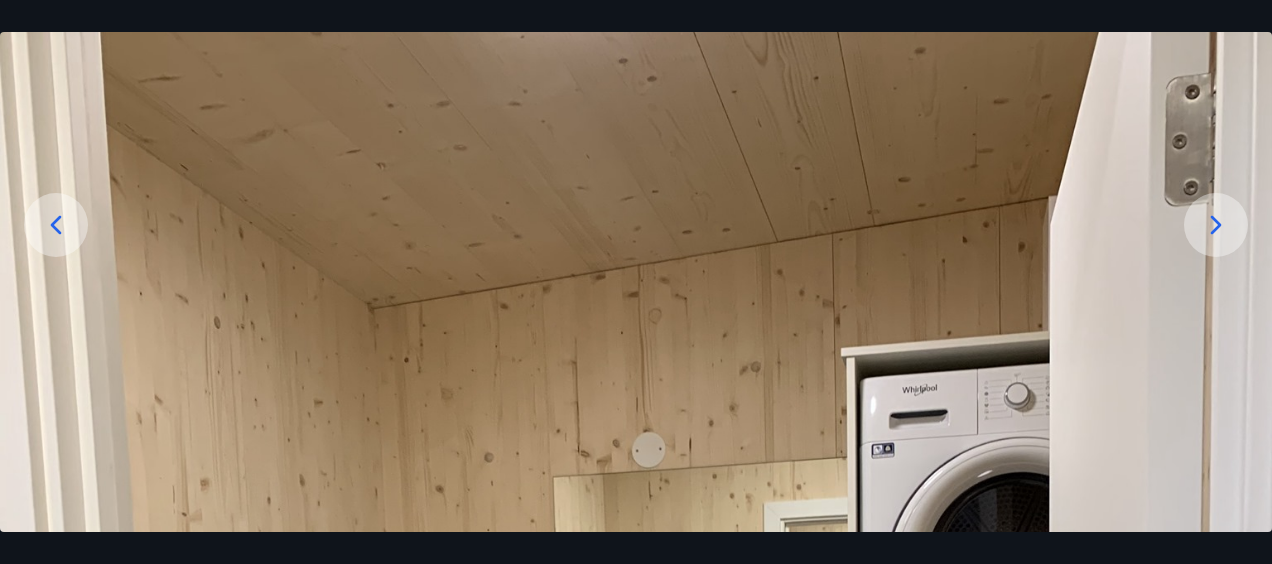 click 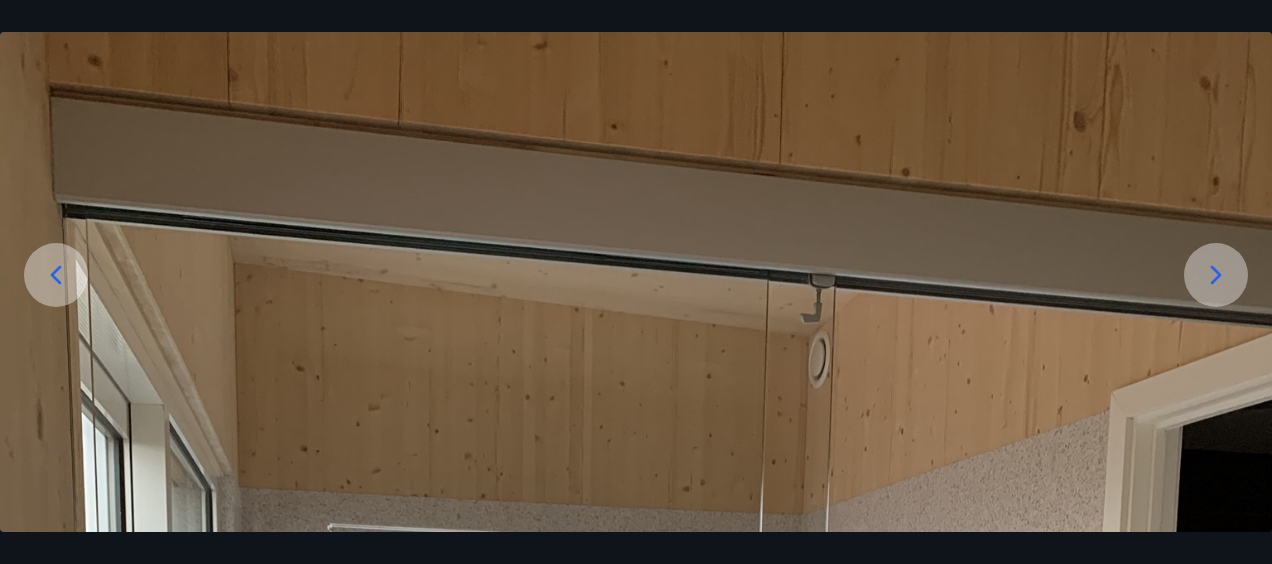 scroll, scrollTop: 117, scrollLeft: 0, axis: vertical 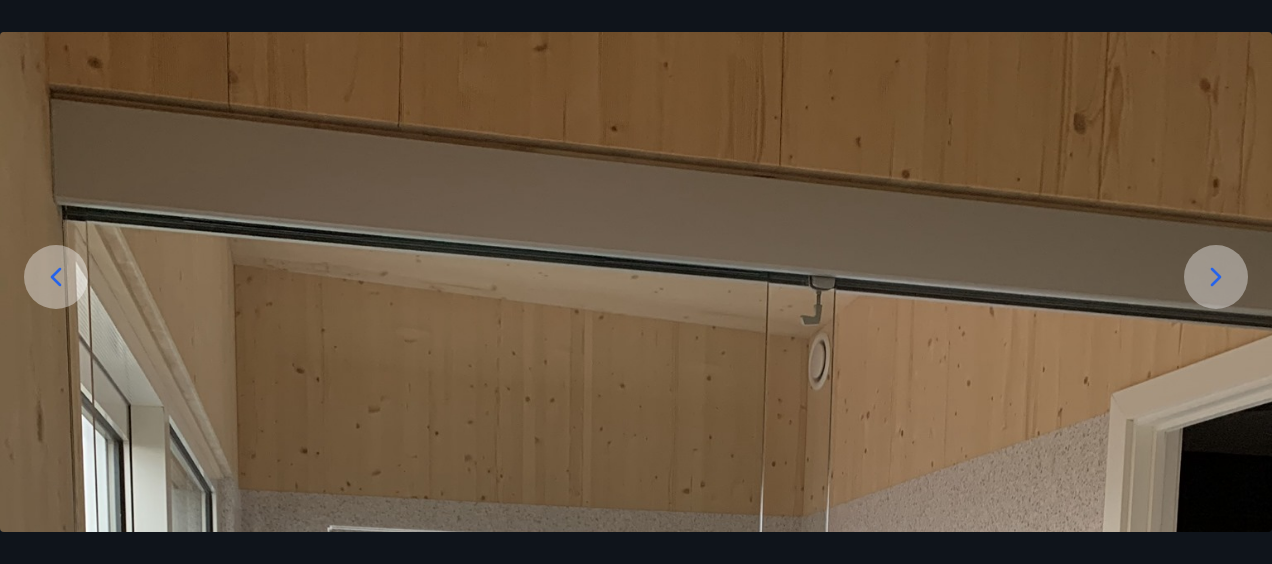 click 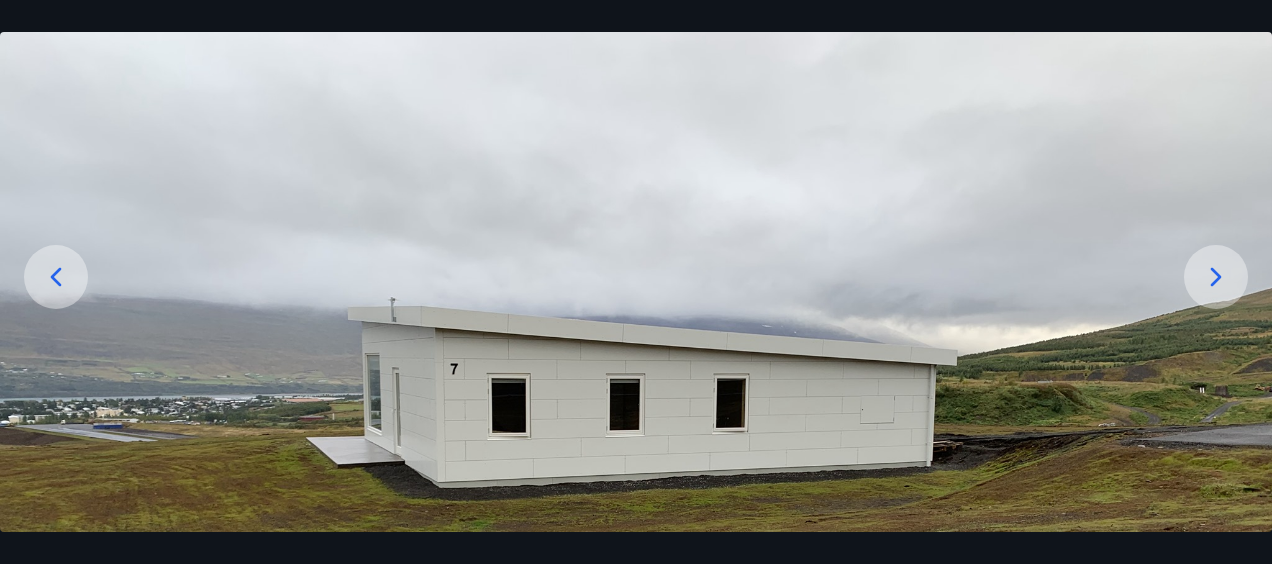 click at bounding box center (1216, 277) 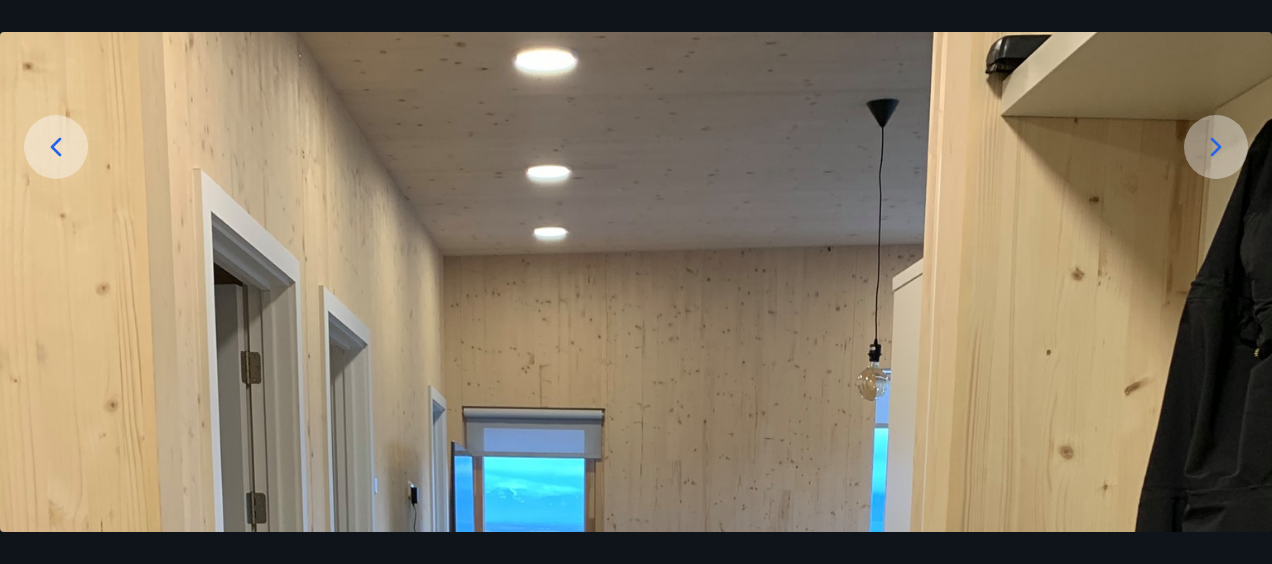scroll, scrollTop: 224, scrollLeft: 0, axis: vertical 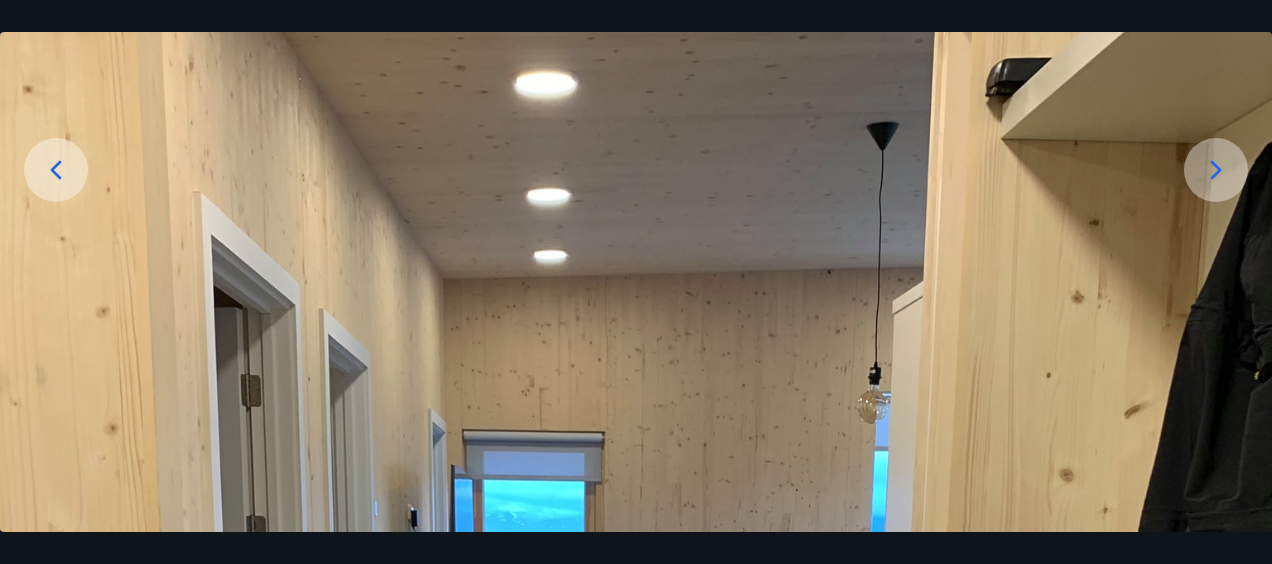 click 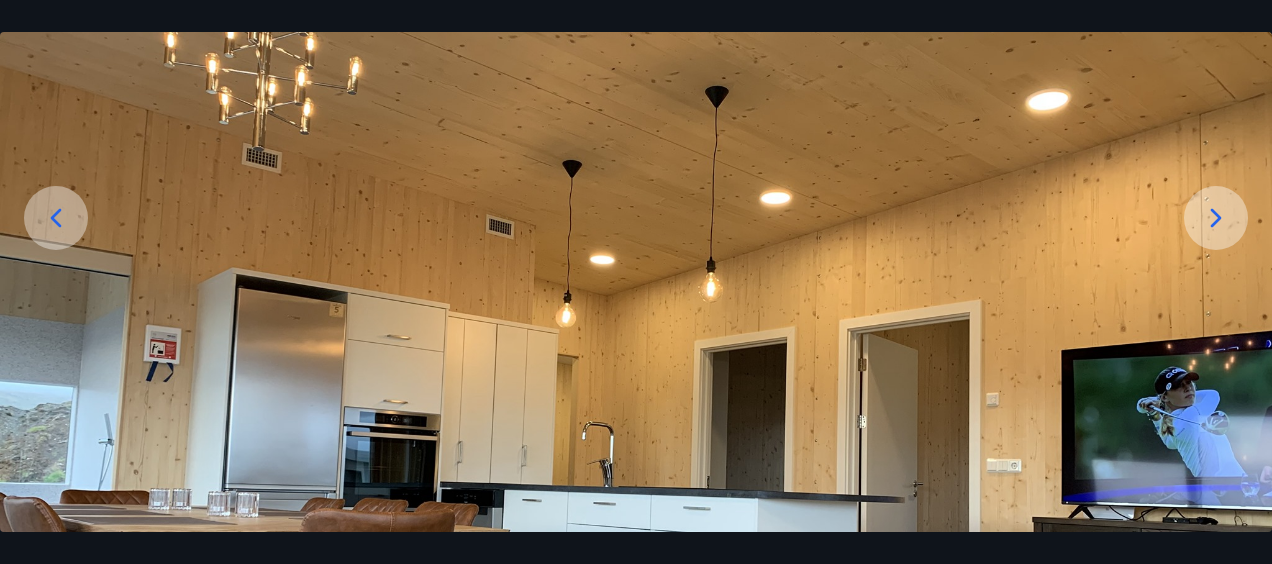 scroll, scrollTop: 174, scrollLeft: 0, axis: vertical 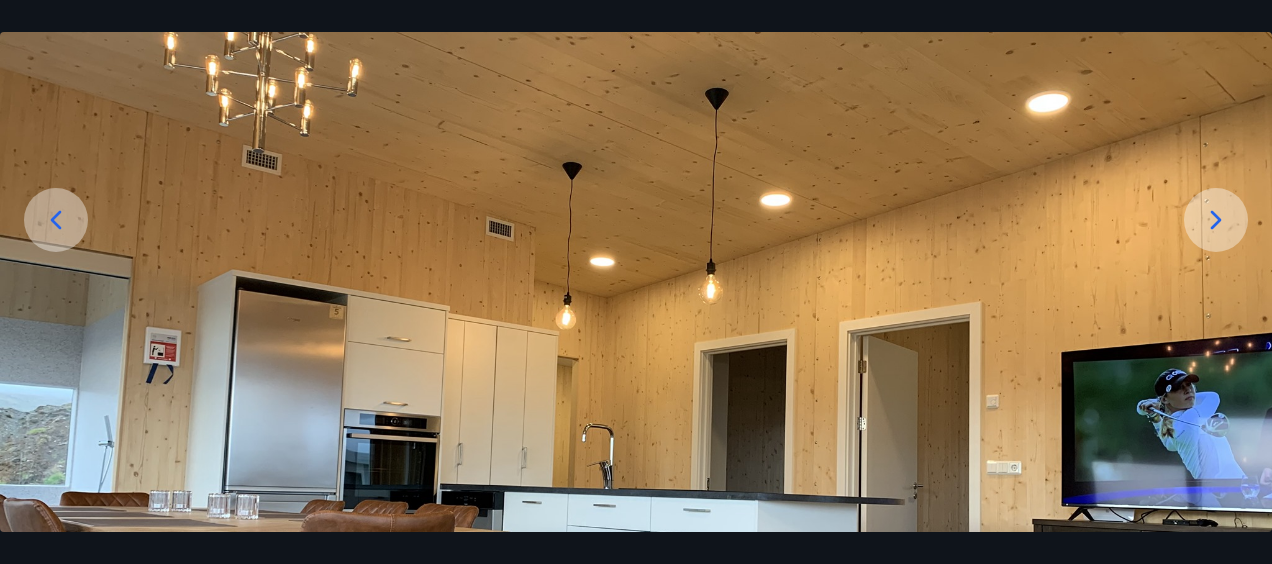 click 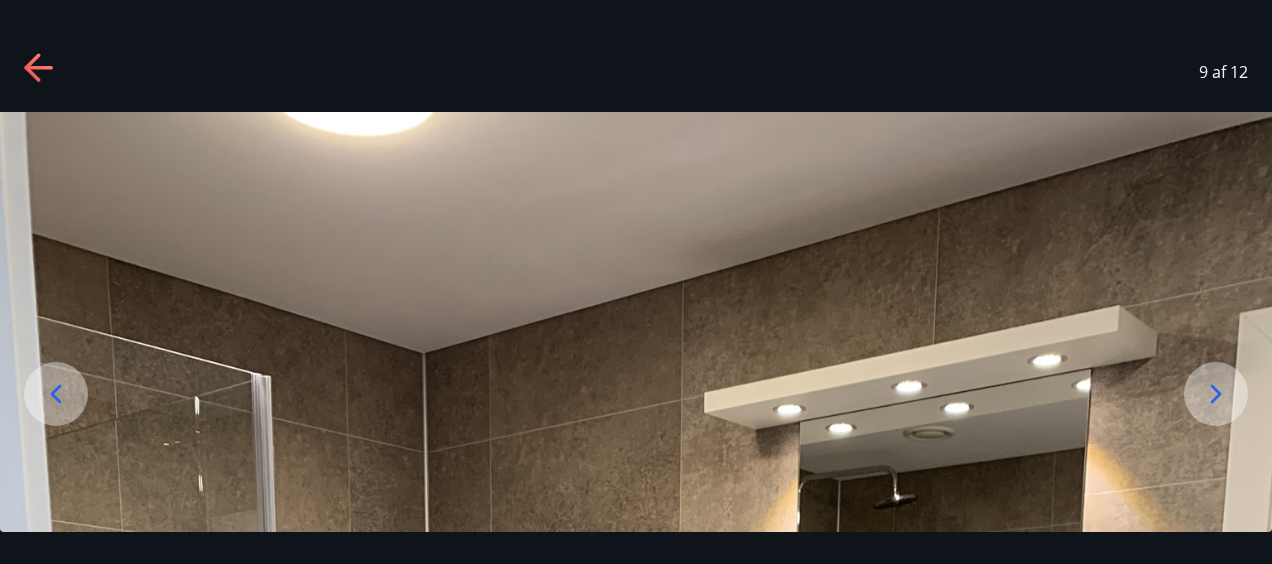 scroll, scrollTop: 128, scrollLeft: 0, axis: vertical 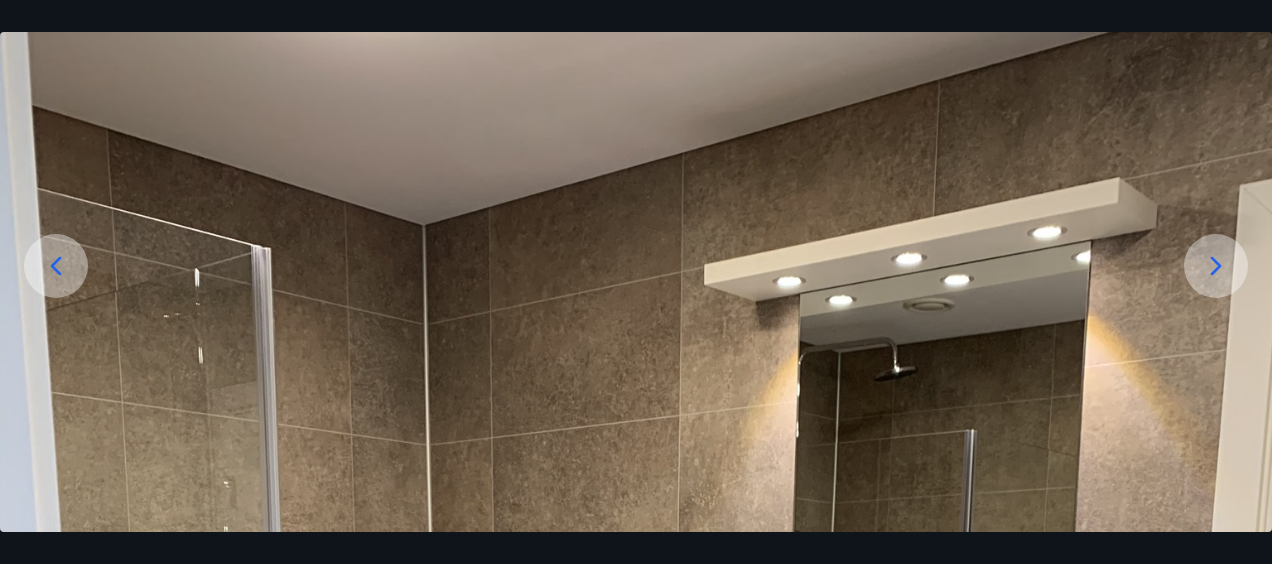 click at bounding box center [1216, 266] 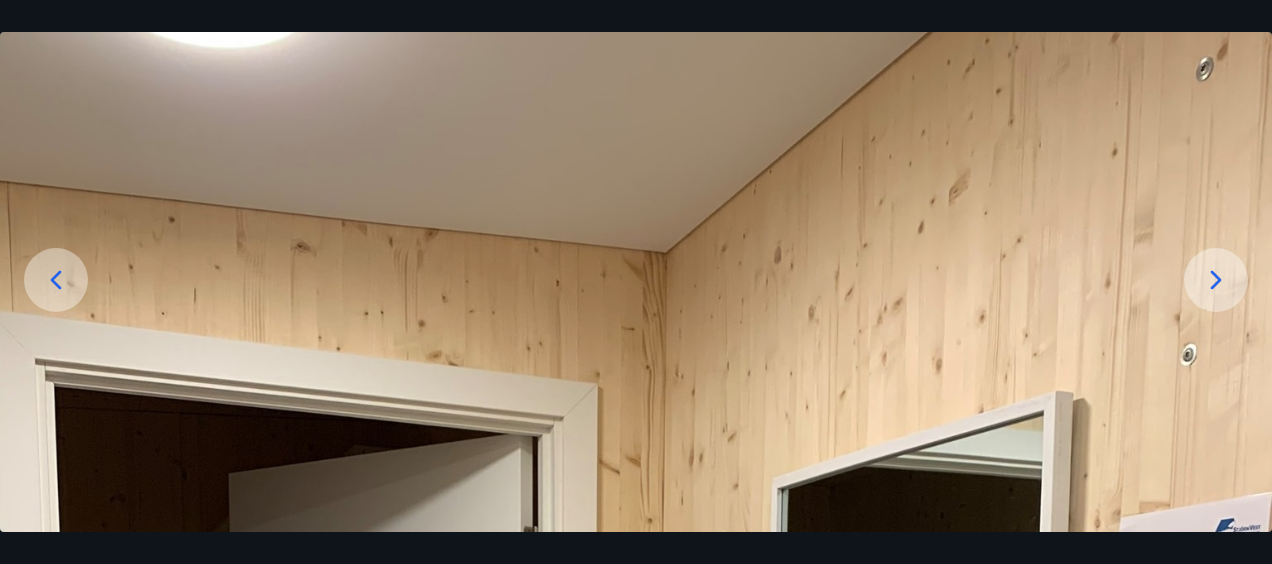 scroll, scrollTop: 113, scrollLeft: 0, axis: vertical 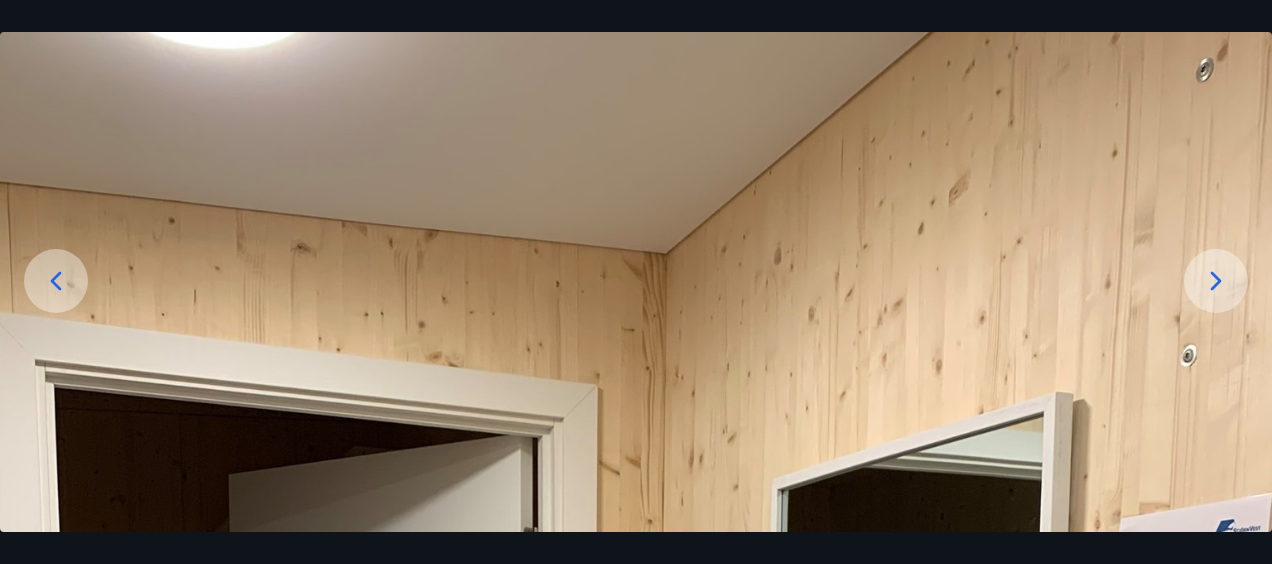 click 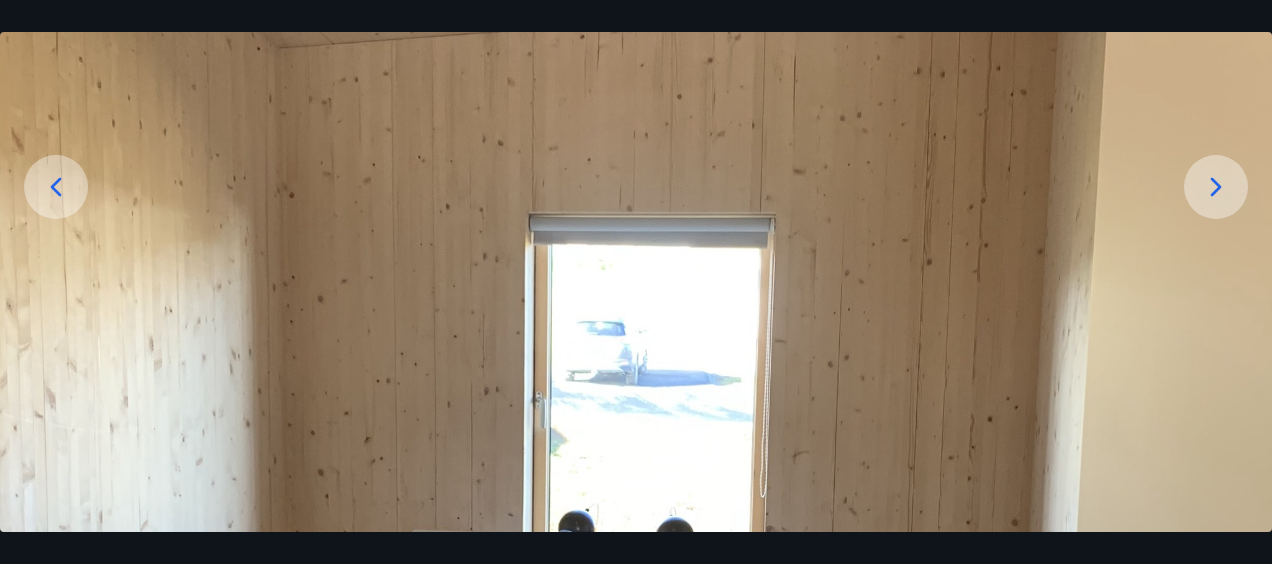 scroll, scrollTop: 190, scrollLeft: 0, axis: vertical 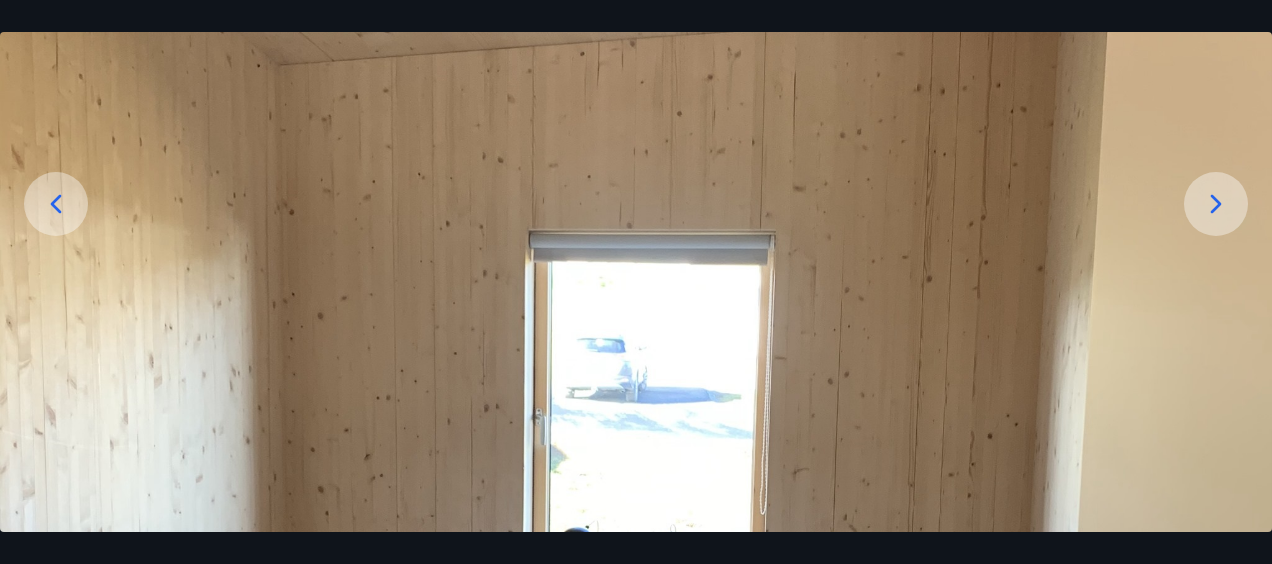 click 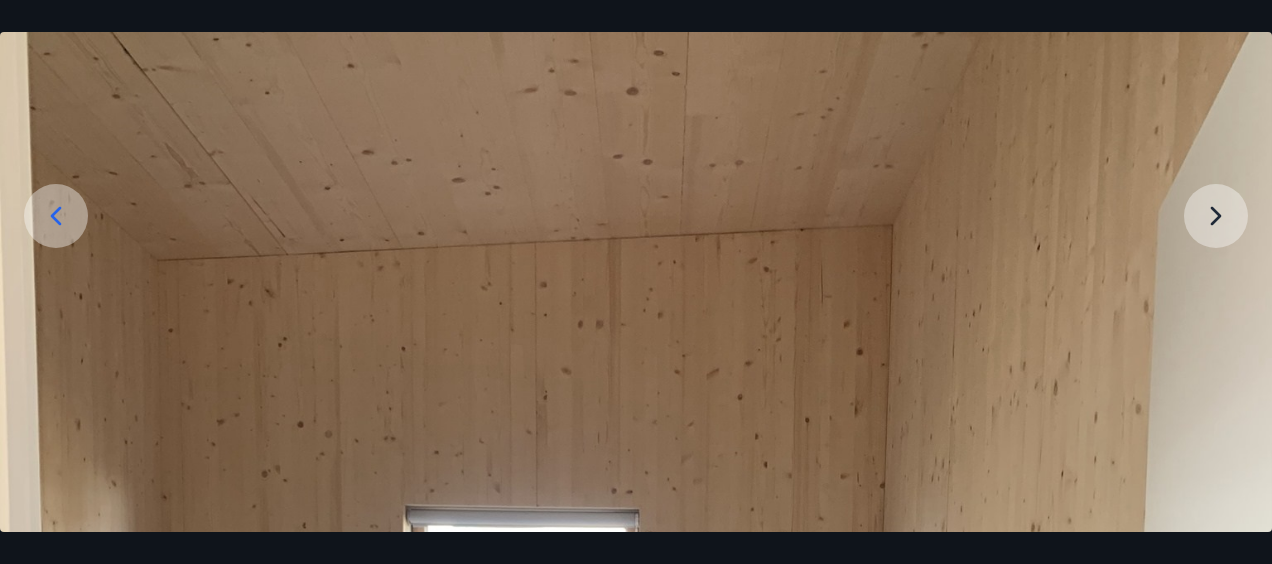 scroll, scrollTop: 172, scrollLeft: 0, axis: vertical 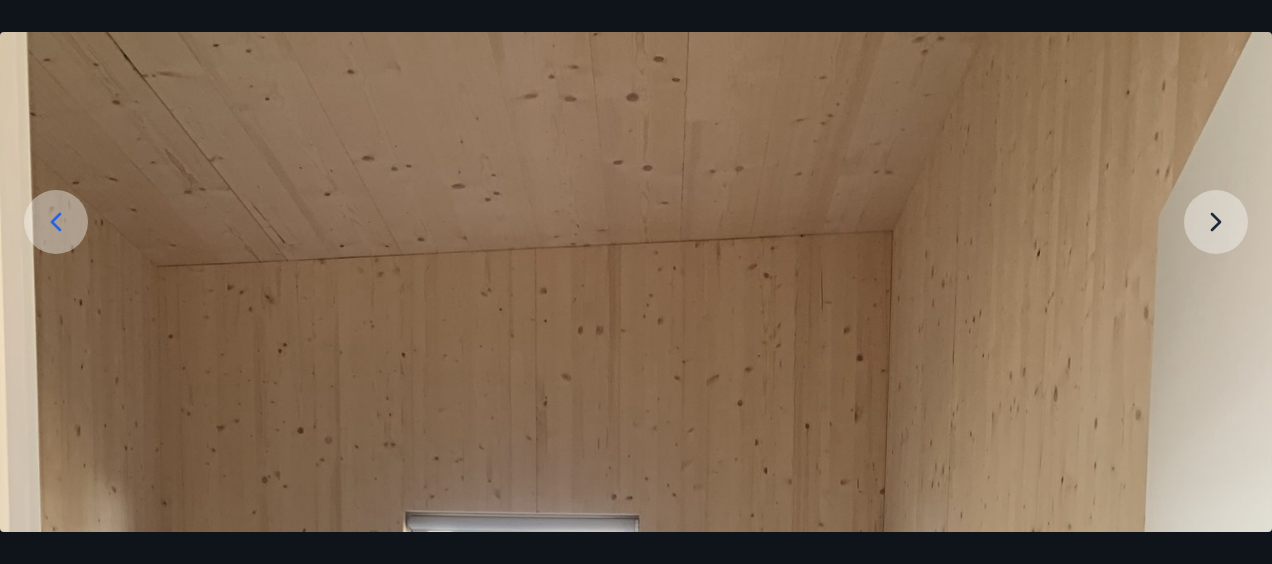 click at bounding box center (636, 788) 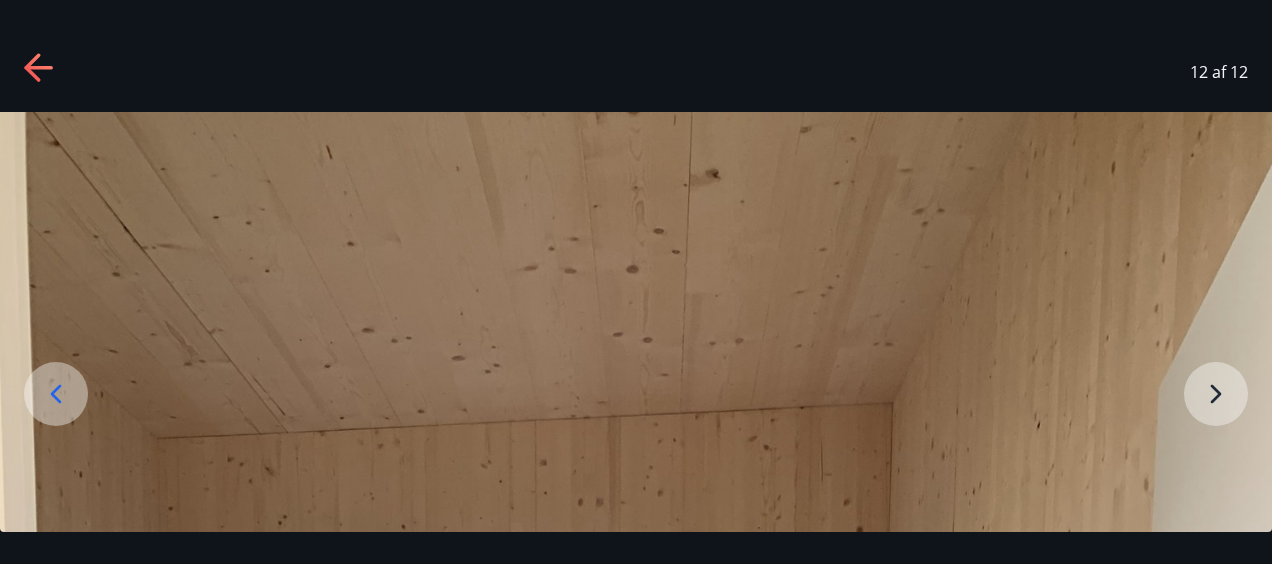 click at bounding box center [636, 960] 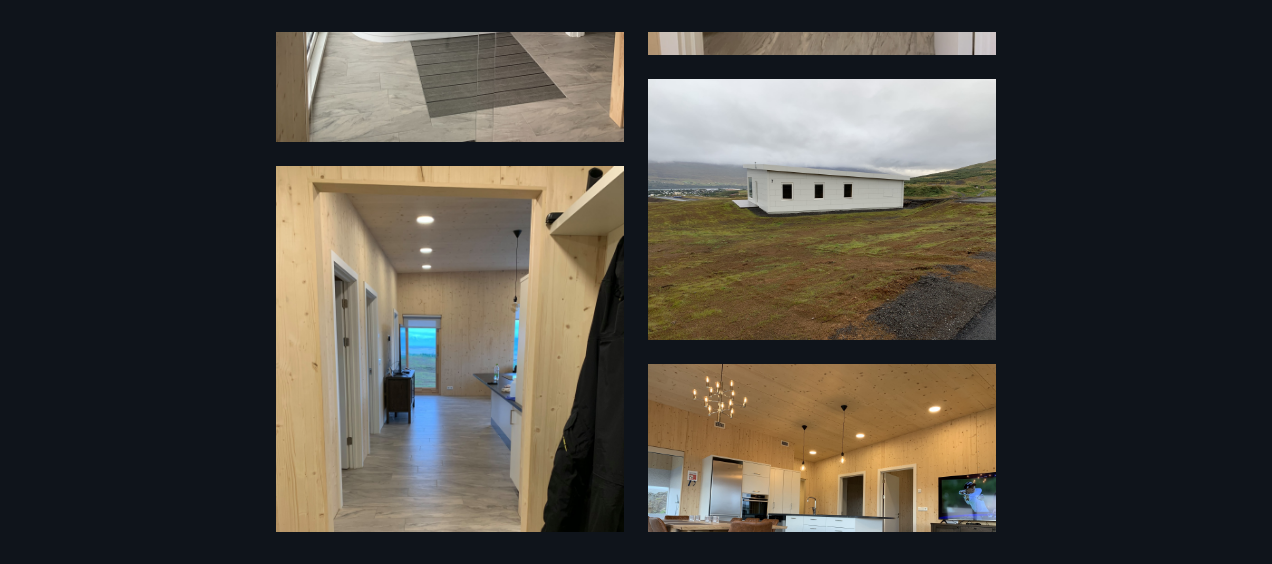 scroll, scrollTop: 1008, scrollLeft: 0, axis: vertical 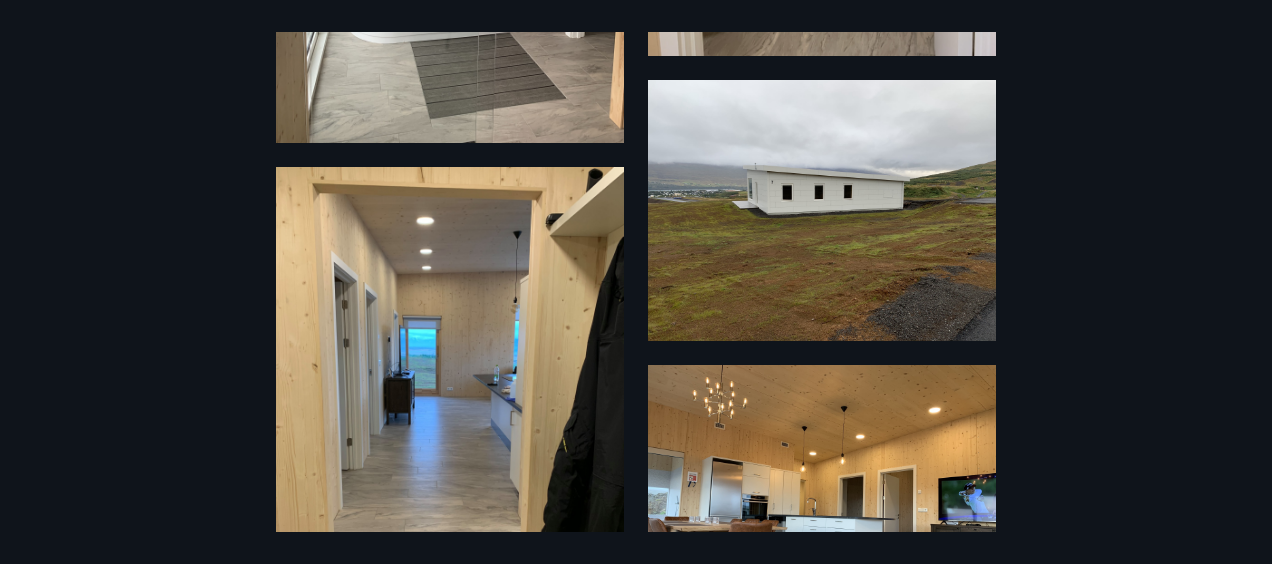 click at bounding box center [822, 210] 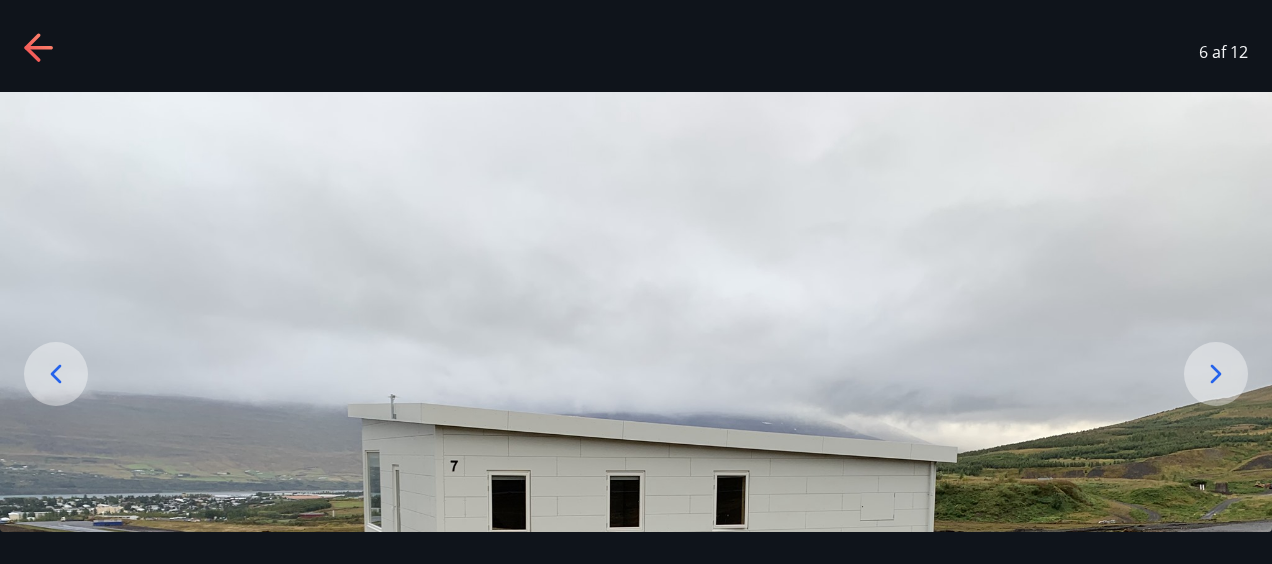 scroll, scrollTop: 0, scrollLeft: 0, axis: both 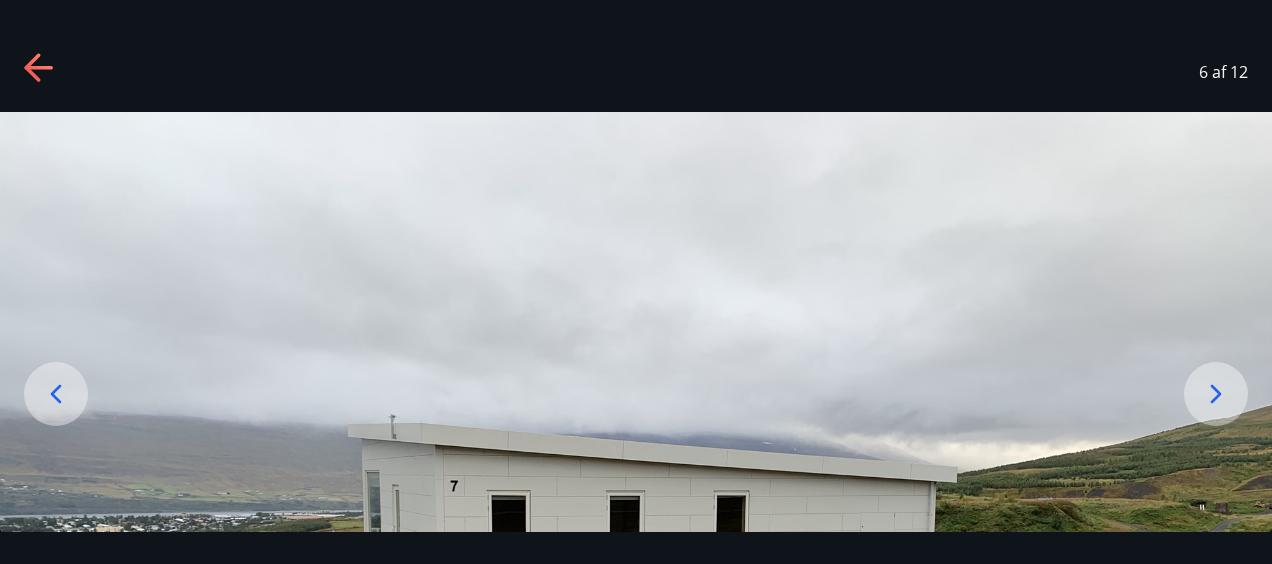 click 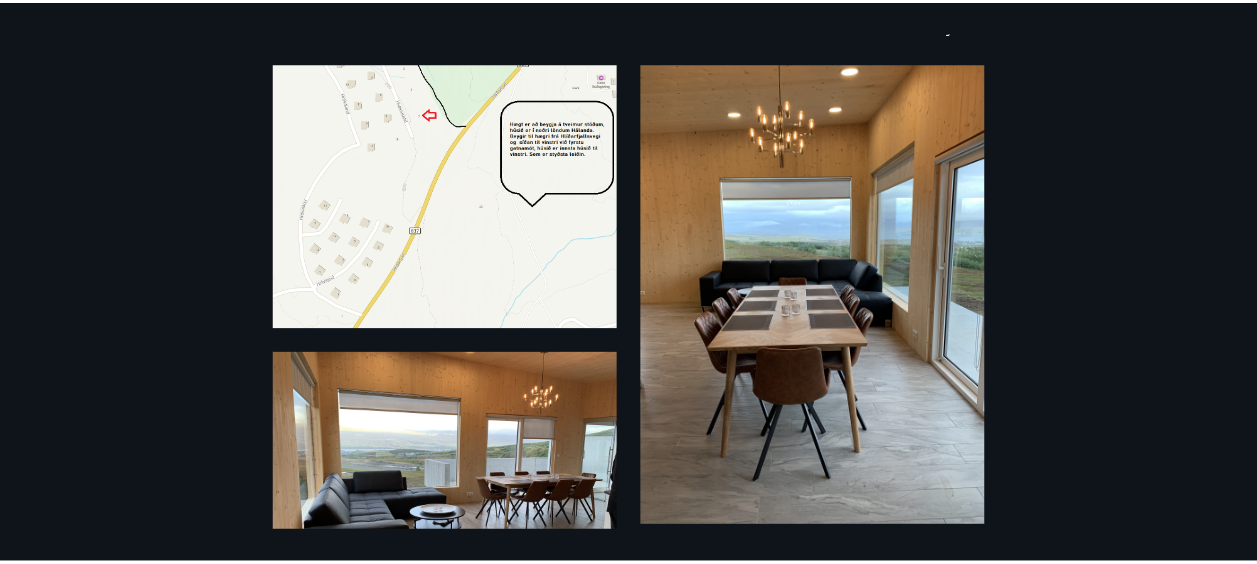 scroll, scrollTop: 0, scrollLeft: 0, axis: both 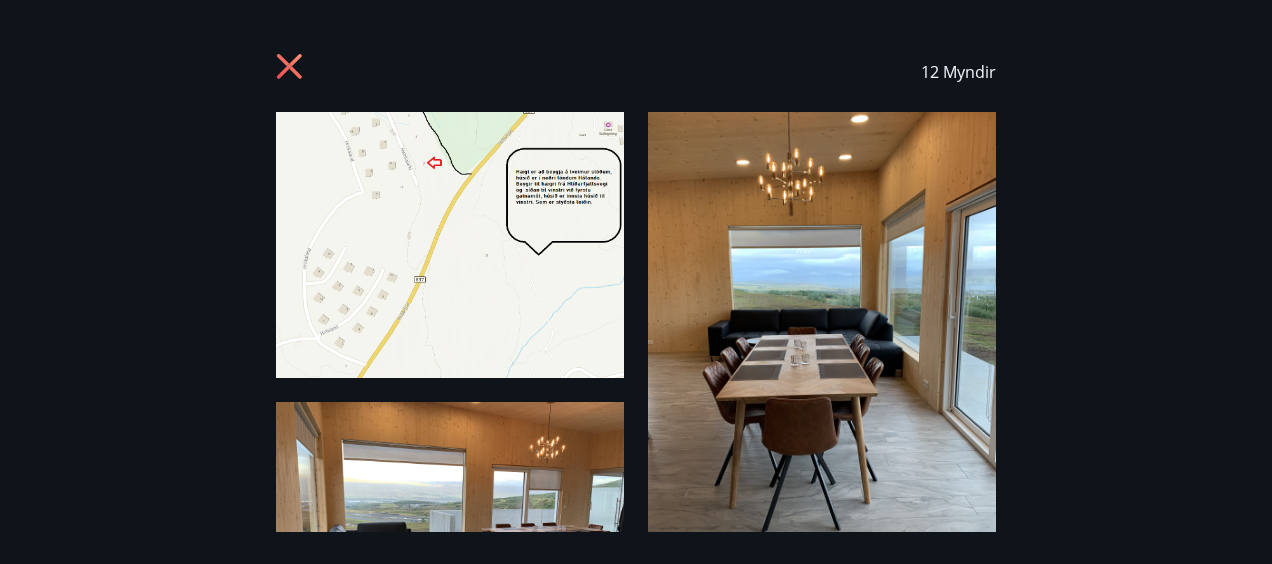 click 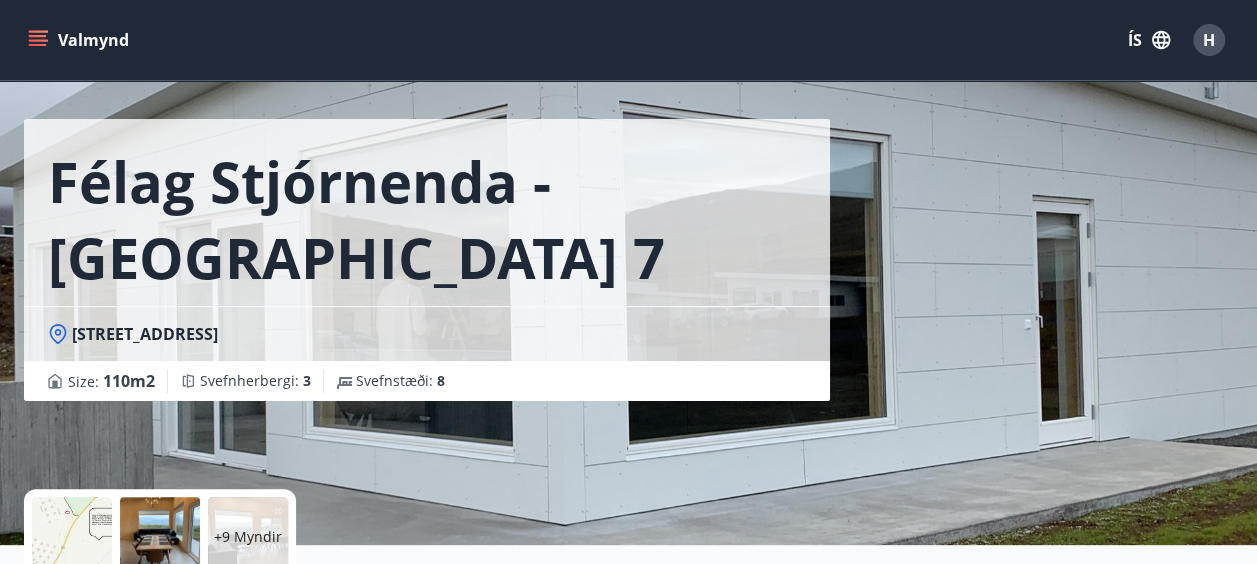 scroll, scrollTop: 0, scrollLeft: 0, axis: both 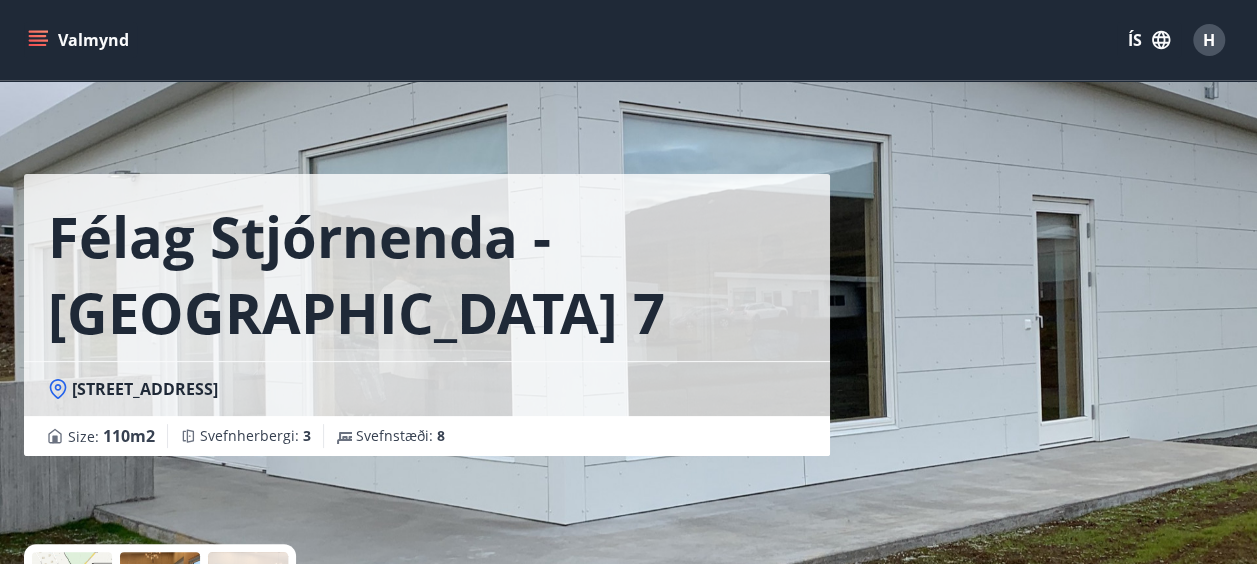 click 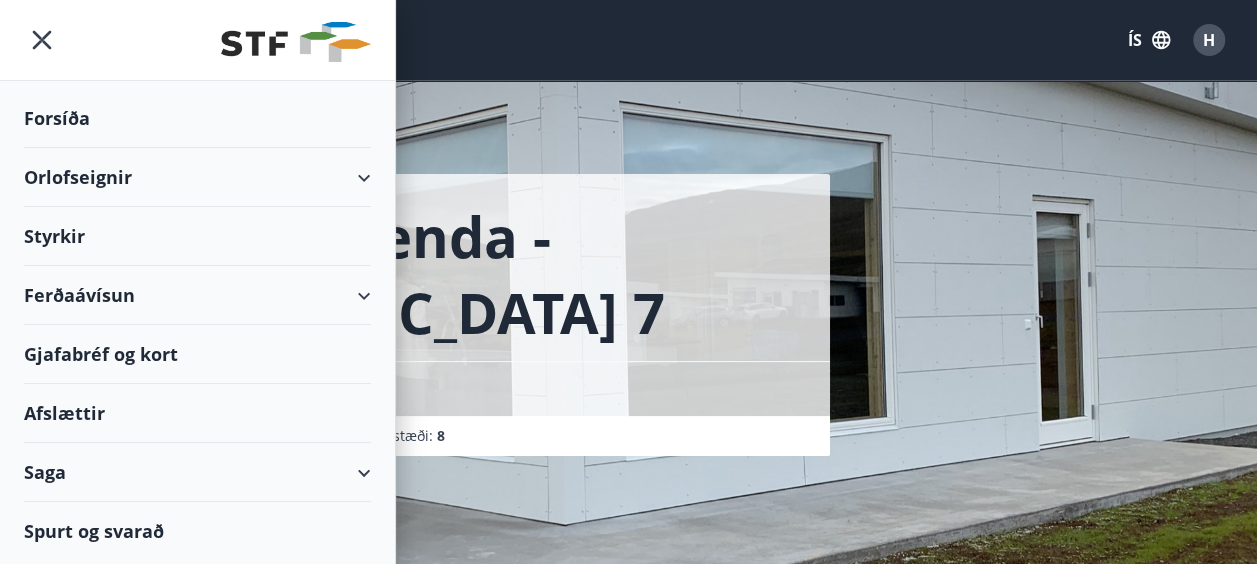 click on "Orlofseignir" at bounding box center [197, 177] 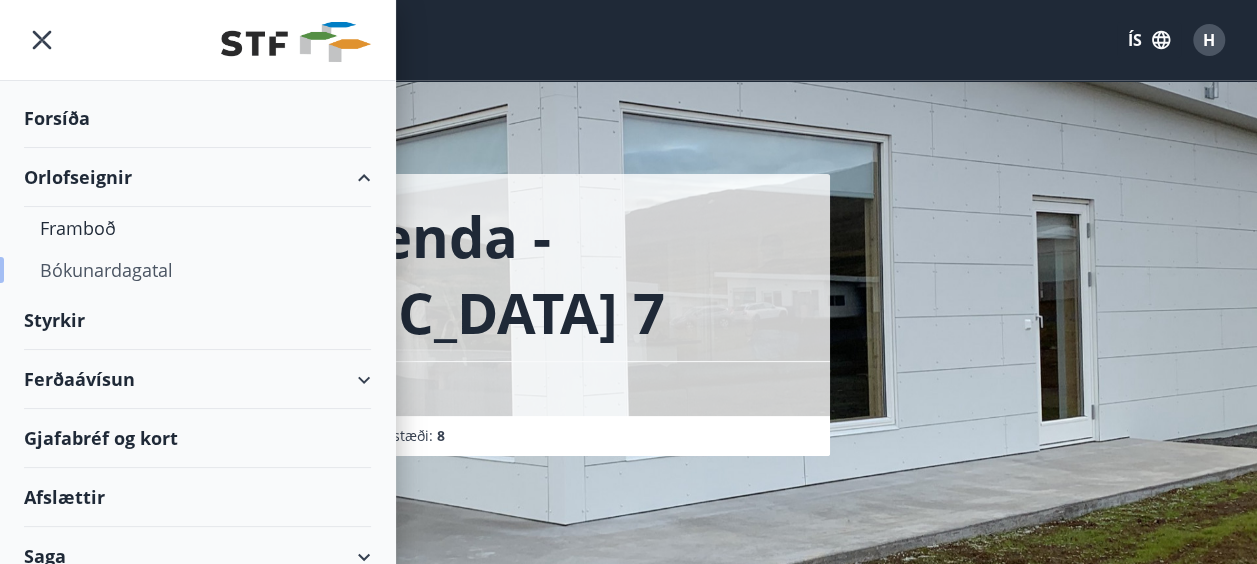 click on "Bókunardagatal" at bounding box center [197, 270] 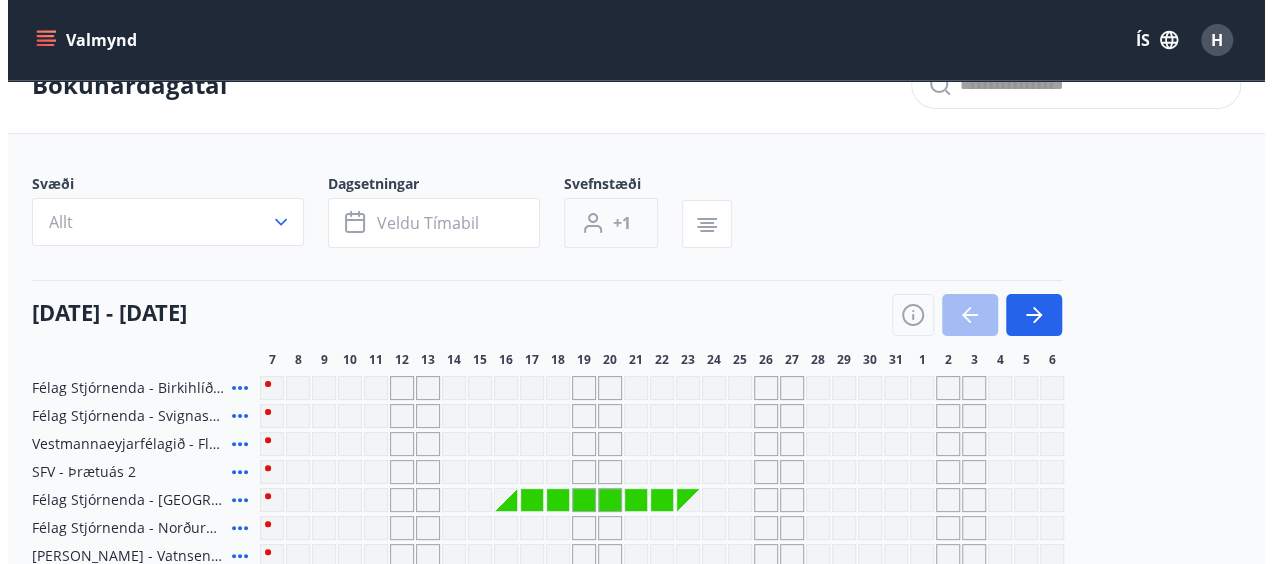 scroll, scrollTop: 0, scrollLeft: 0, axis: both 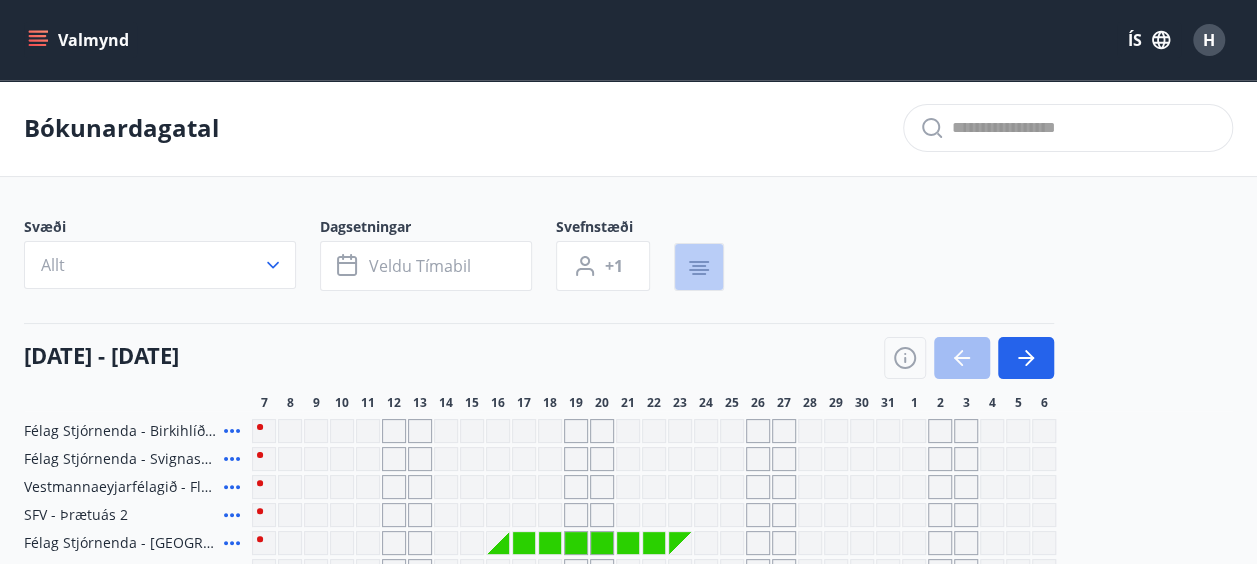click 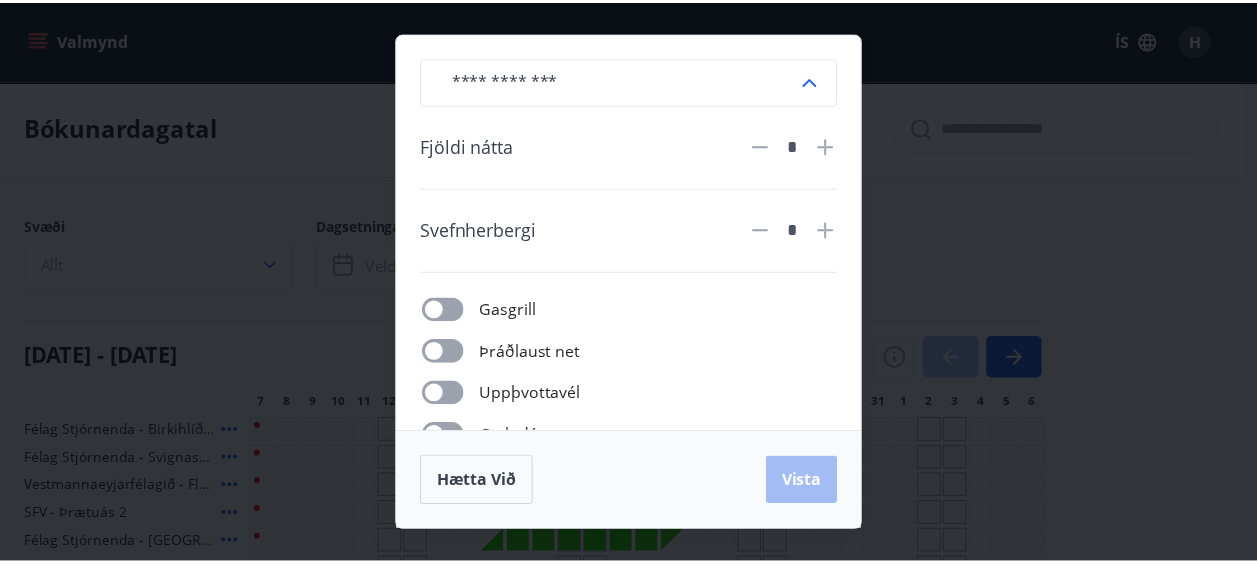 scroll, scrollTop: 262, scrollLeft: 0, axis: vertical 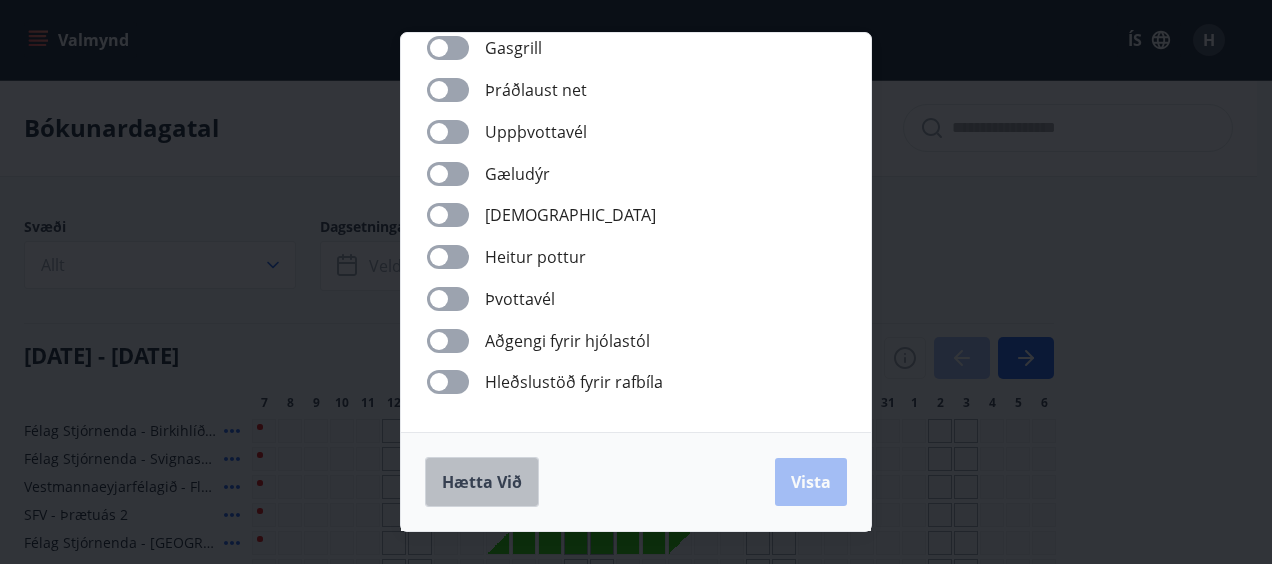 click on "Hætta við" at bounding box center [482, 482] 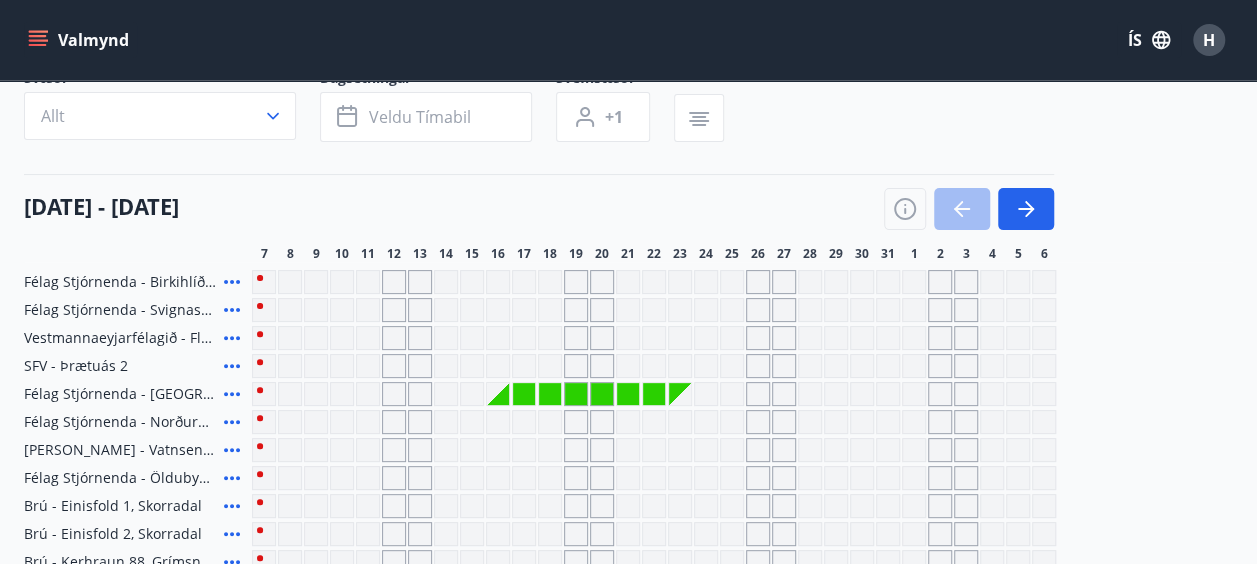 scroll, scrollTop: 150, scrollLeft: 0, axis: vertical 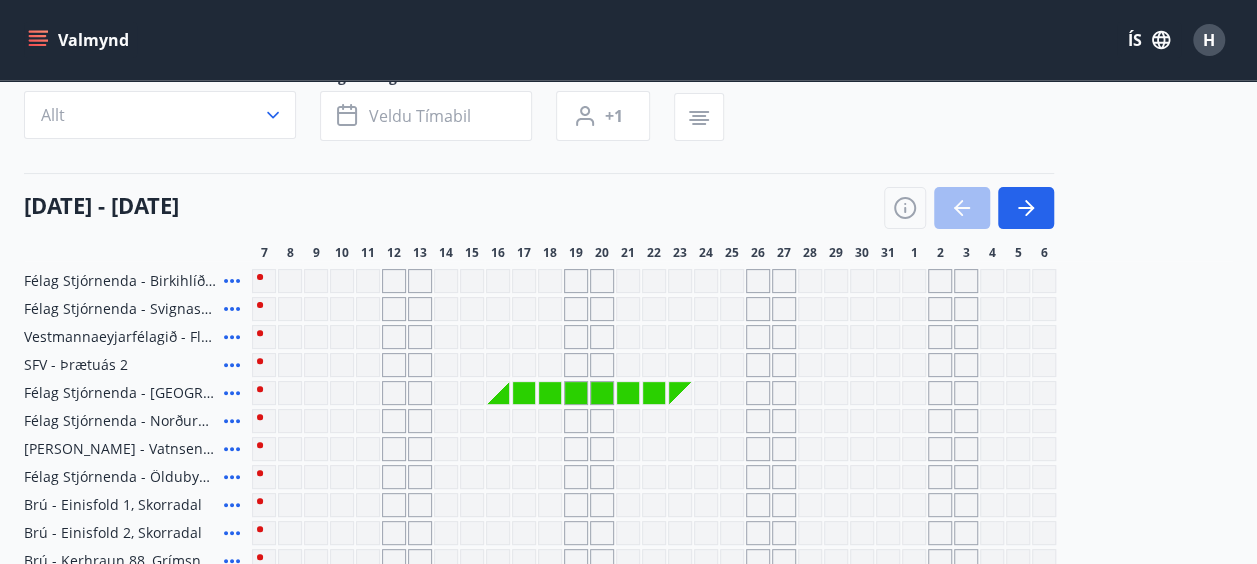 click at bounding box center [940, 309] 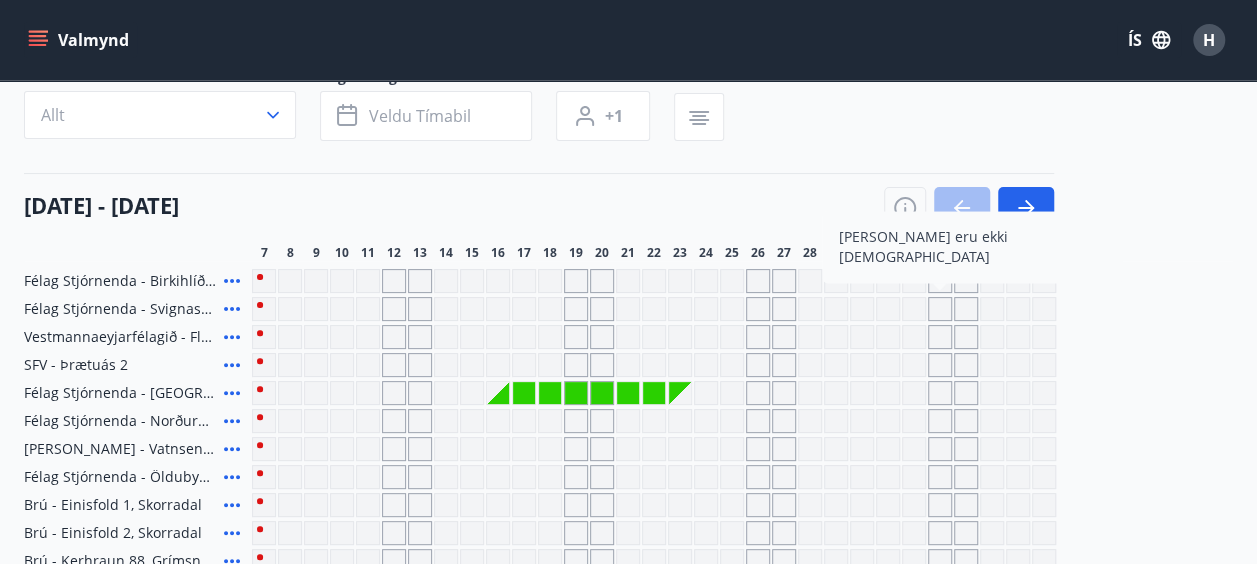 scroll, scrollTop: 0, scrollLeft: 0, axis: both 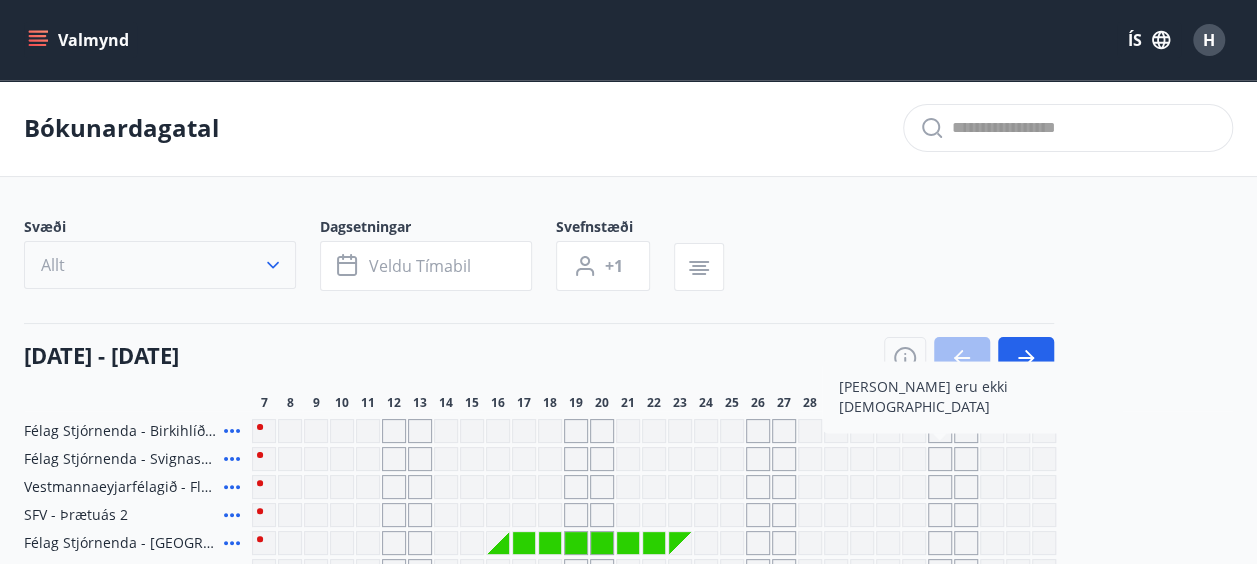 click on "Allt" at bounding box center (160, 265) 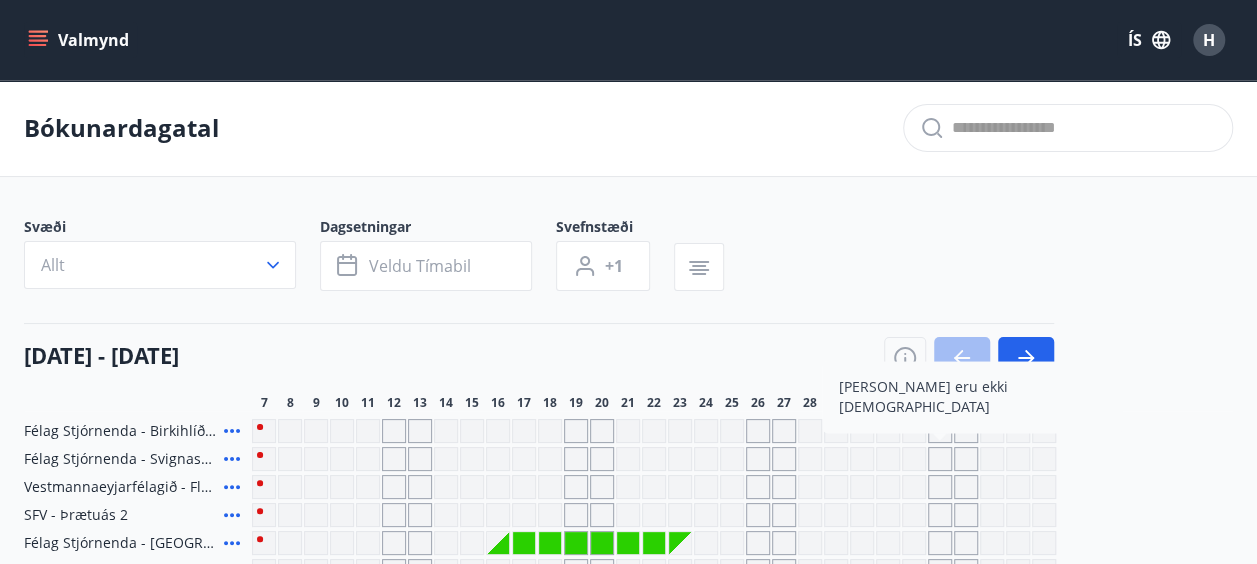 click on "VFV (Verkstjórafélag Vestmannaeyja) SFV (Stjórnendafélag Vestfjarða) STA (Stjórnendafélag Austurlands) Berg Félag stjórnenda Brú félag stjórnenda Suðurnes Erlendis Höfuðborgarsvæðið Vestfirðir Vesturland Norðurland Austurland Suðurland Hætta við Vista" at bounding box center [628, 282] 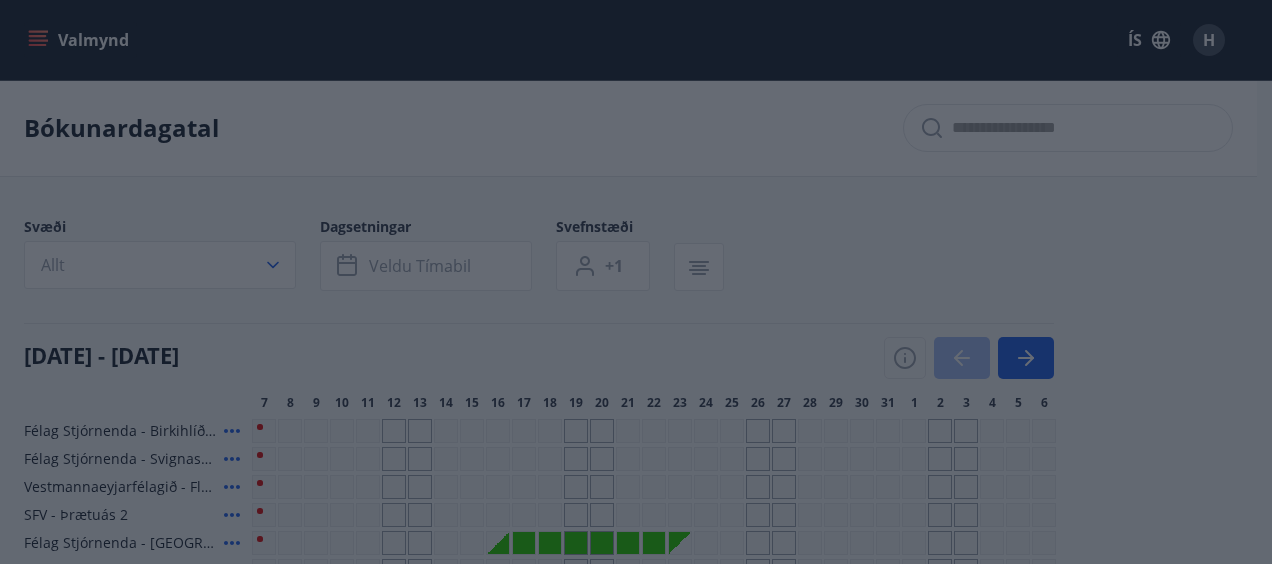 click on "VFV (Verkstjórafélag Vestmannaeyja) SFV (Stjórnendafélag Vestfjarða) STA (Stjórnendafélag Austurlands) Berg Félag stjórnenda Brú félag stjórnenda Suðurnes Erlendis Höfuðborgarsvæðið Vestfirðir Vesturland Norðurland Austurland Suðurland Hætta við Vista" at bounding box center [636, 282] 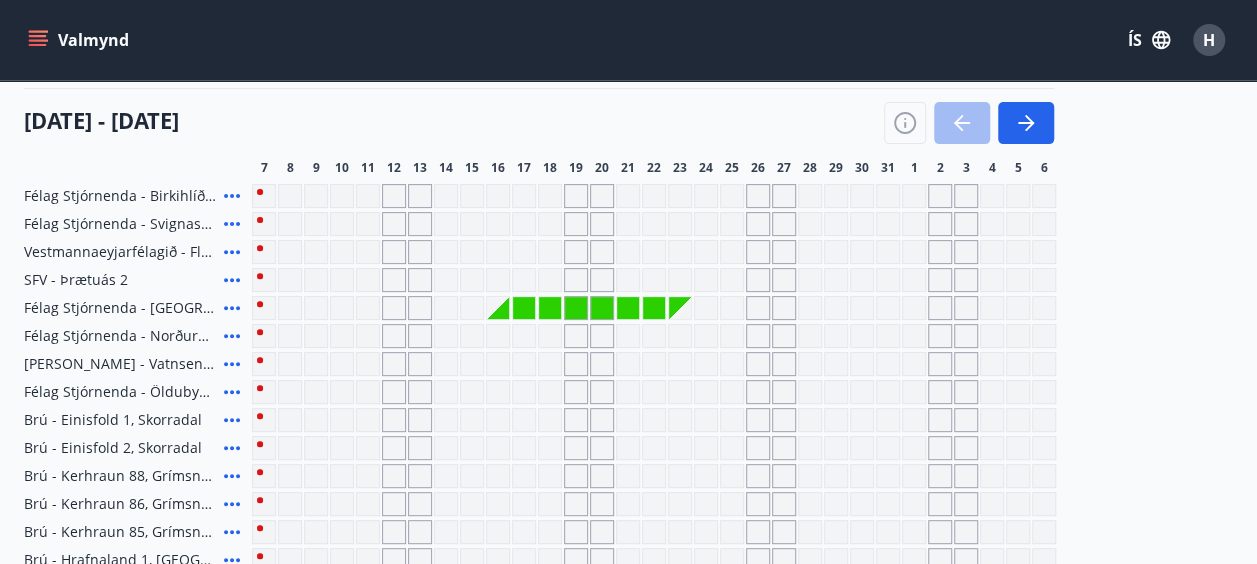 scroll, scrollTop: 236, scrollLeft: 0, axis: vertical 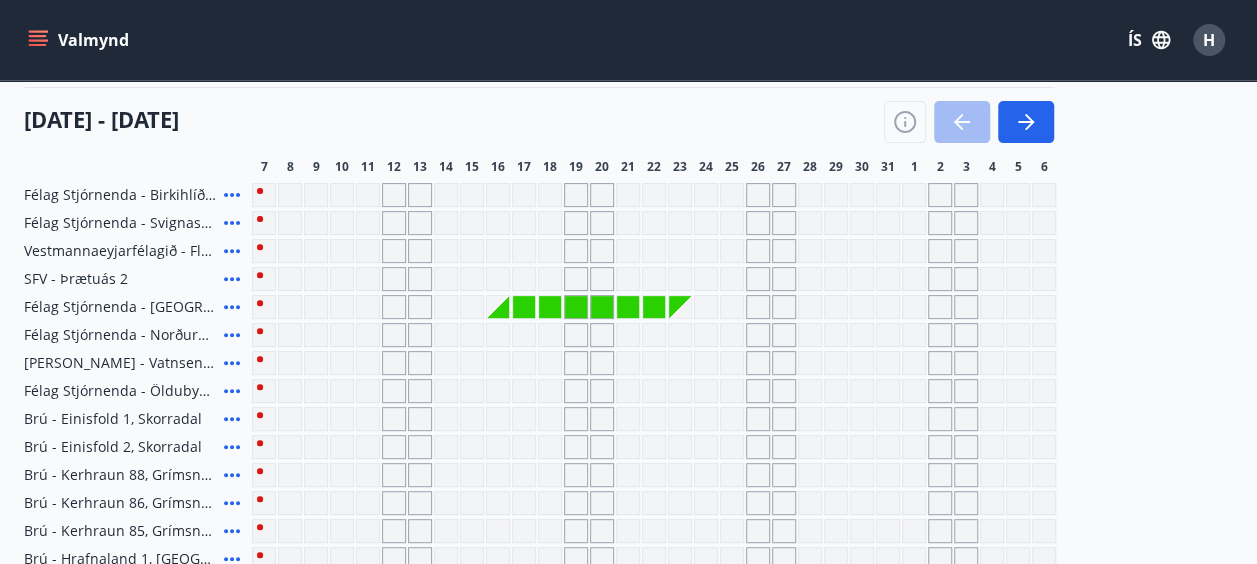 click 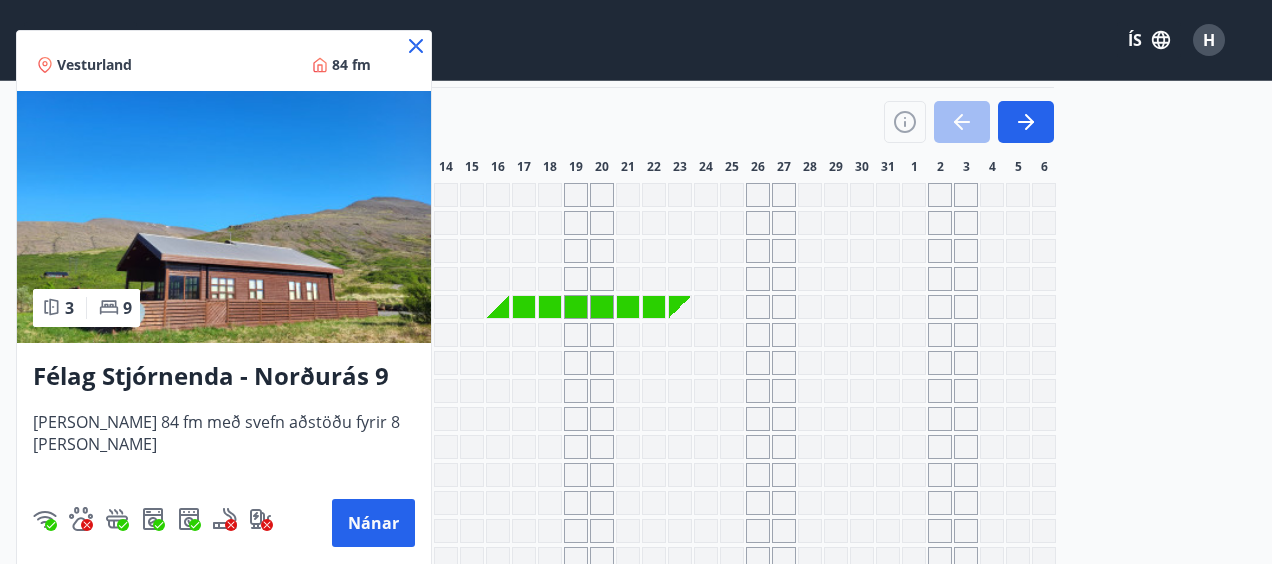 click 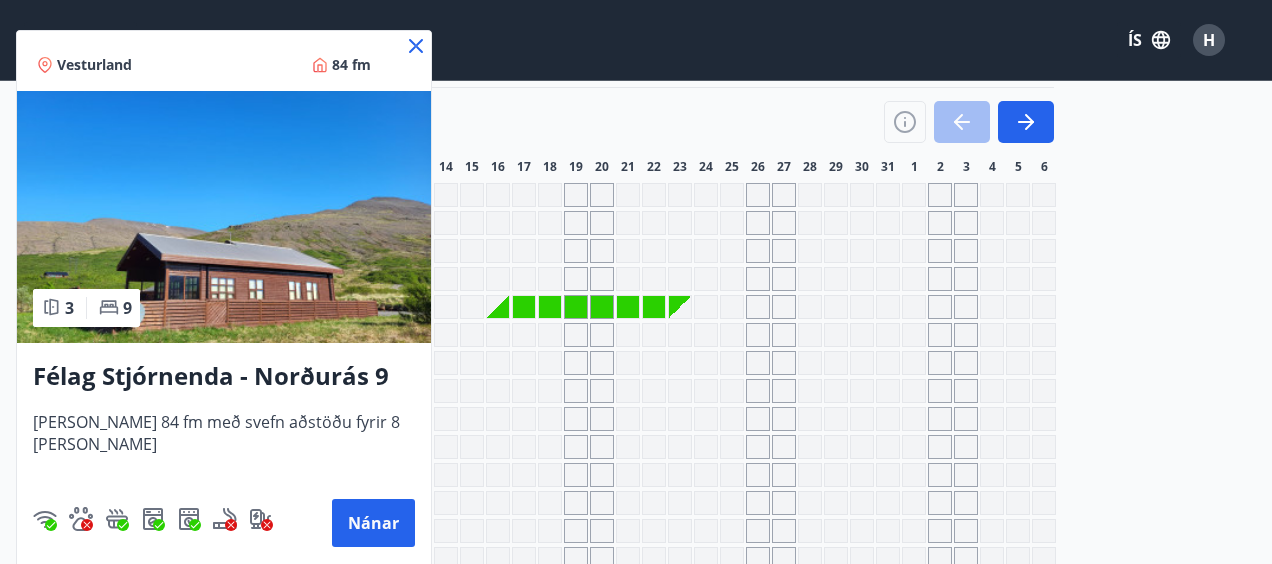 click on "Valmynd ÍS H" at bounding box center (628, 40) 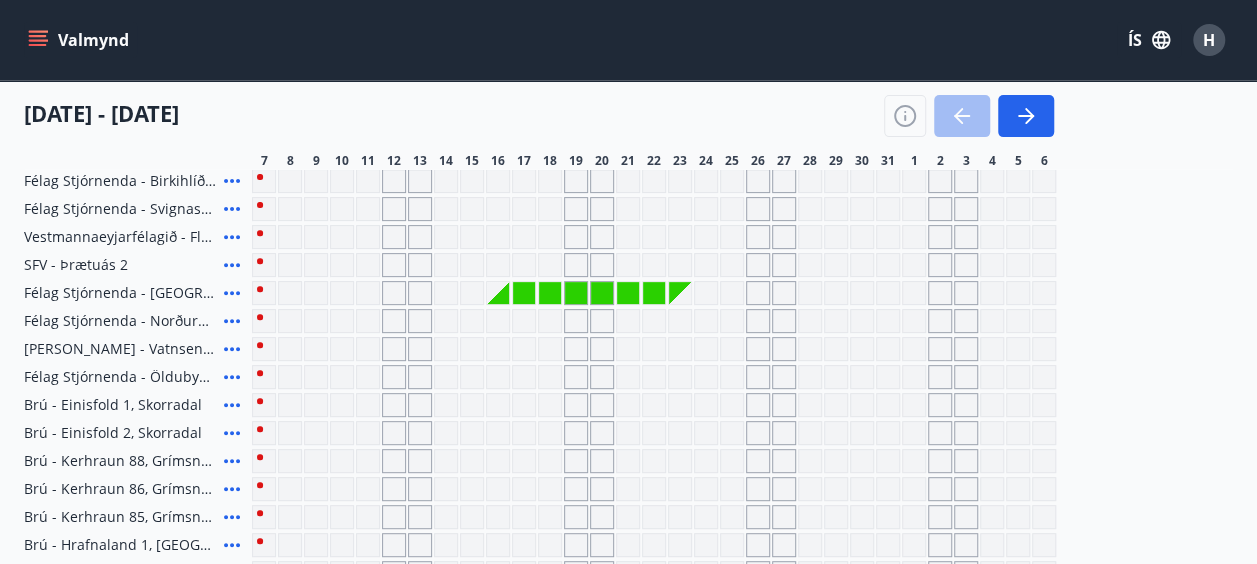 scroll, scrollTop: 249, scrollLeft: 0, axis: vertical 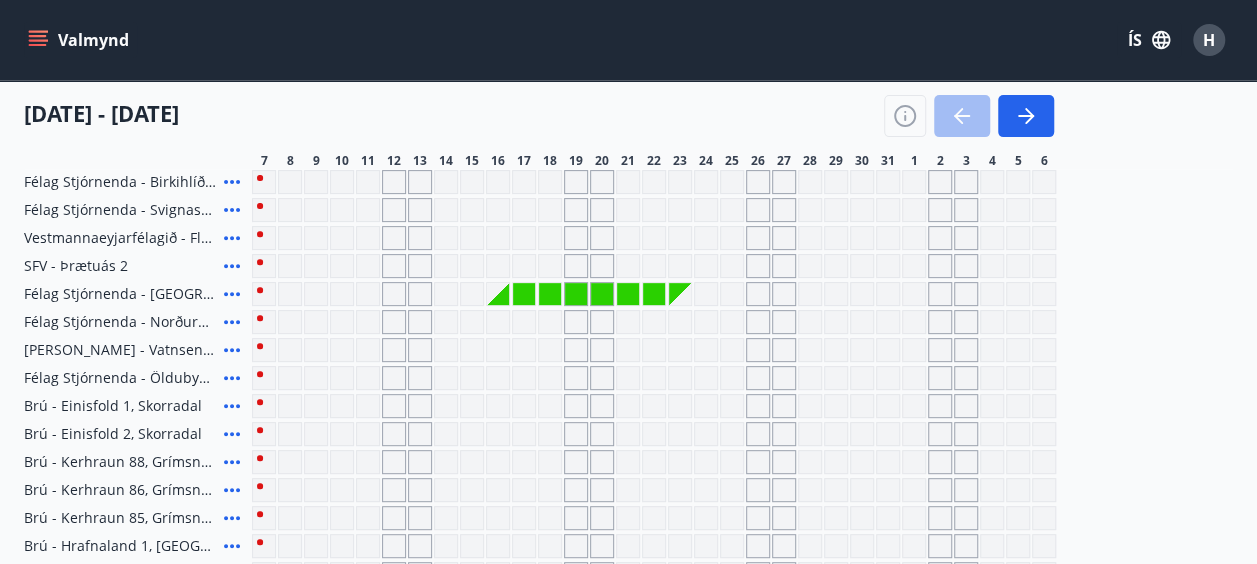 click 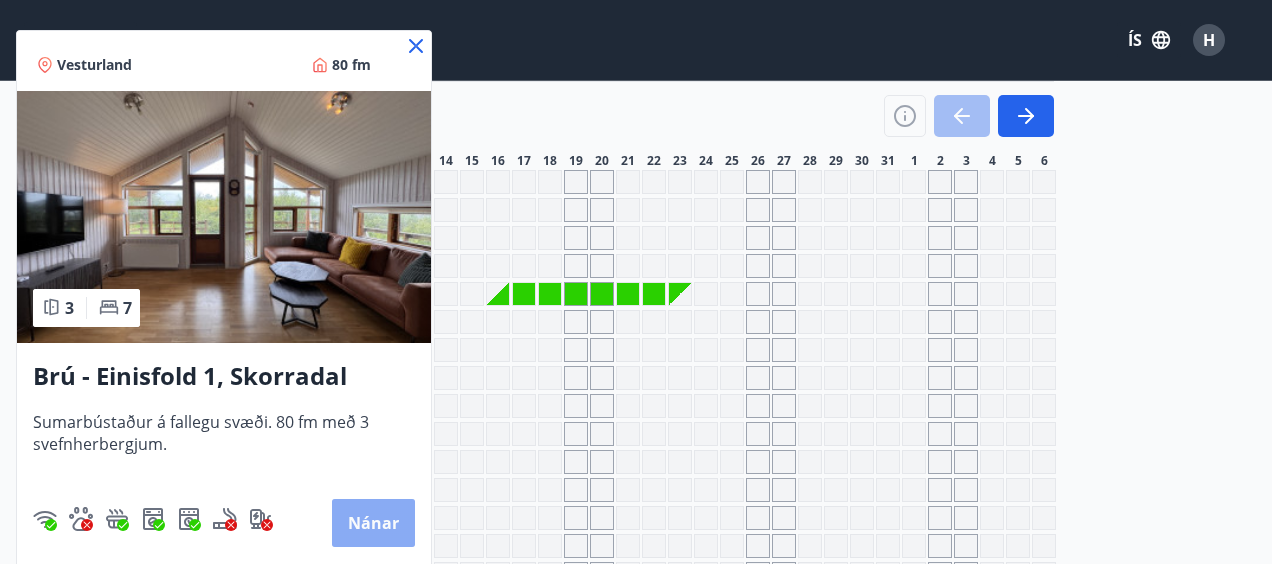 click on "Nánar" at bounding box center (373, 523) 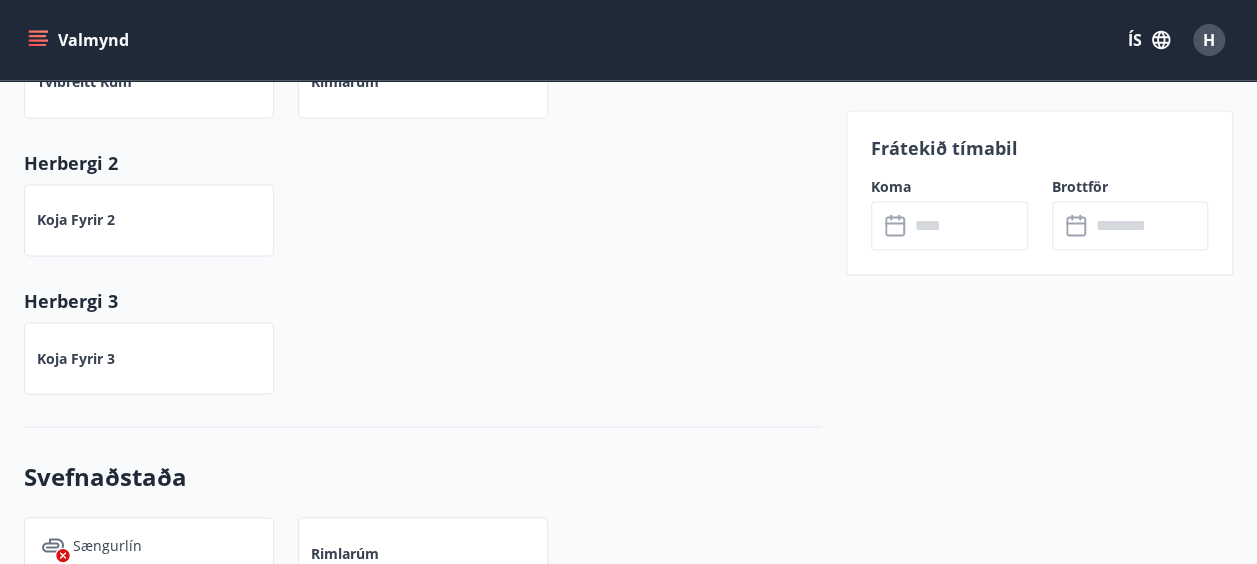 scroll, scrollTop: 1576, scrollLeft: 0, axis: vertical 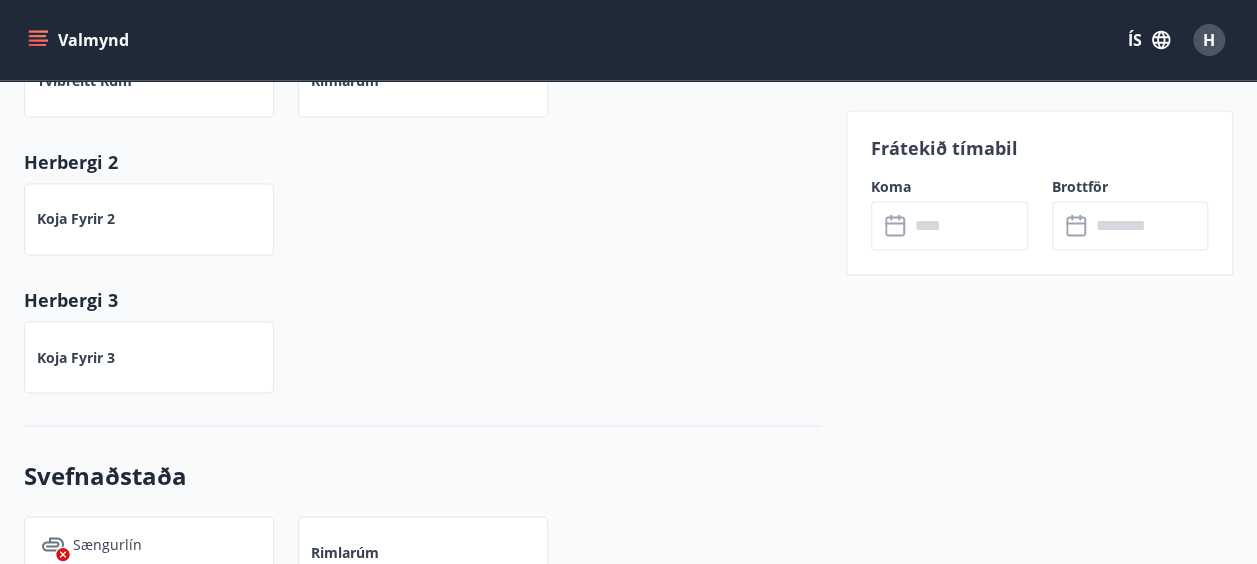 click at bounding box center [968, 225] 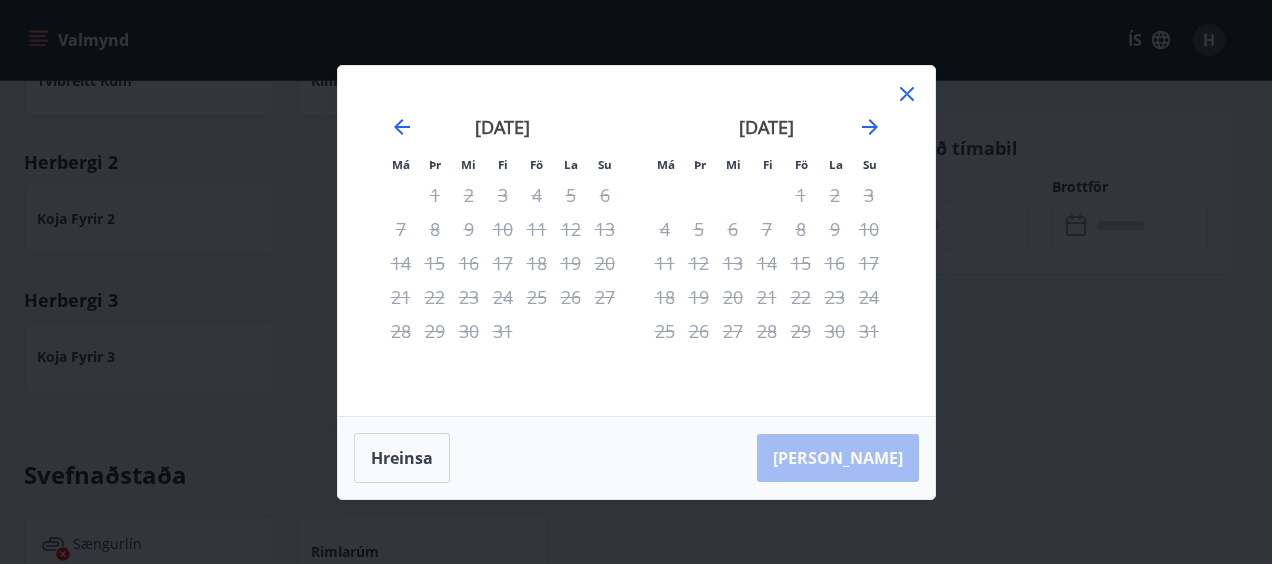 click 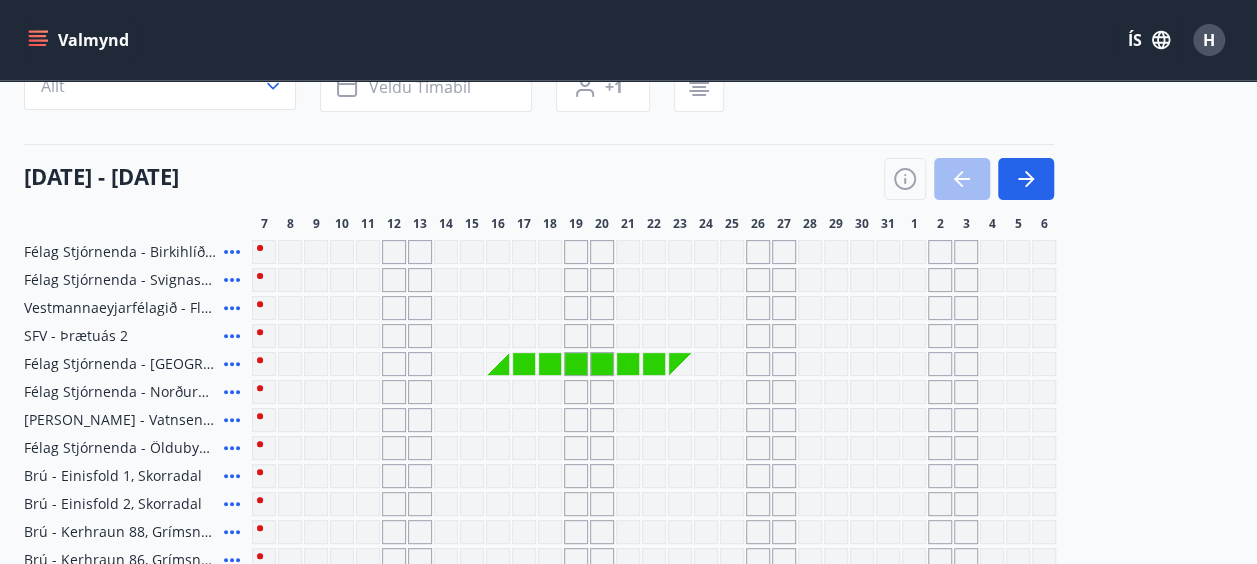 scroll, scrollTop: 167, scrollLeft: 0, axis: vertical 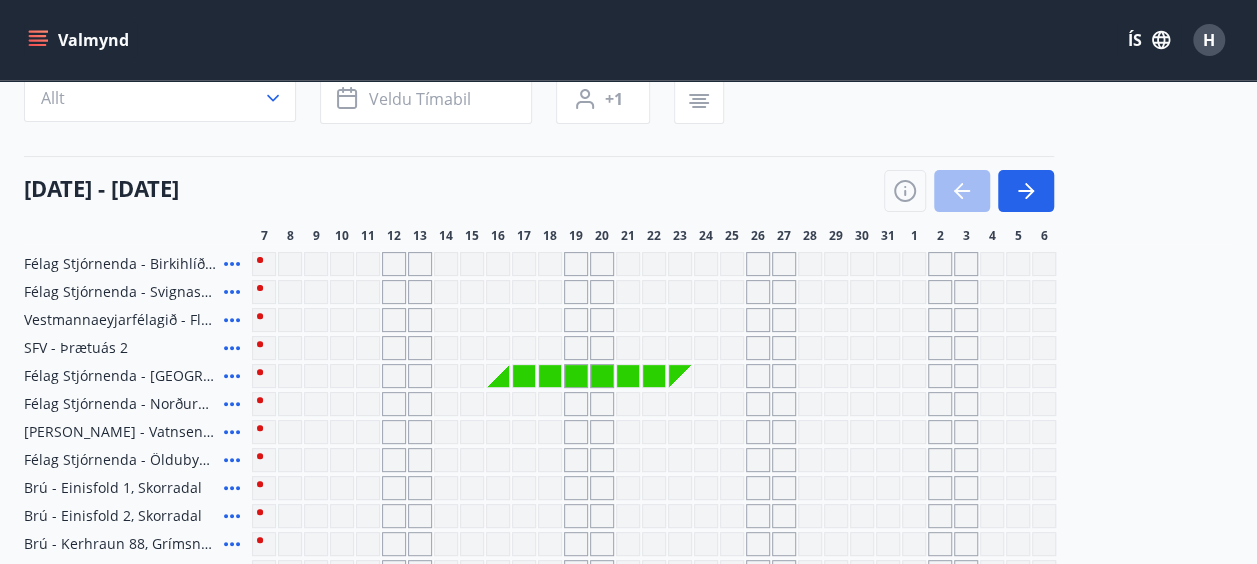 click 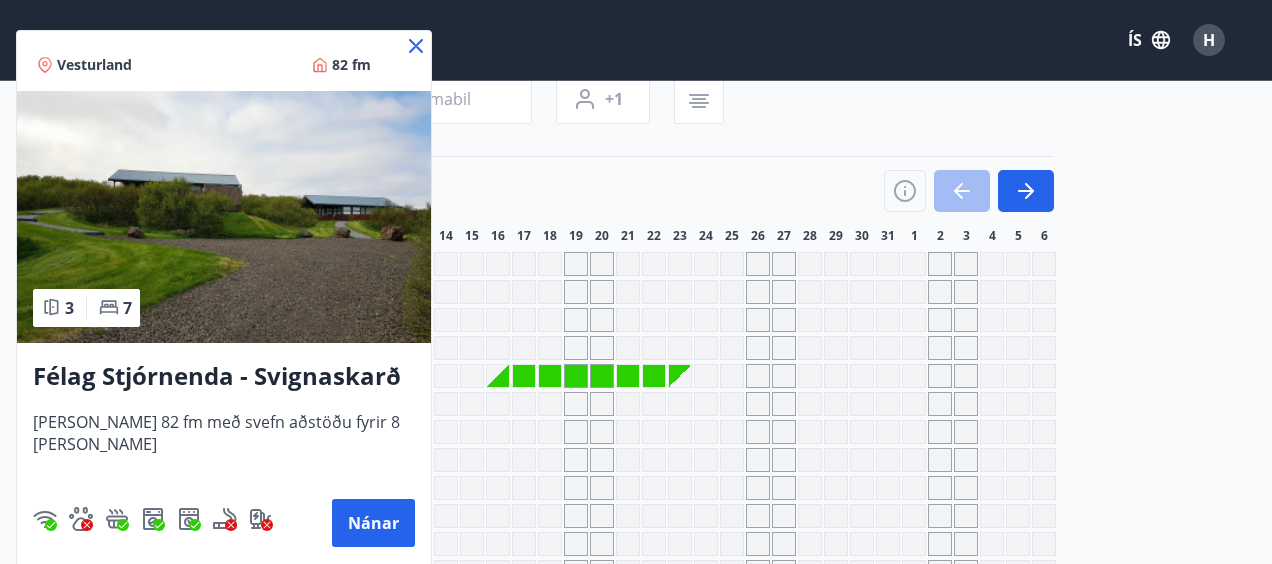 click on "Félag Stjórnenda - Svignaskarð 32 Húsið er 82 fm með svefn aðstöðu fyrir 8 manns Nánar" at bounding box center (224, 453) 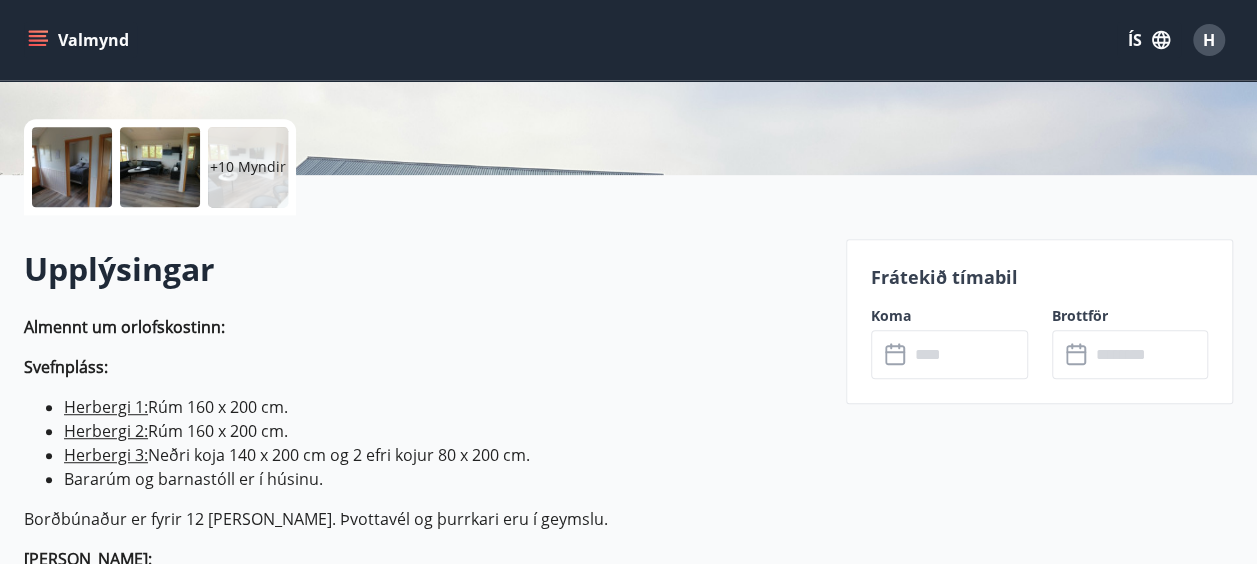 scroll, scrollTop: 426, scrollLeft: 0, axis: vertical 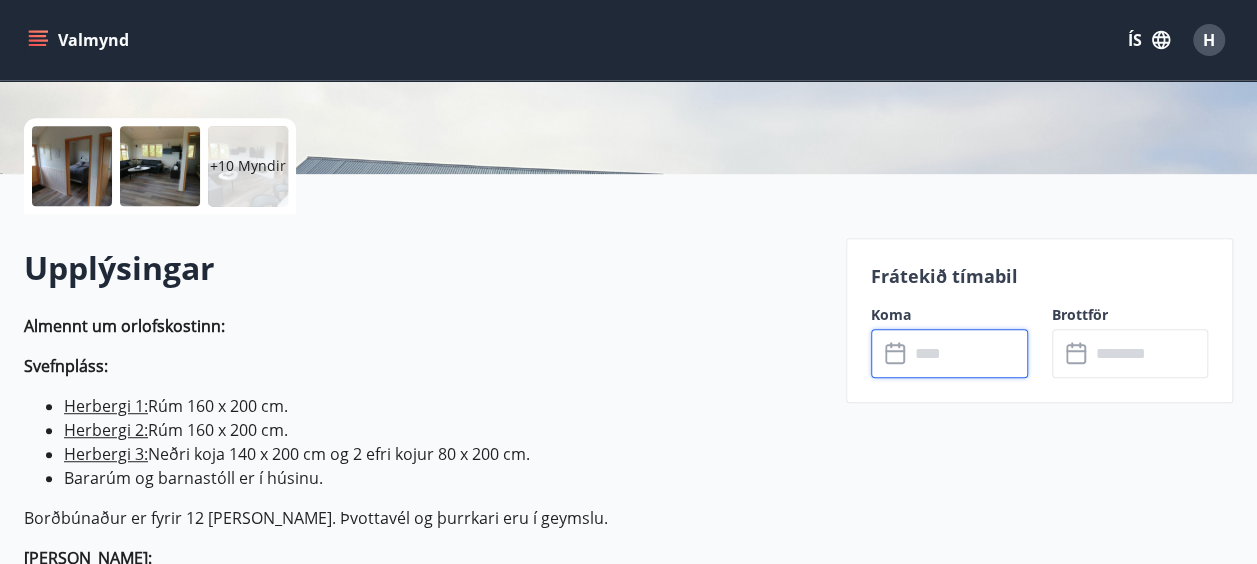 click at bounding box center [968, 353] 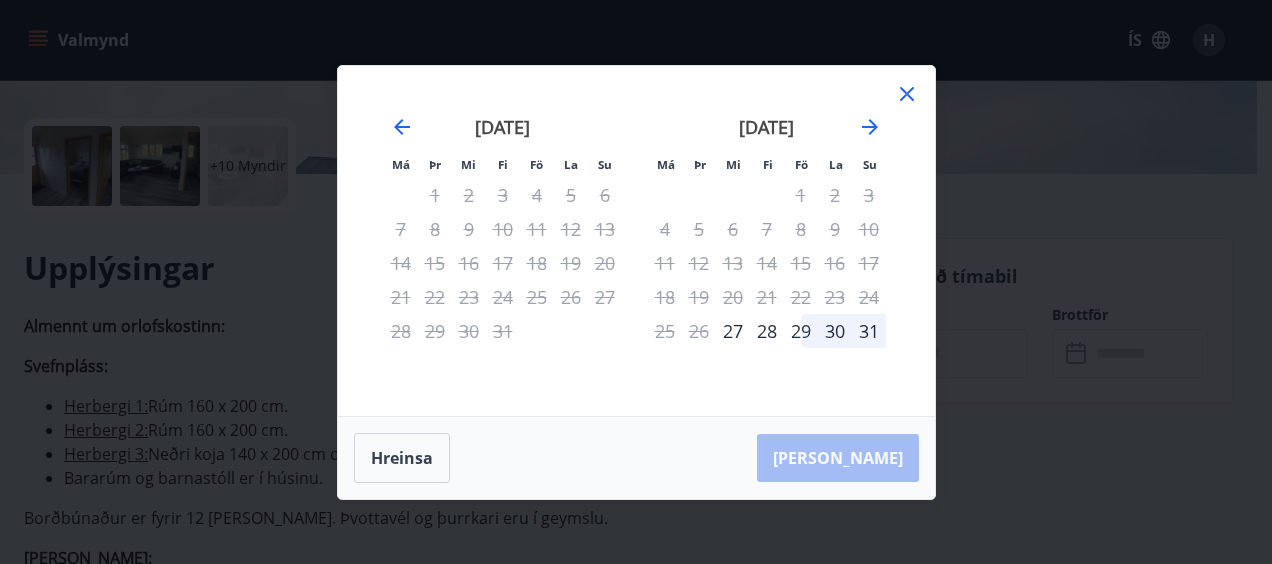 click 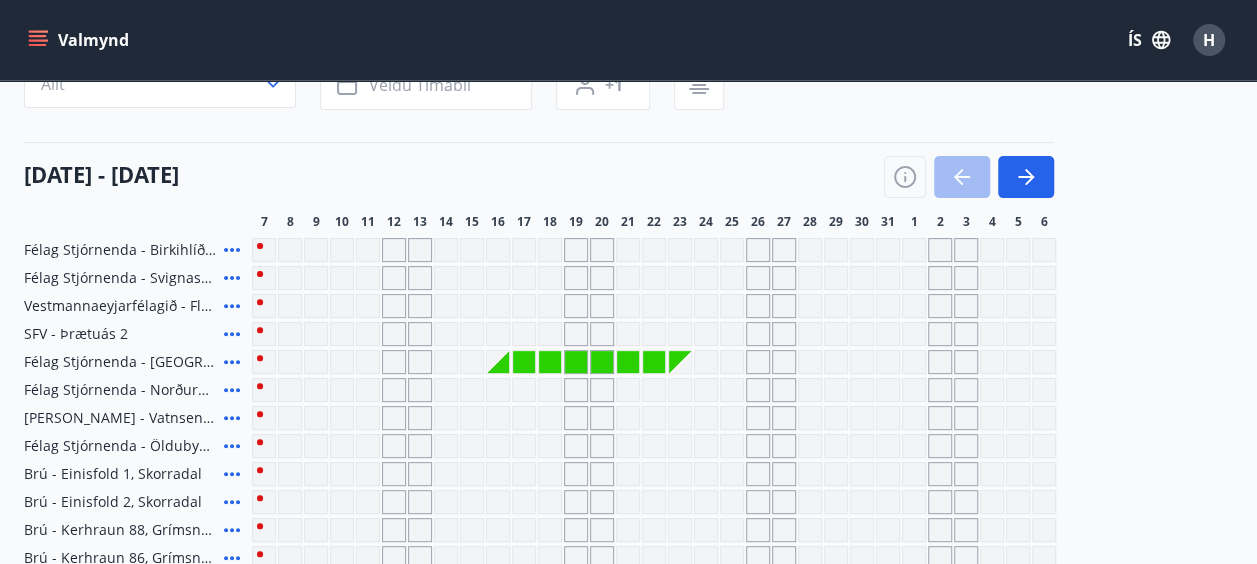 scroll, scrollTop: 0, scrollLeft: 0, axis: both 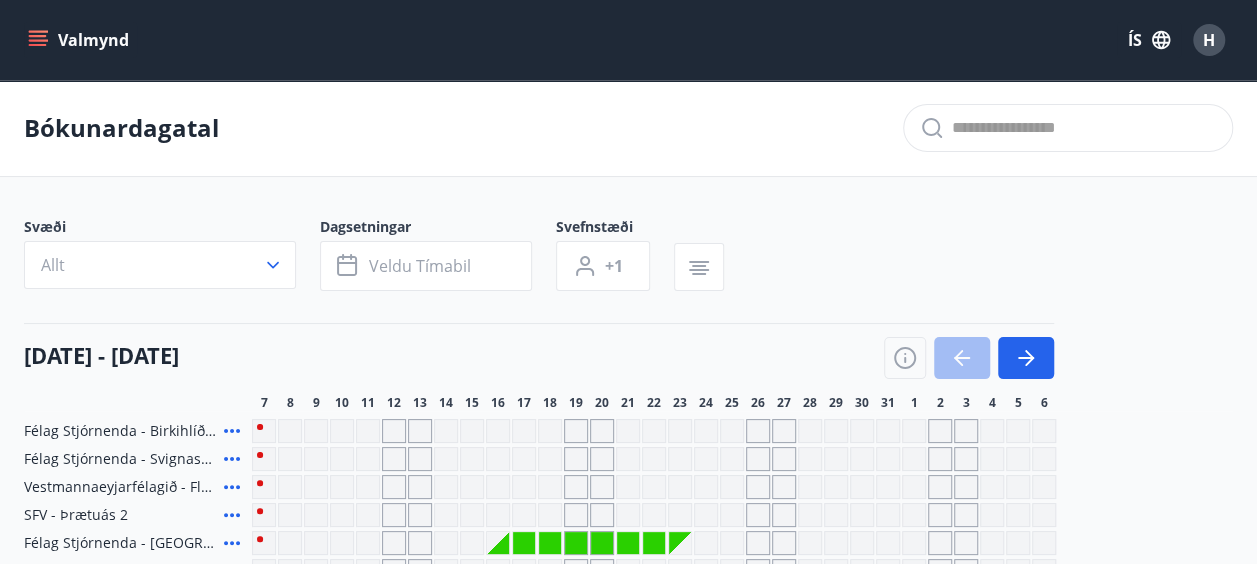 click 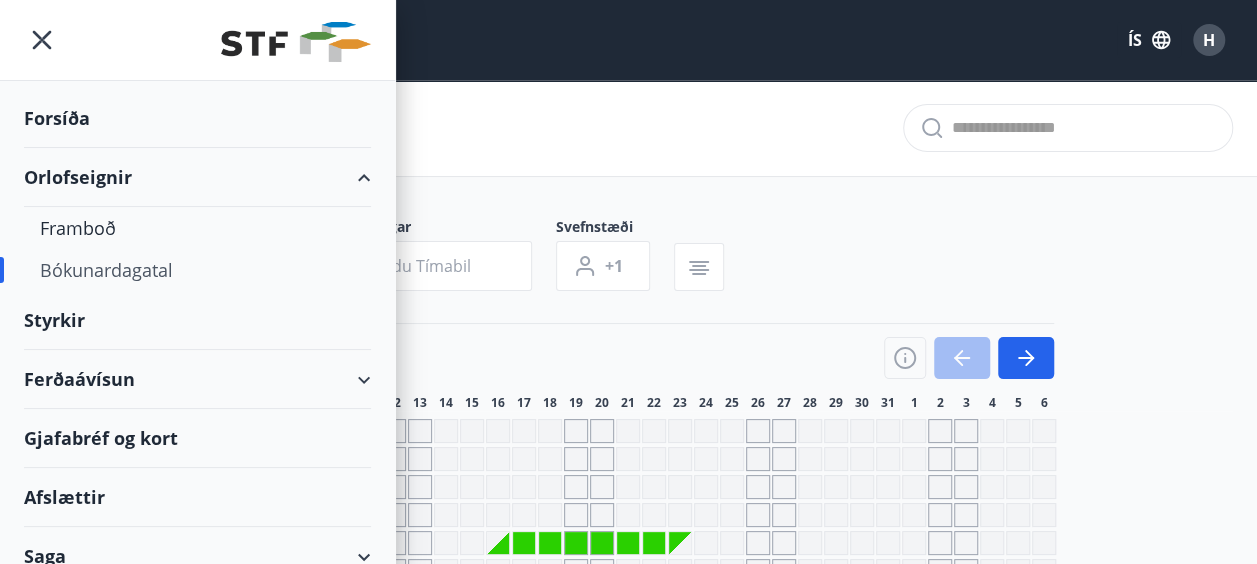 scroll, scrollTop: 77, scrollLeft: 0, axis: vertical 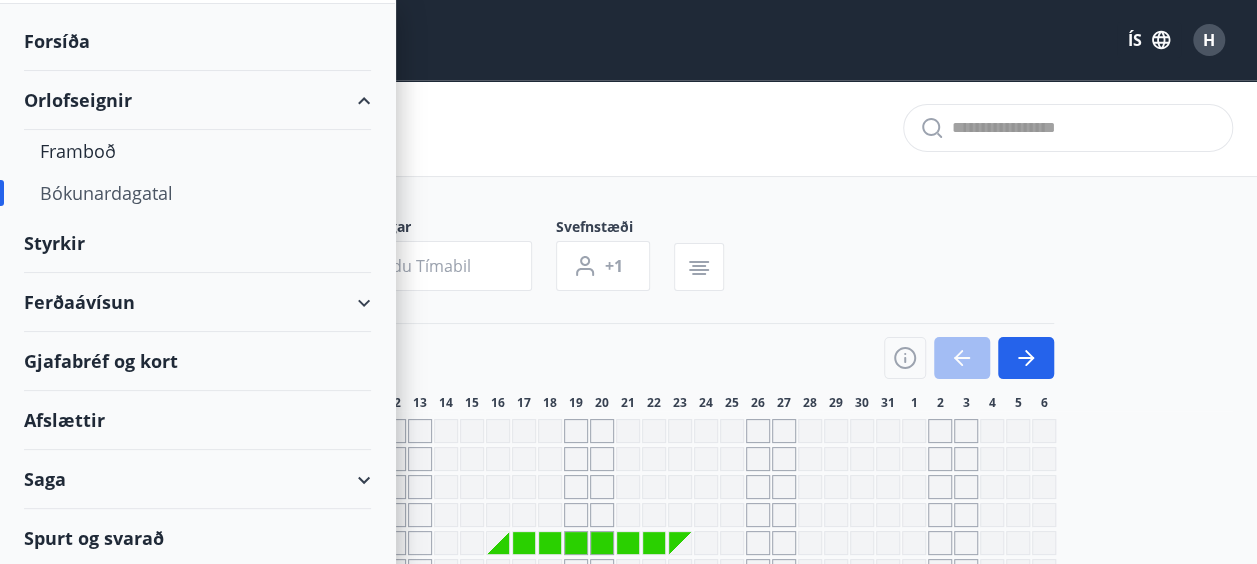 click on "Ferðaávísun" at bounding box center (197, 302) 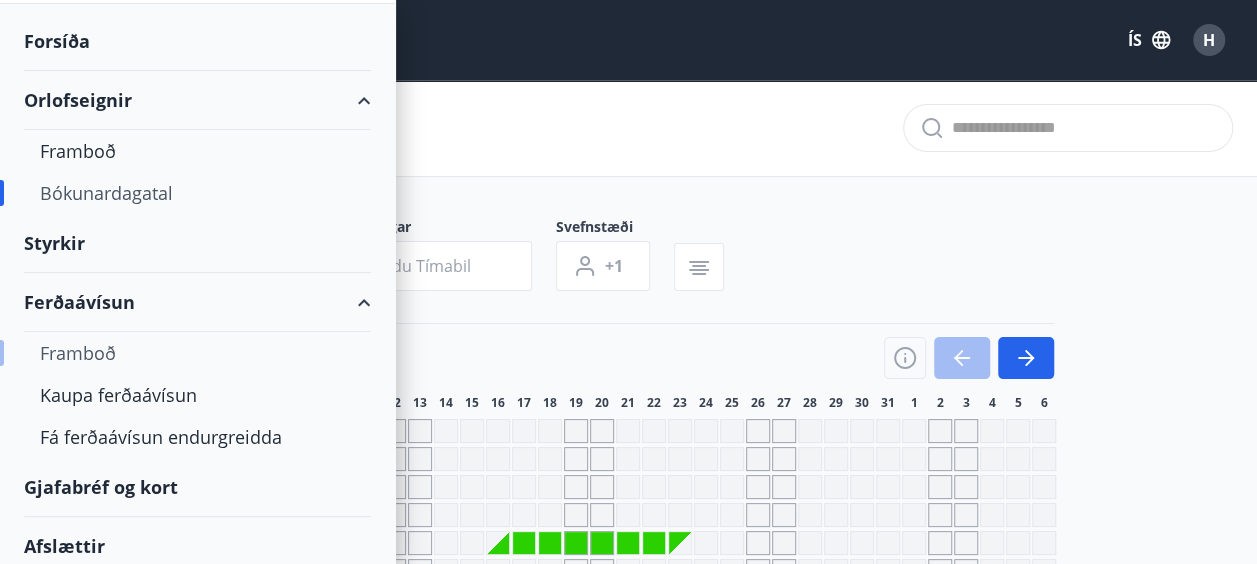click on "Framboð" at bounding box center (197, 353) 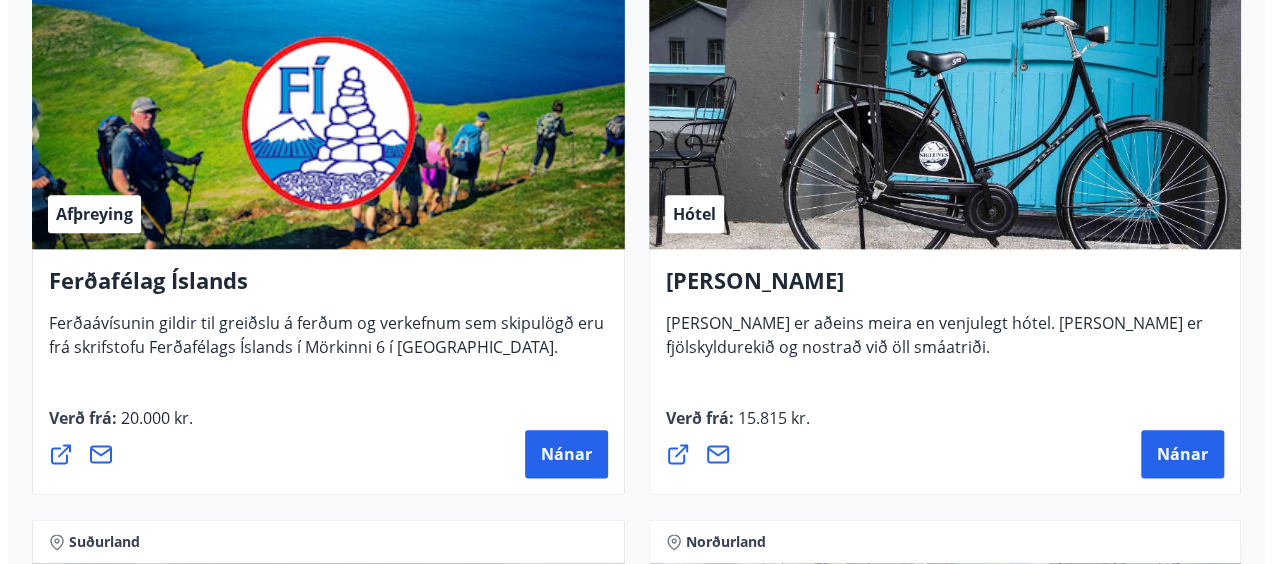 scroll, scrollTop: 984, scrollLeft: 0, axis: vertical 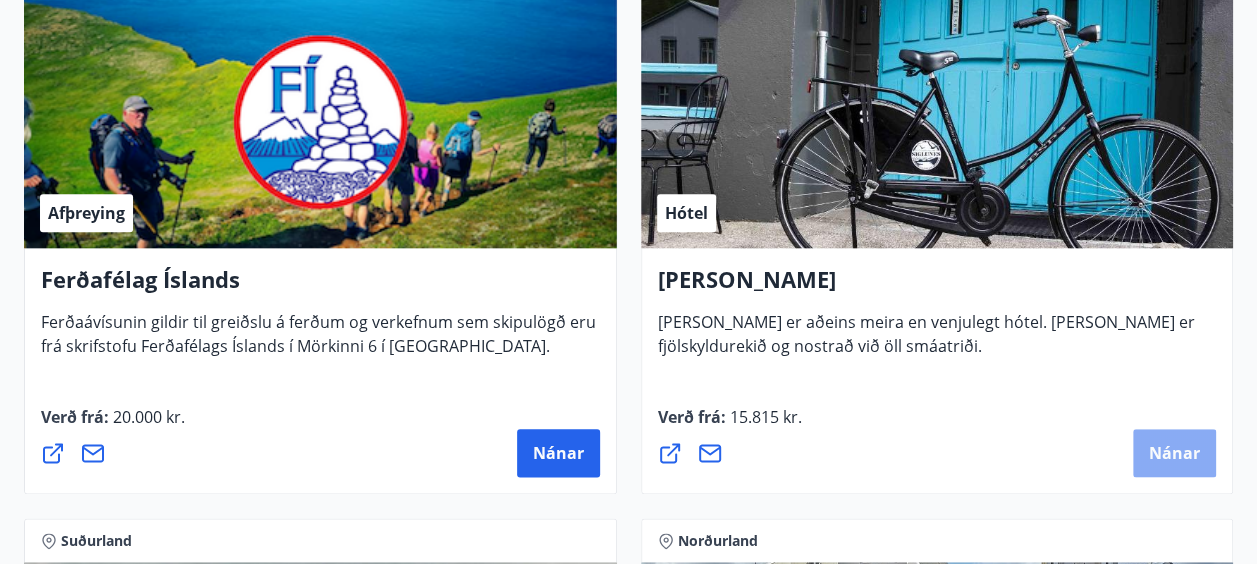 click on "Nánar" at bounding box center (1174, 453) 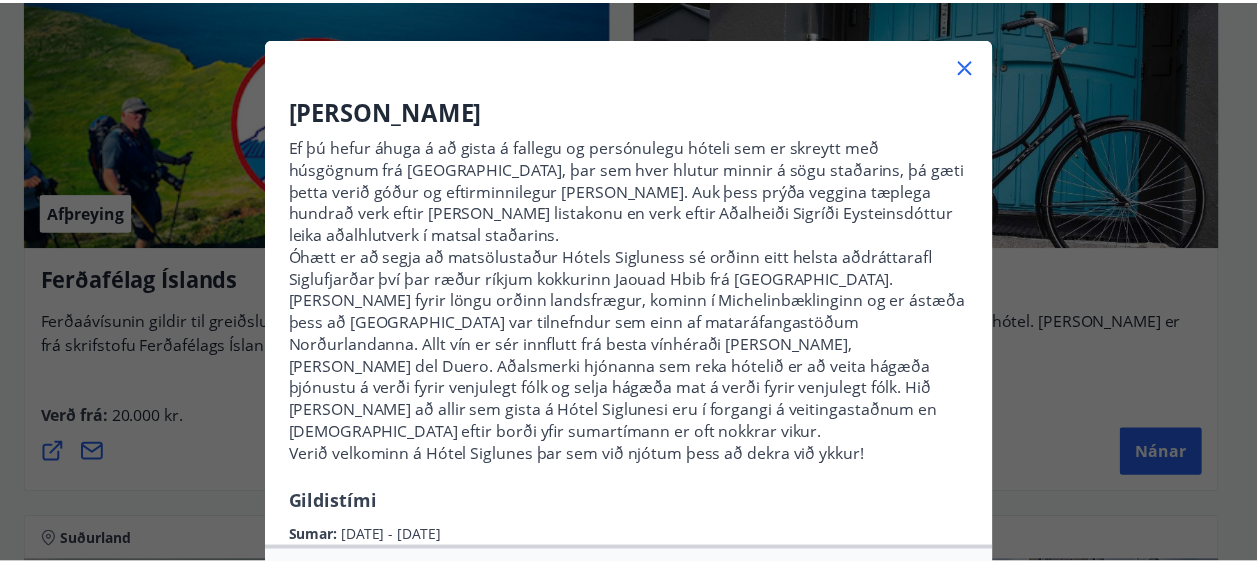 scroll, scrollTop: 0, scrollLeft: 0, axis: both 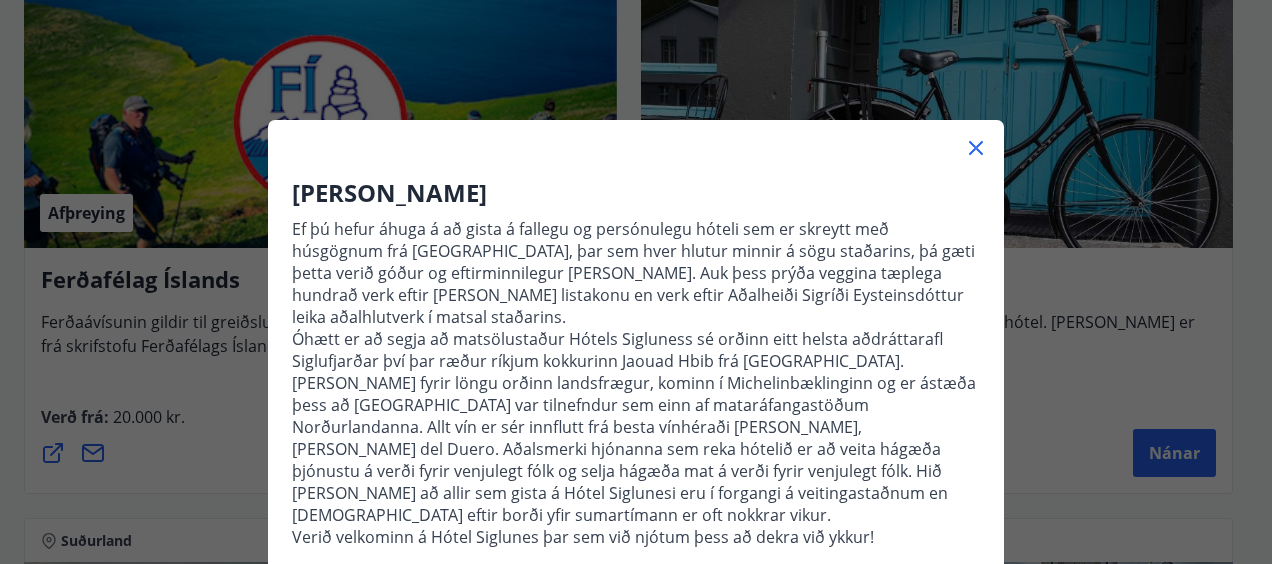 click 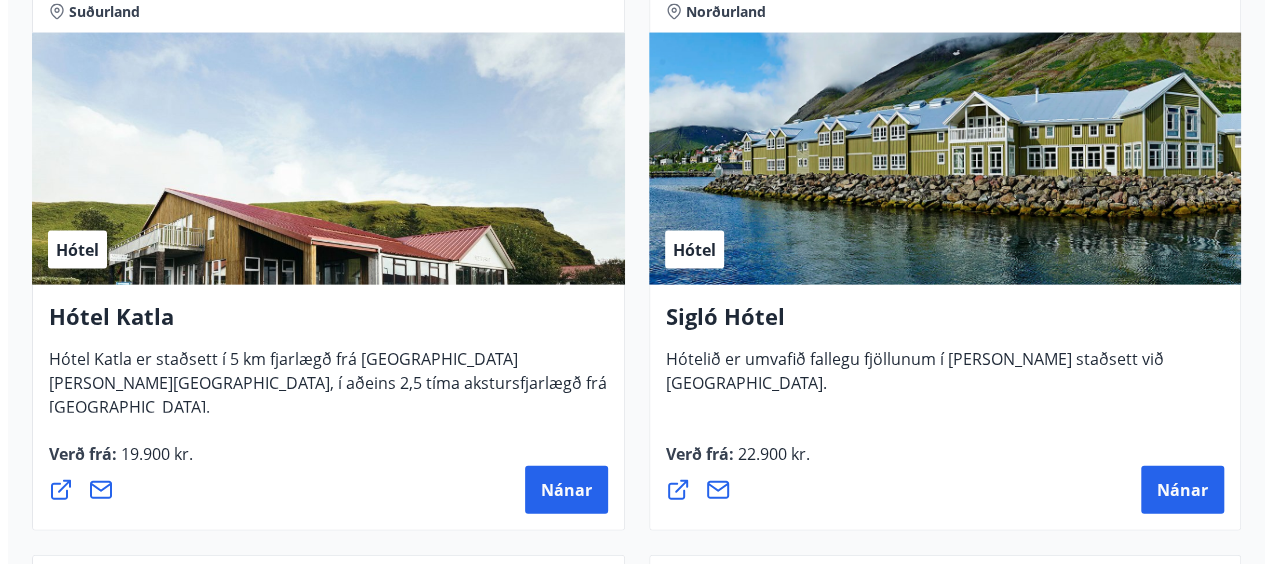 scroll, scrollTop: 2081, scrollLeft: 0, axis: vertical 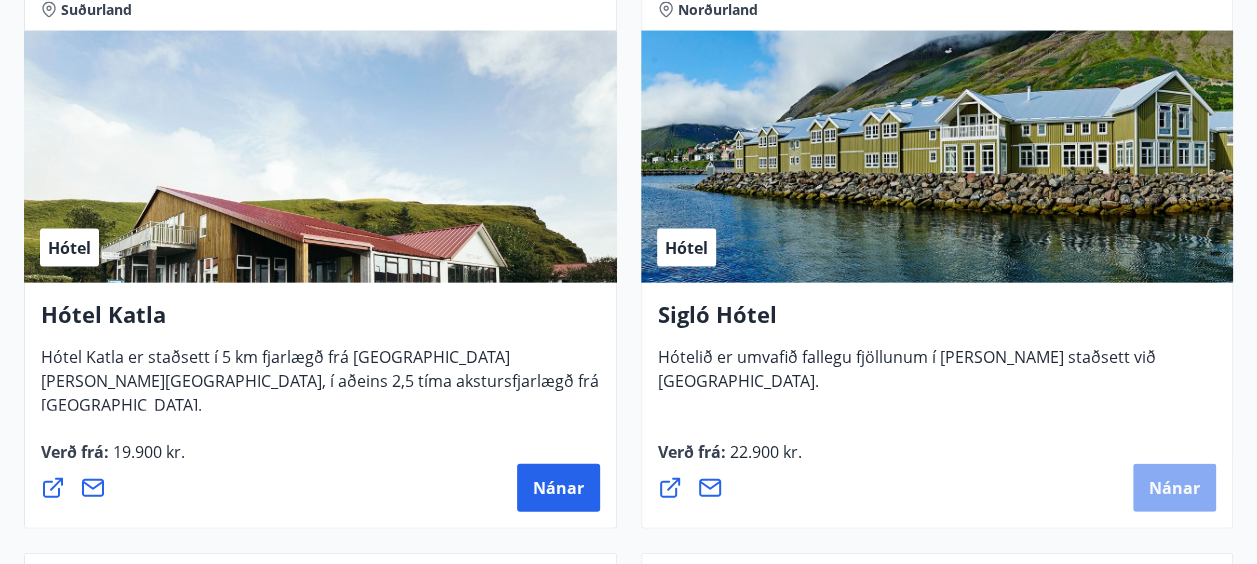 click on "Nánar" at bounding box center (1174, 488) 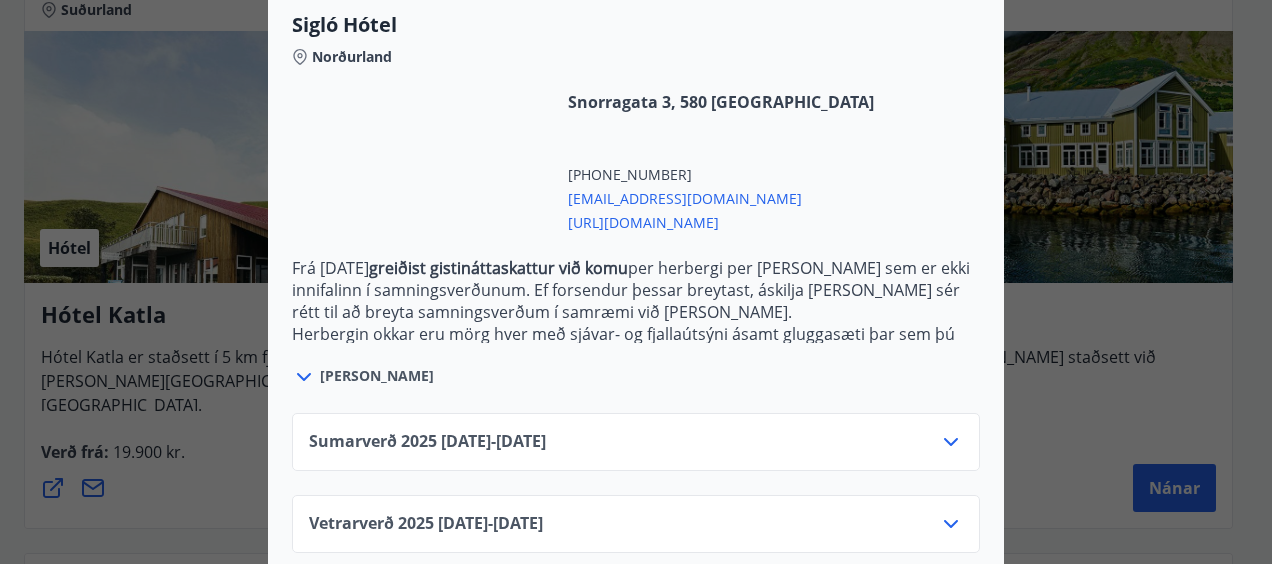scroll, scrollTop: 576, scrollLeft: 0, axis: vertical 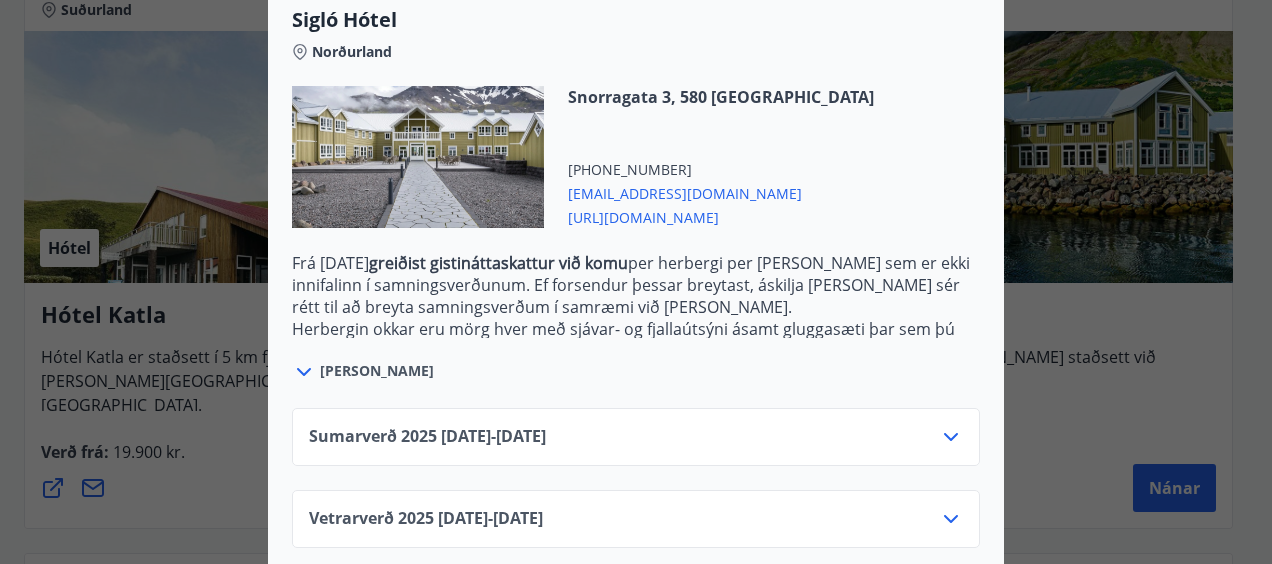 click 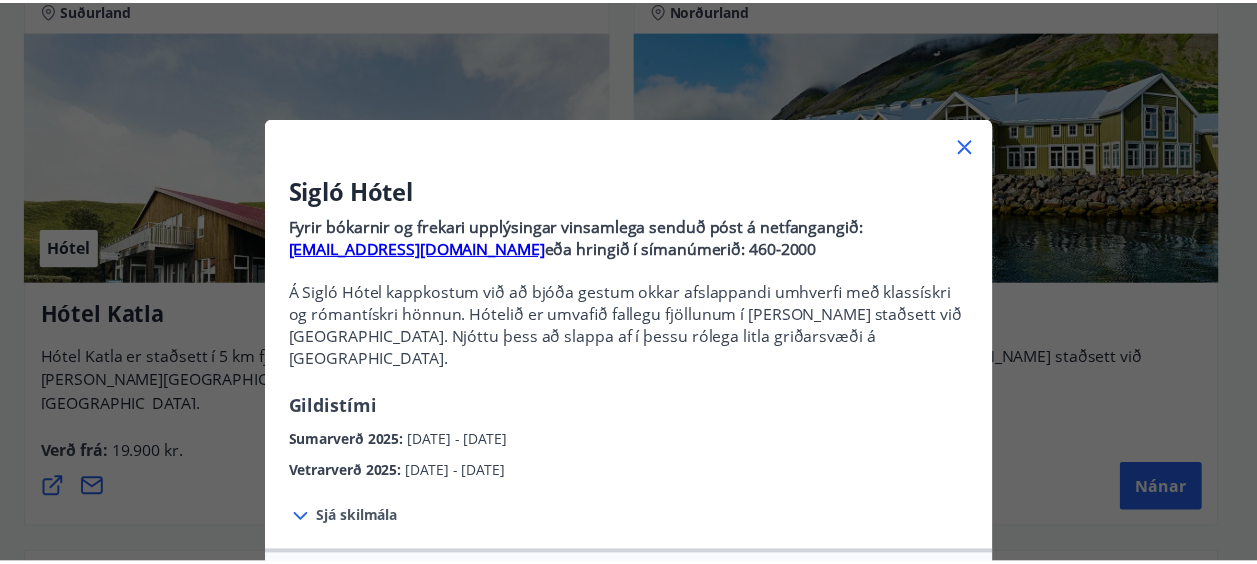 scroll, scrollTop: 0, scrollLeft: 0, axis: both 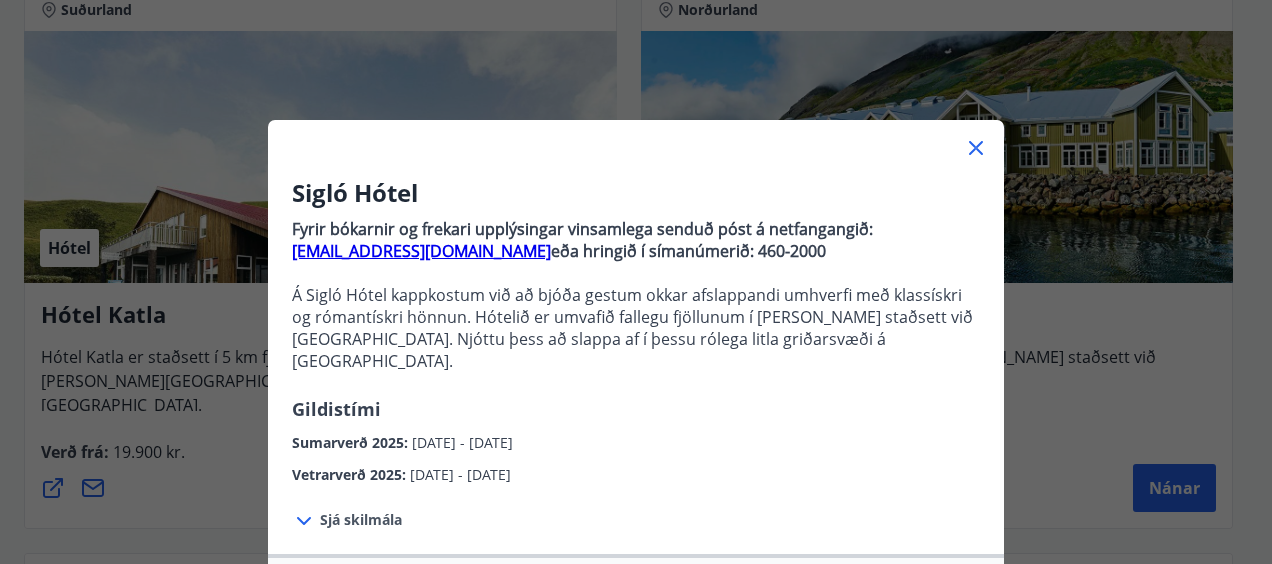 click 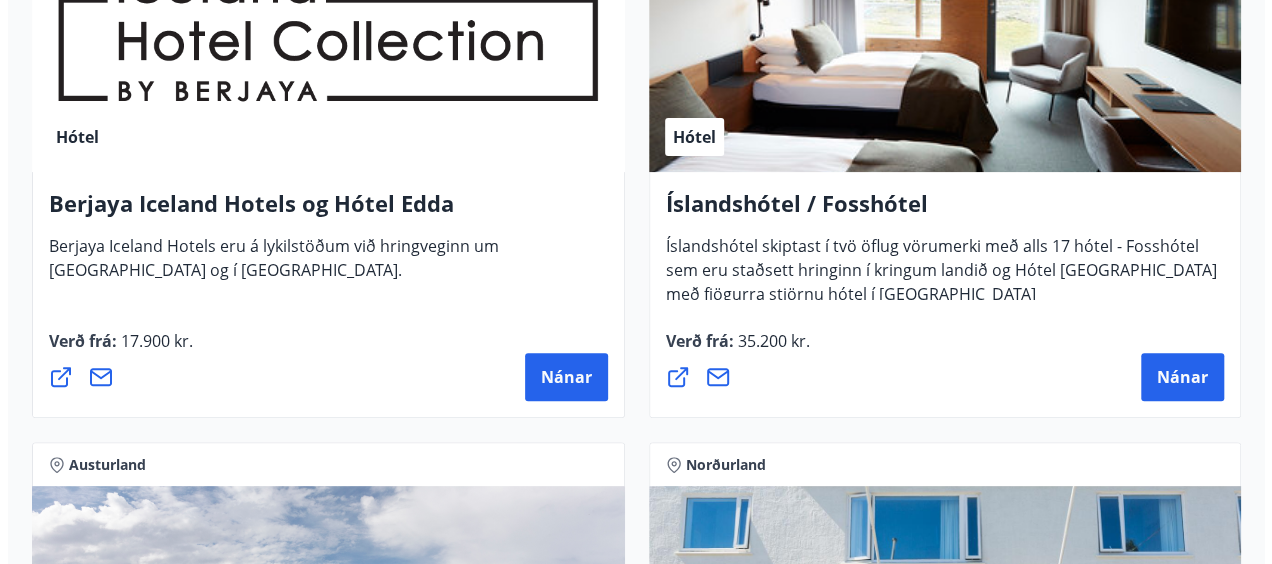 scroll, scrollTop: 3891, scrollLeft: 0, axis: vertical 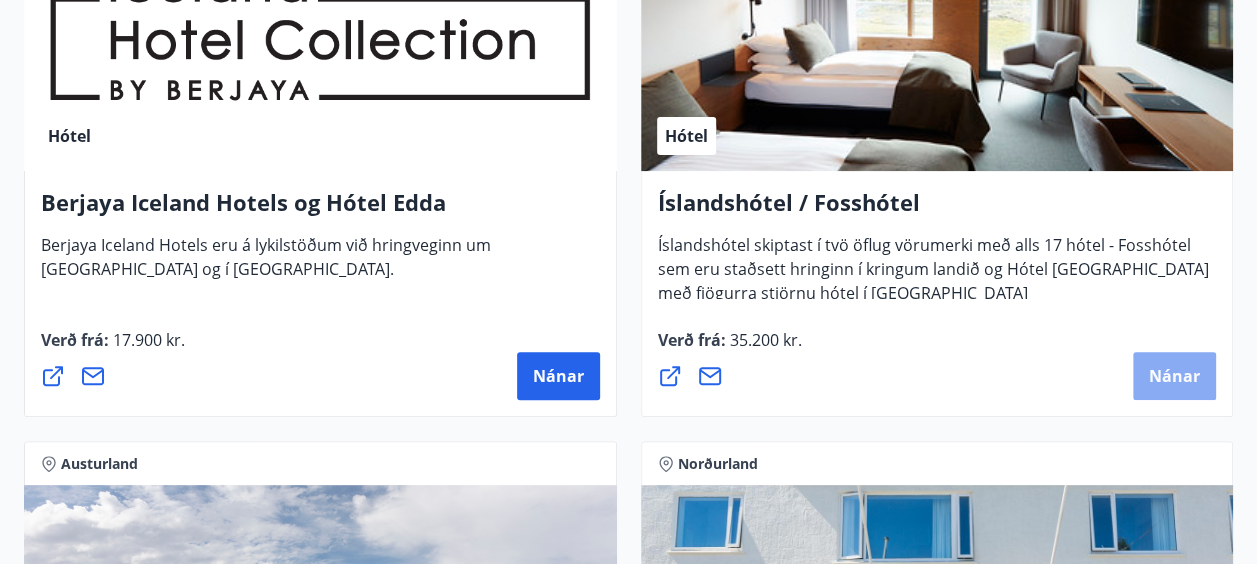 click on "Nánar" at bounding box center (1174, 376) 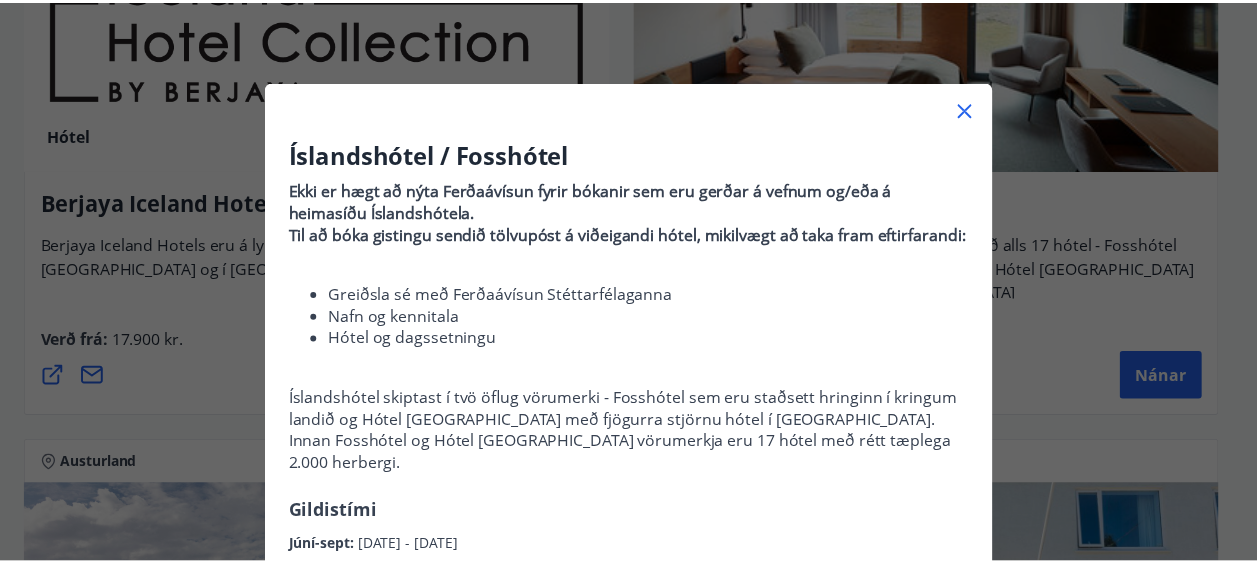 scroll, scrollTop: 0, scrollLeft: 0, axis: both 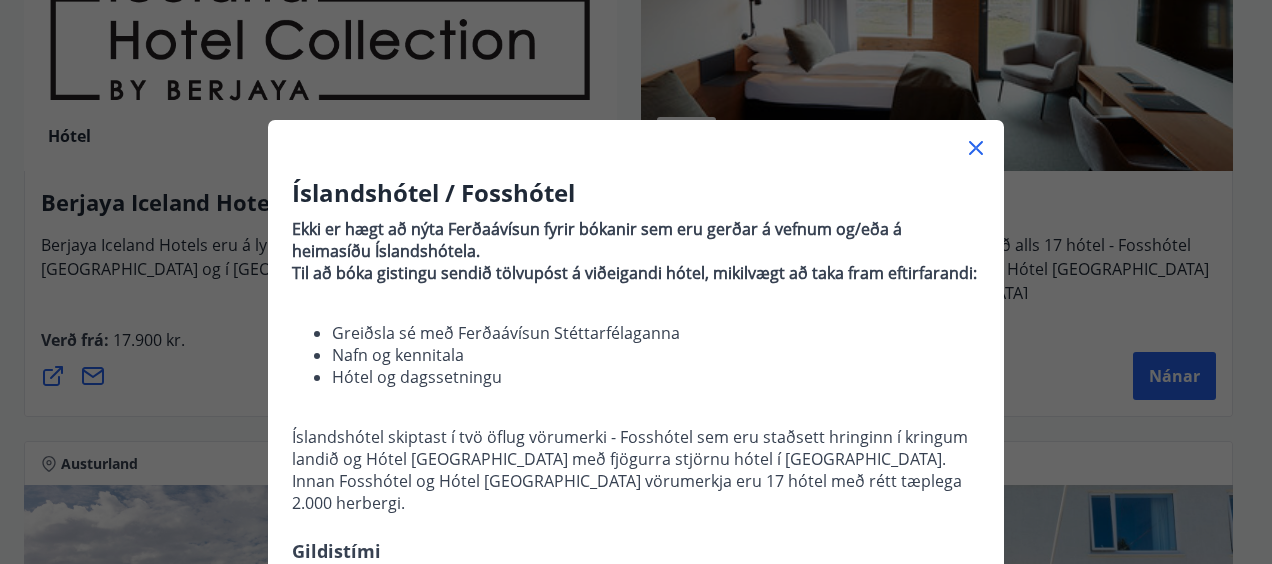 click 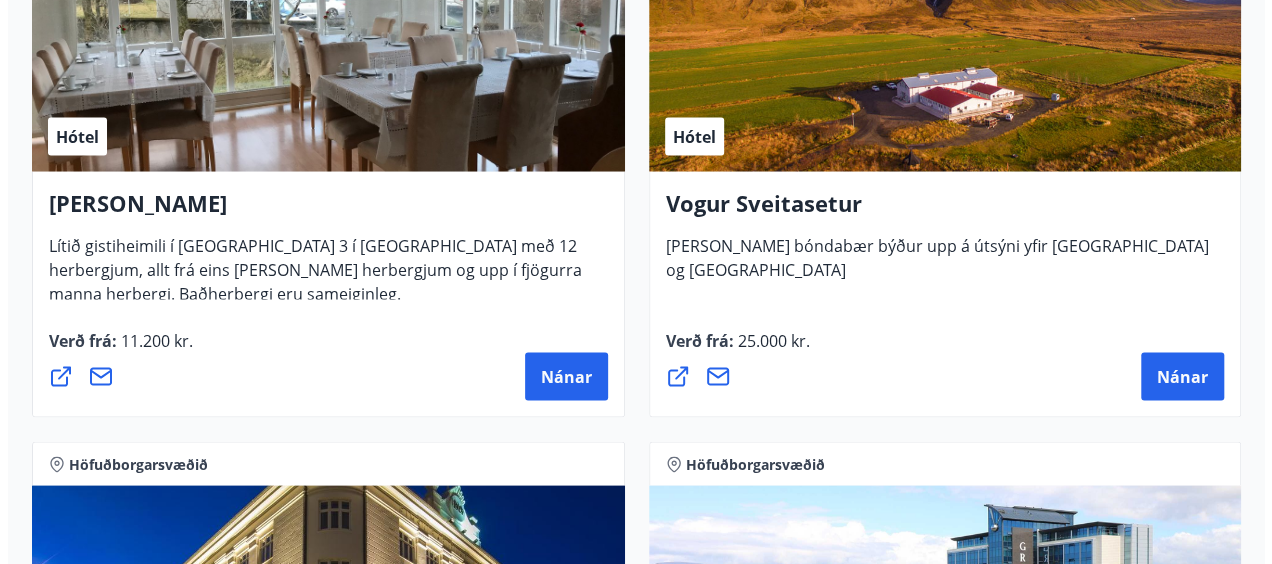 scroll, scrollTop: 5590, scrollLeft: 0, axis: vertical 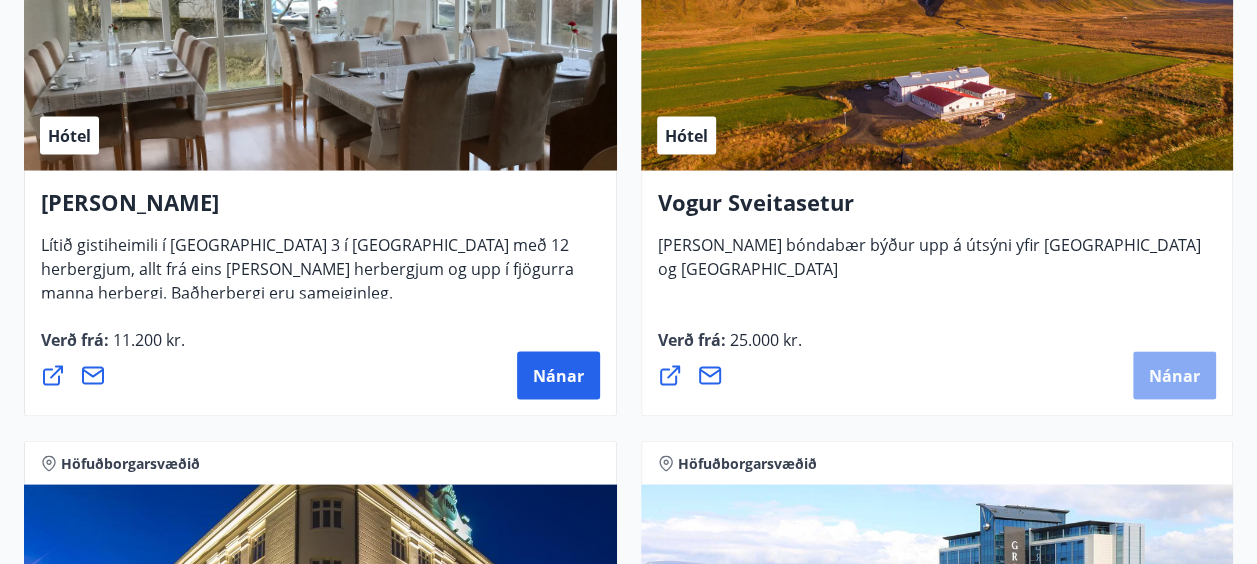 click on "Nánar" at bounding box center (1174, 375) 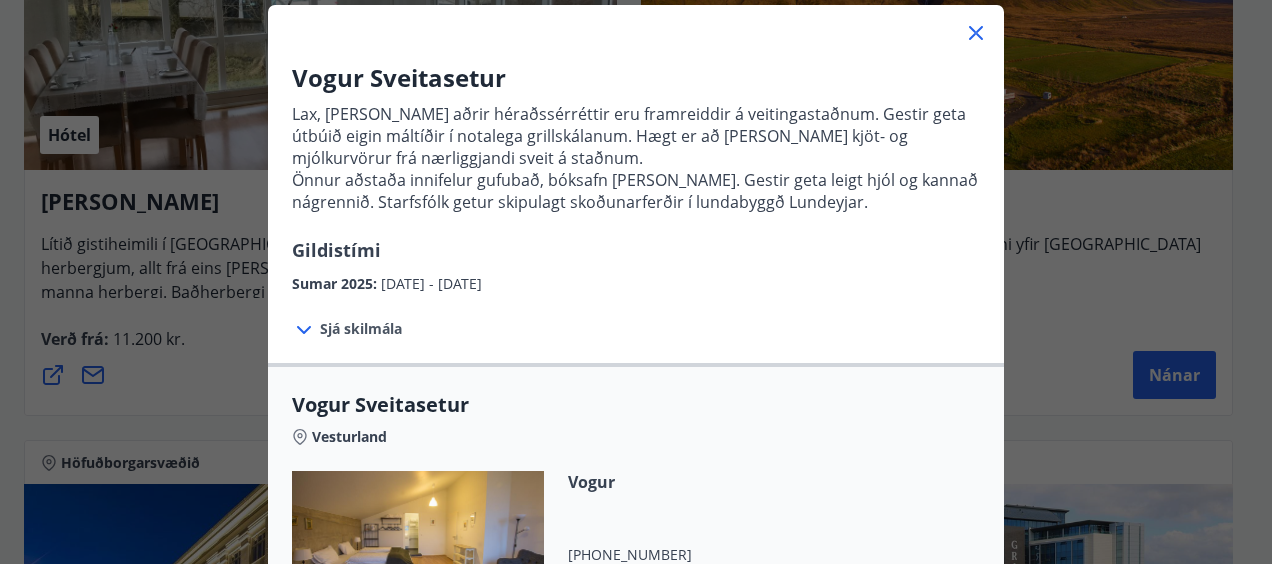 scroll, scrollTop: 112, scrollLeft: 0, axis: vertical 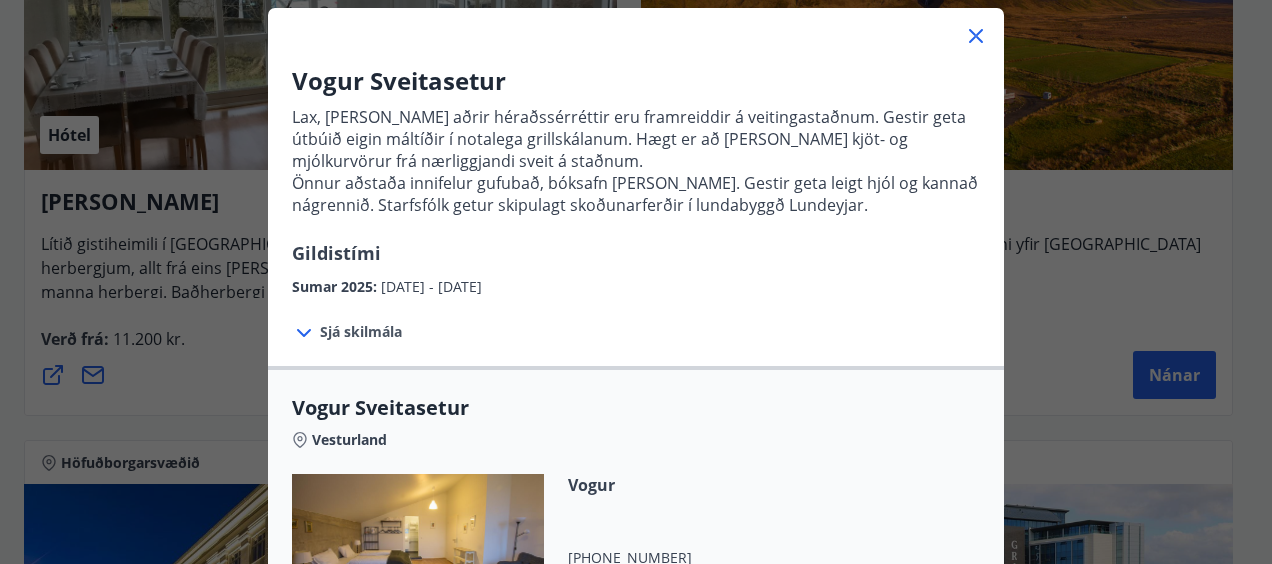 click 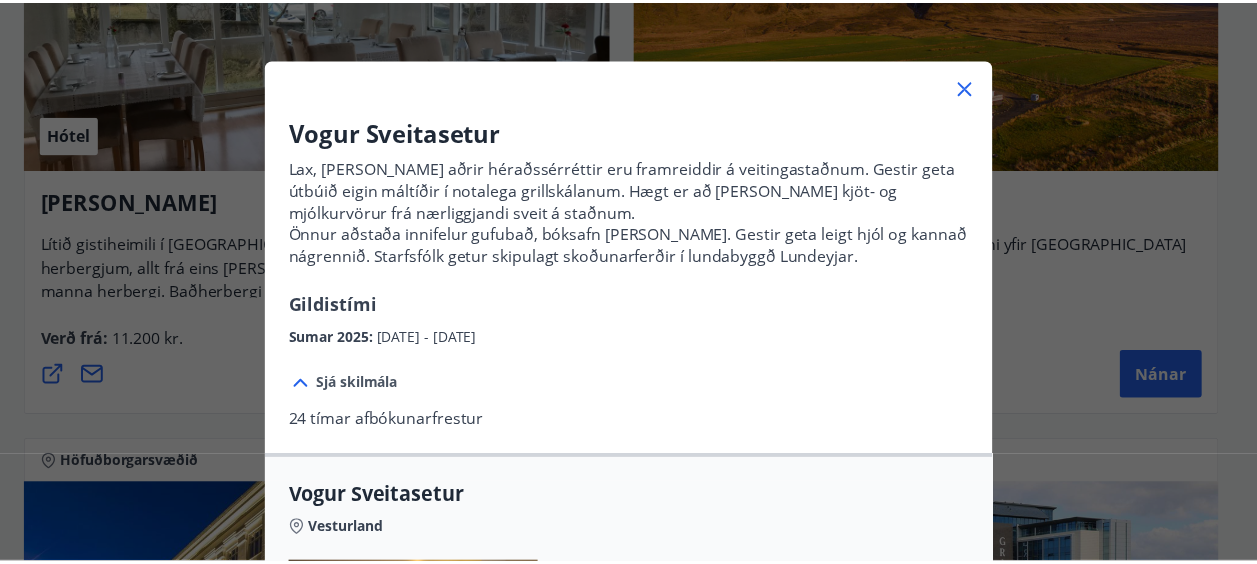 scroll, scrollTop: 60, scrollLeft: 0, axis: vertical 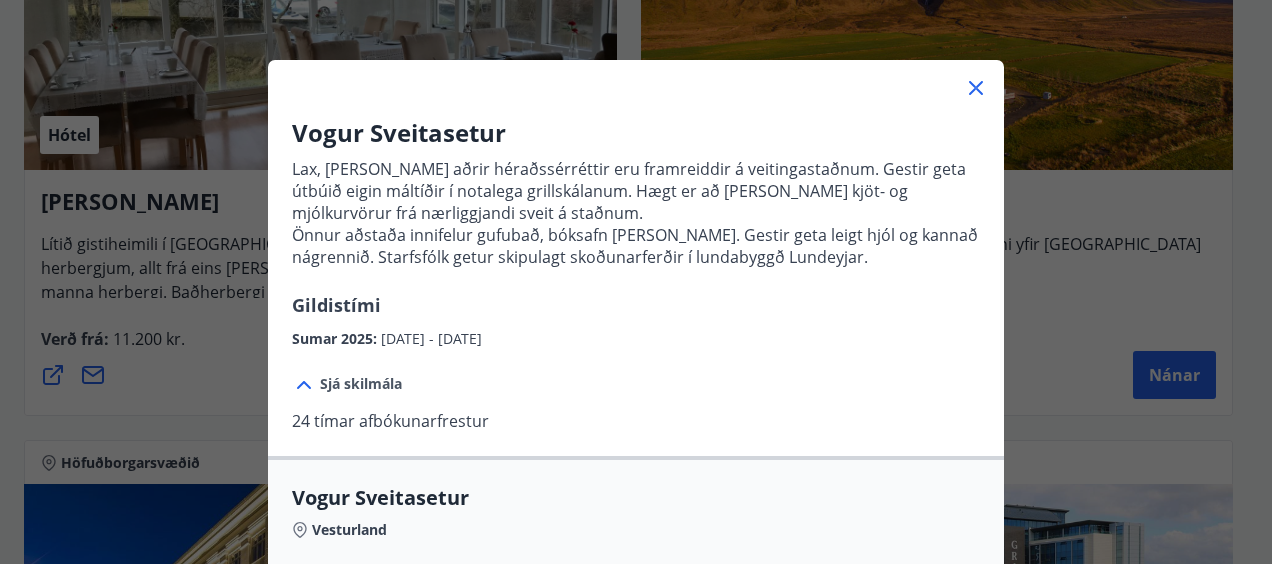 click 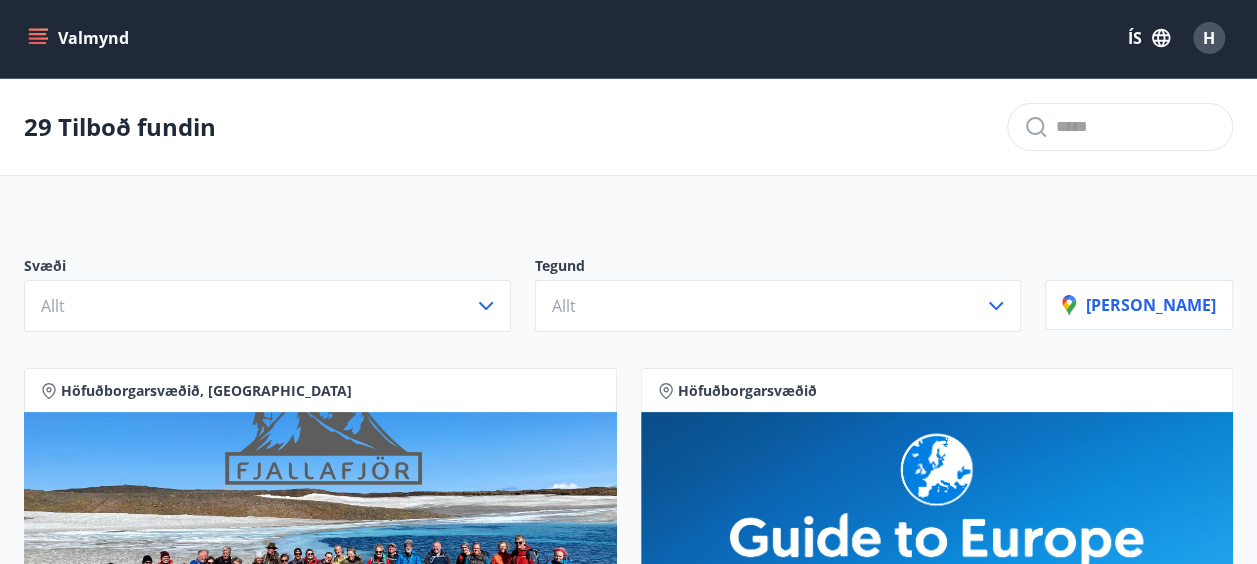 scroll, scrollTop: 0, scrollLeft: 0, axis: both 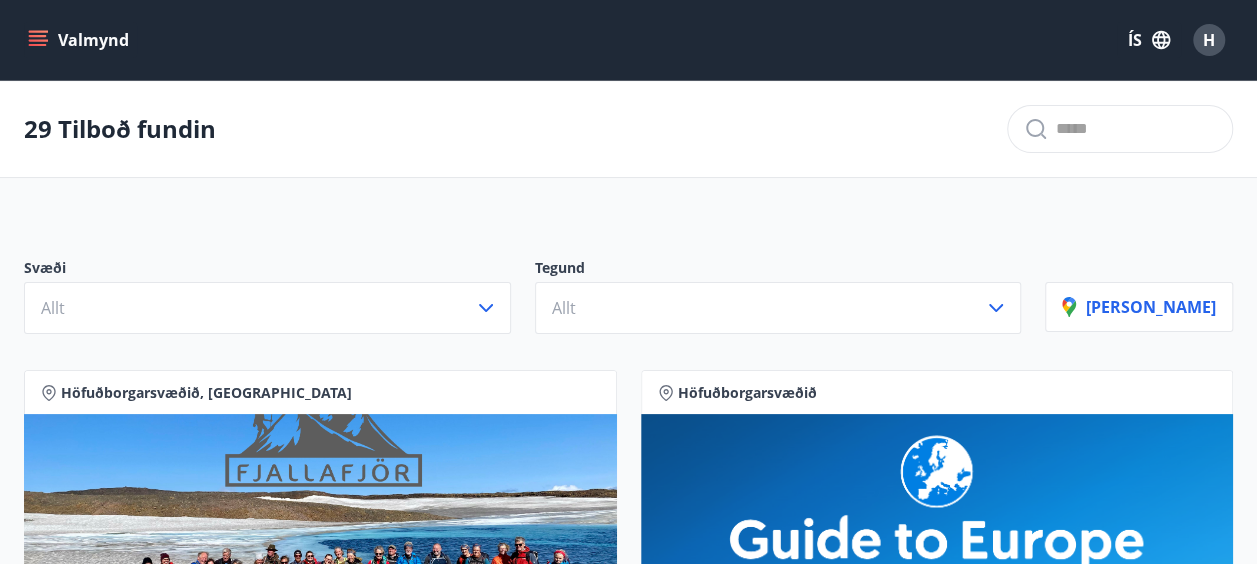 click 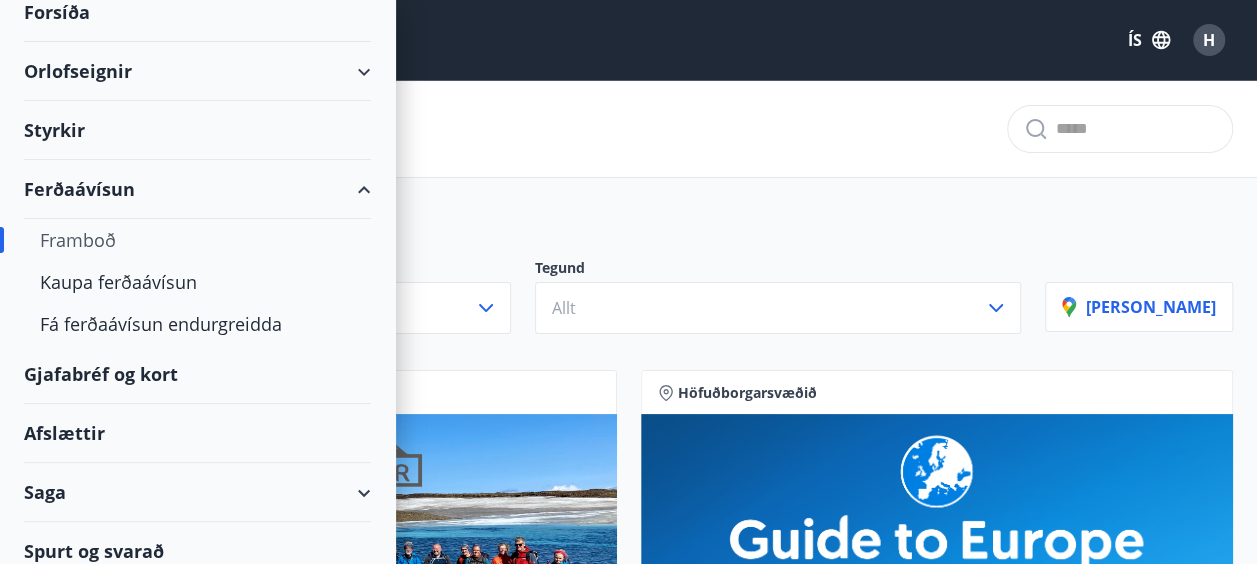 scroll, scrollTop: 119, scrollLeft: 0, axis: vertical 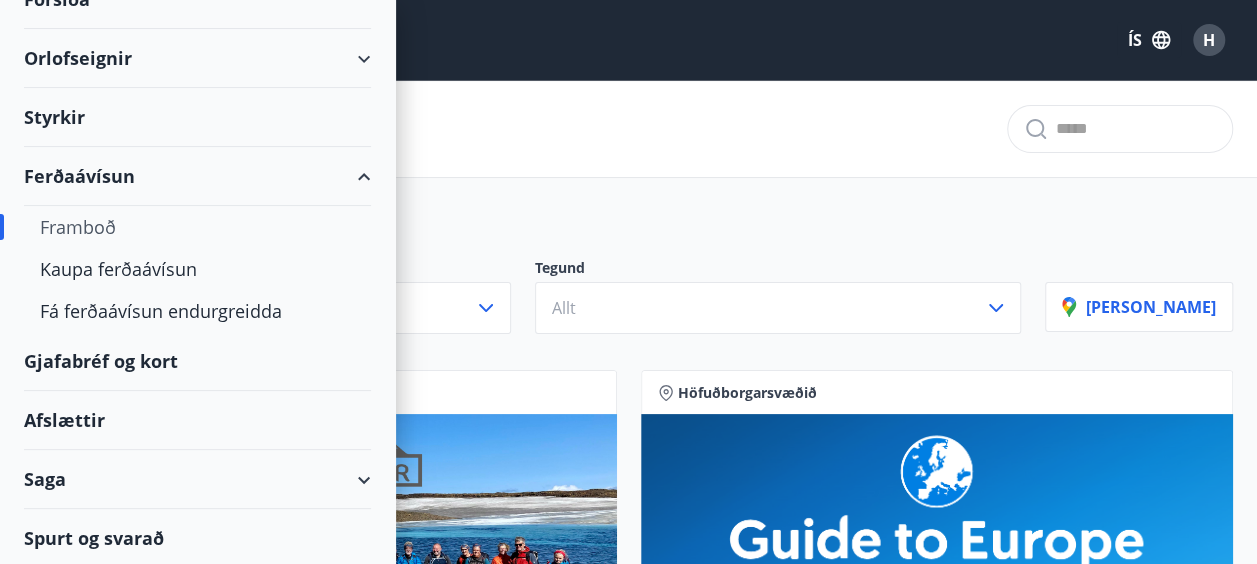 click on "Gjafabréf og kort" at bounding box center [197, 361] 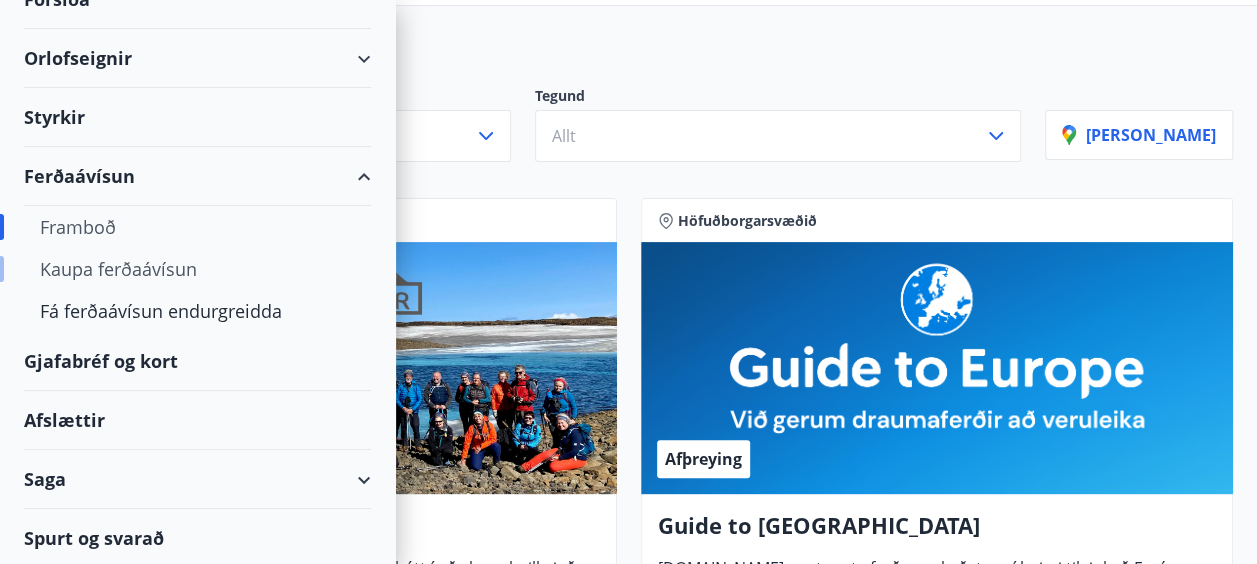 scroll, scrollTop: 174, scrollLeft: 0, axis: vertical 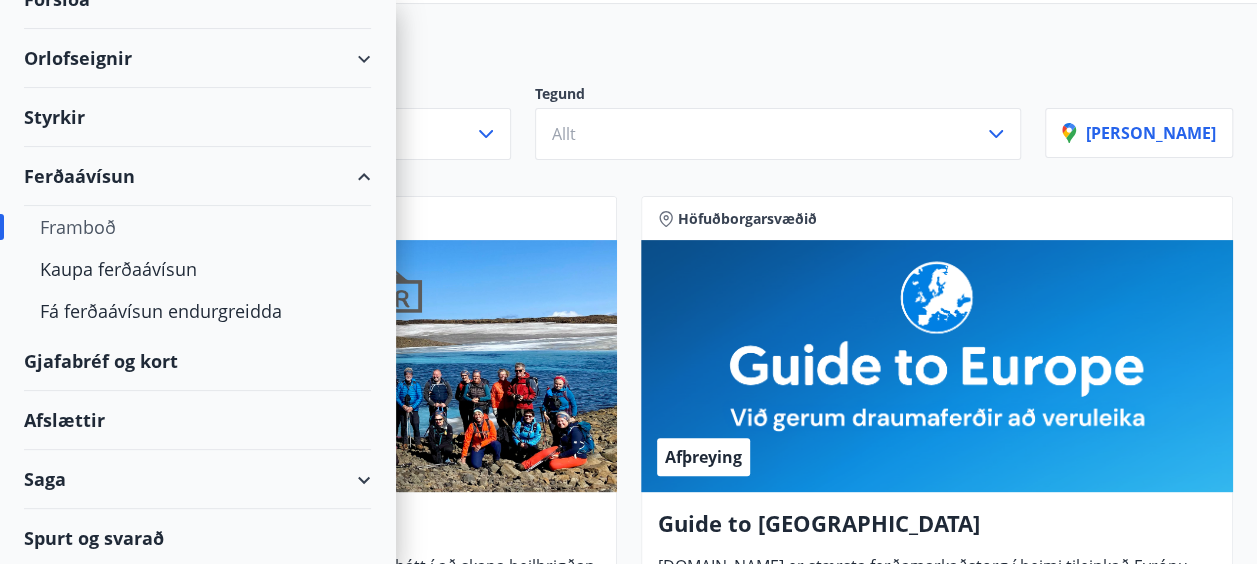 click on "Afslættir" at bounding box center [197, 420] 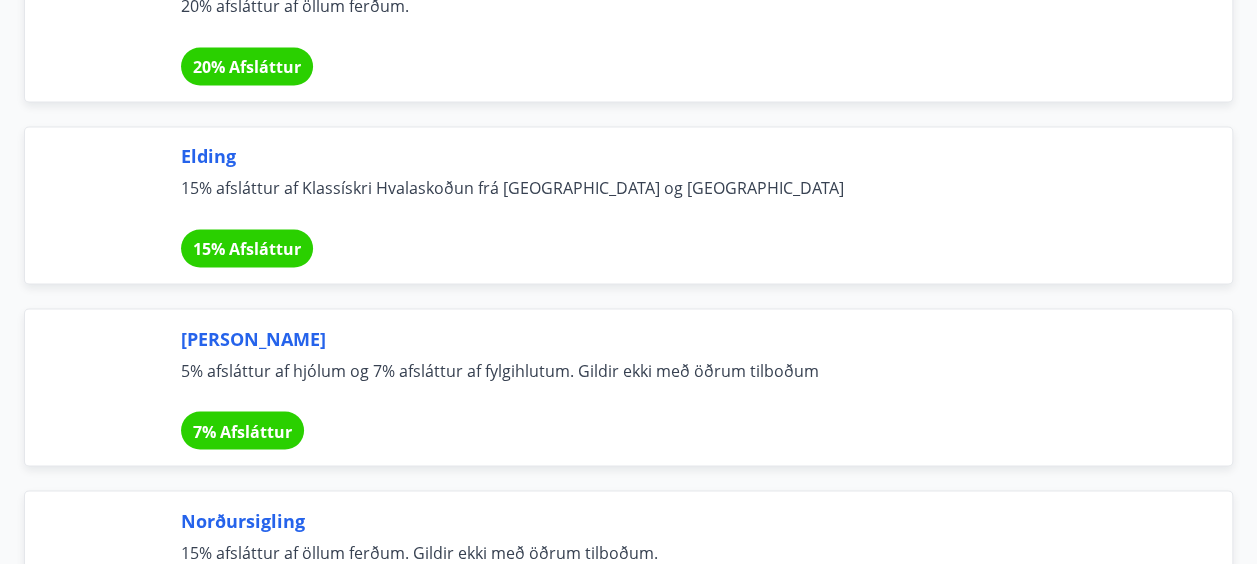scroll, scrollTop: 9169, scrollLeft: 0, axis: vertical 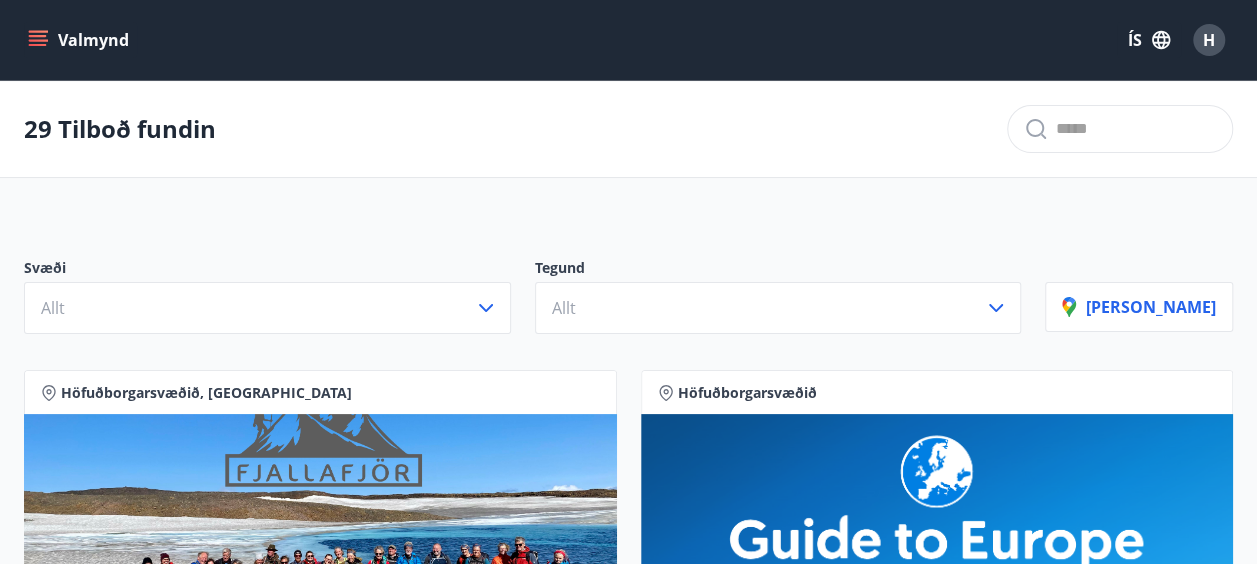 click 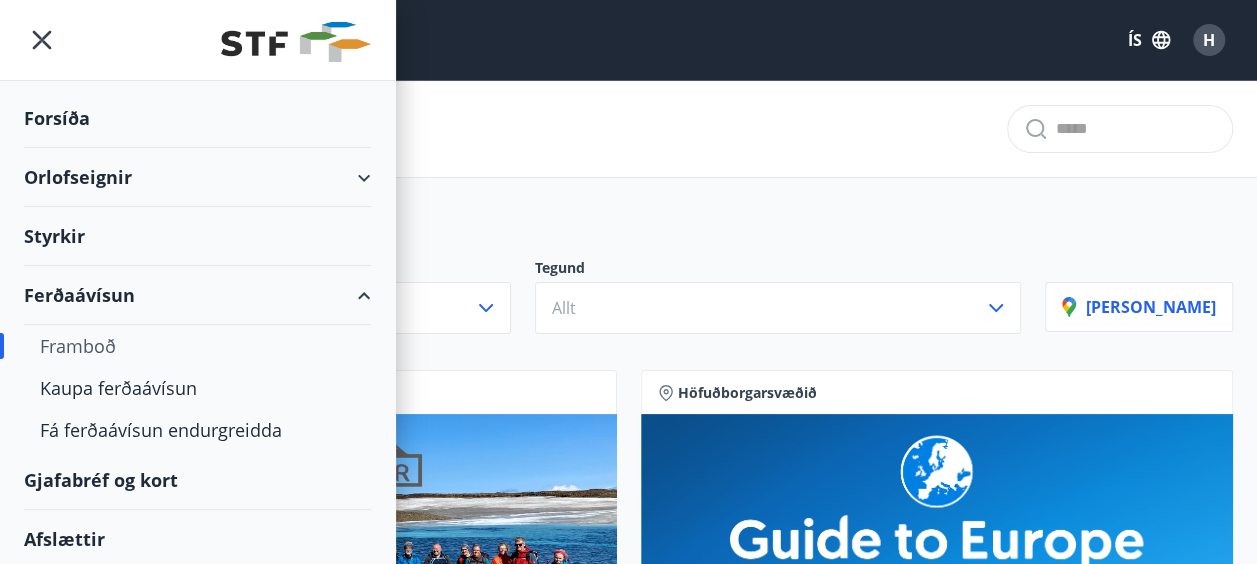 scroll, scrollTop: 119, scrollLeft: 0, axis: vertical 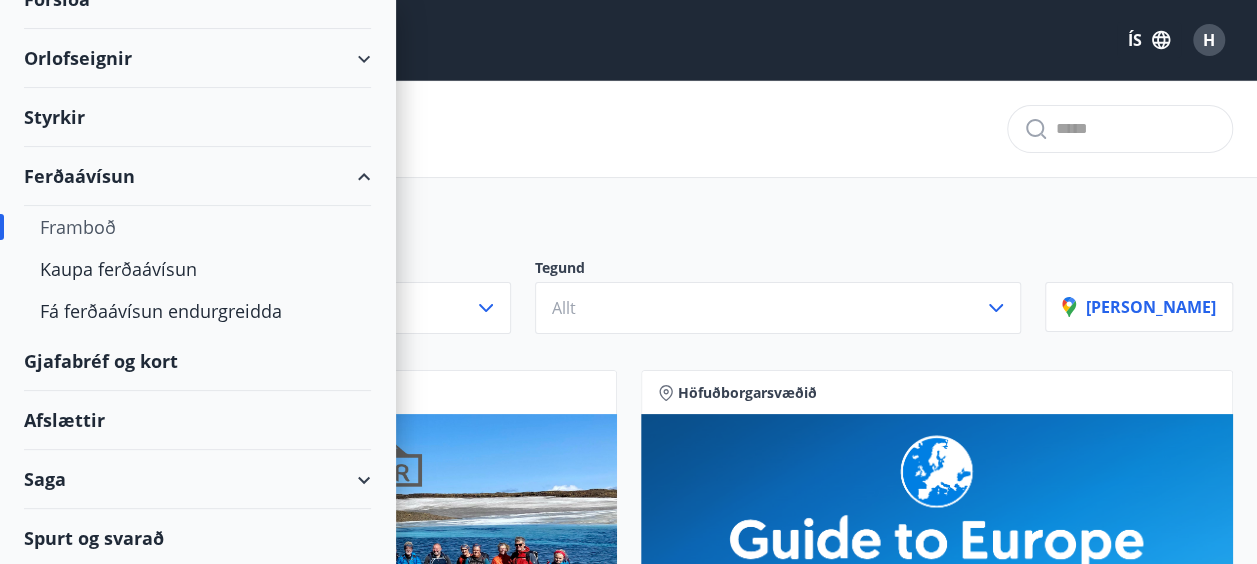 drag, startPoint x: 351, startPoint y: 472, endPoint x: 327, endPoint y: 480, distance: 25.298222 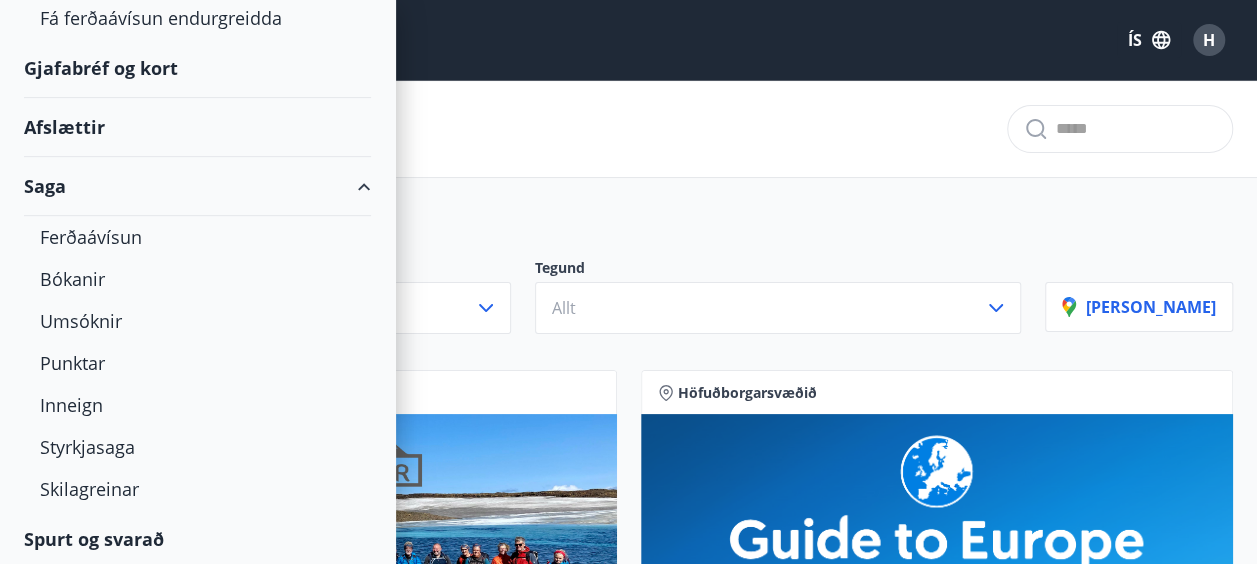 scroll, scrollTop: 413, scrollLeft: 0, axis: vertical 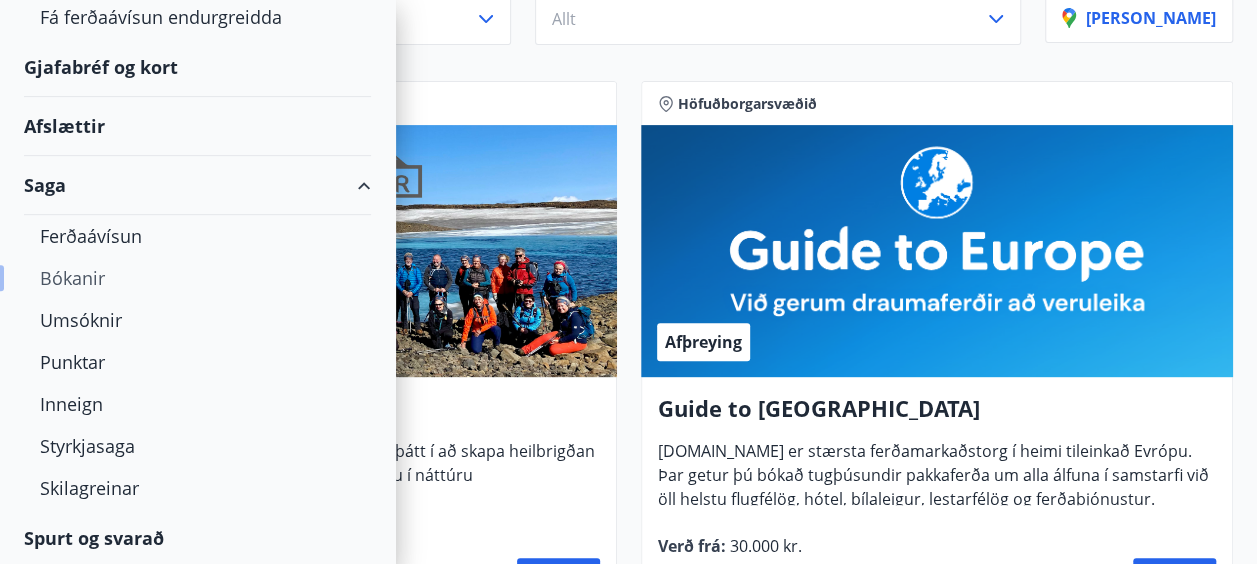 click on "Bókanir" at bounding box center (197, 278) 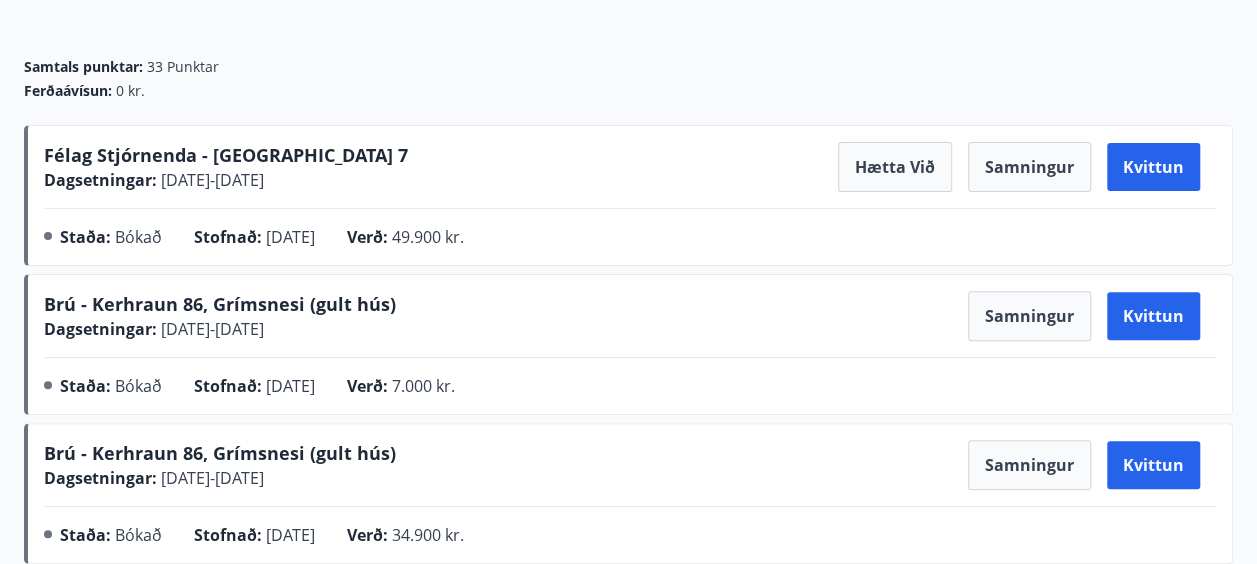 scroll, scrollTop: 0, scrollLeft: 0, axis: both 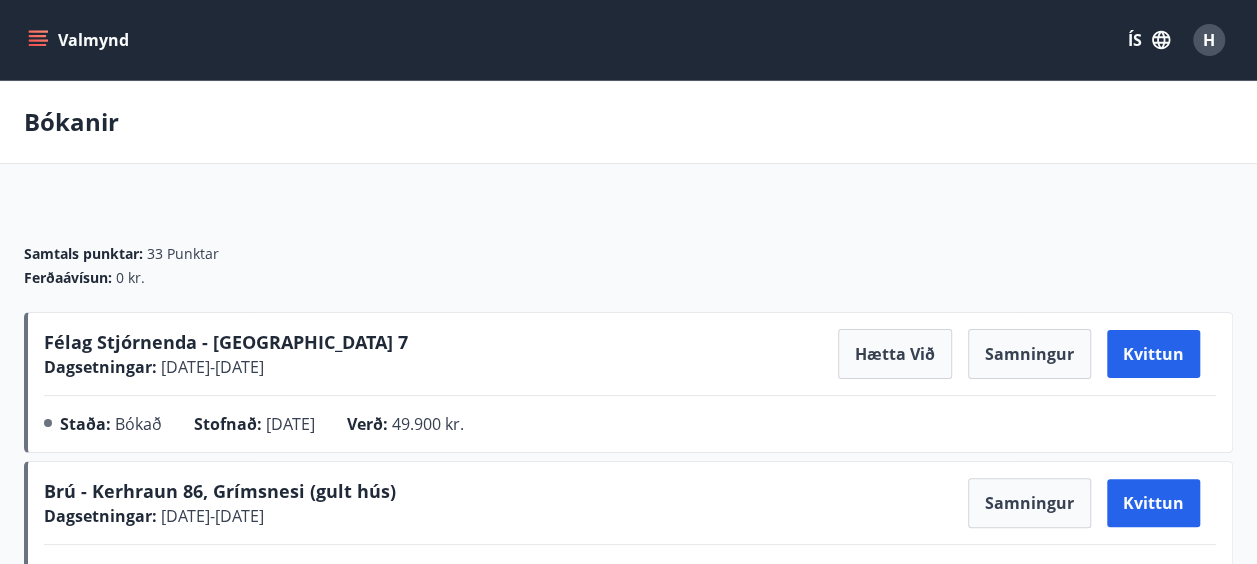 click 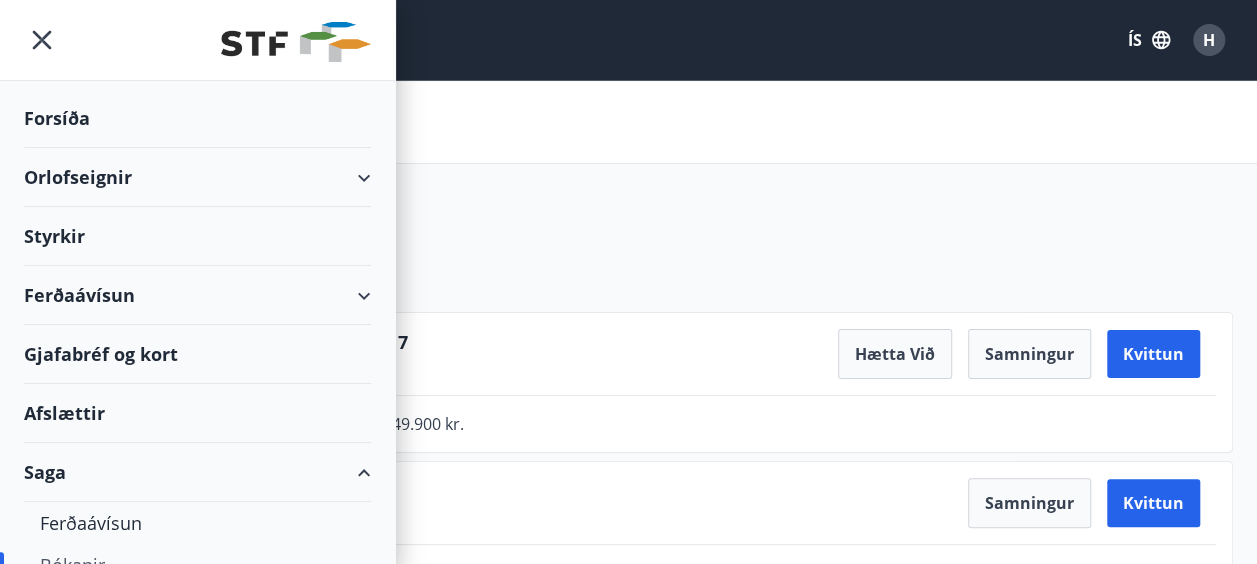 click on "Orlofseignir" at bounding box center (197, 177) 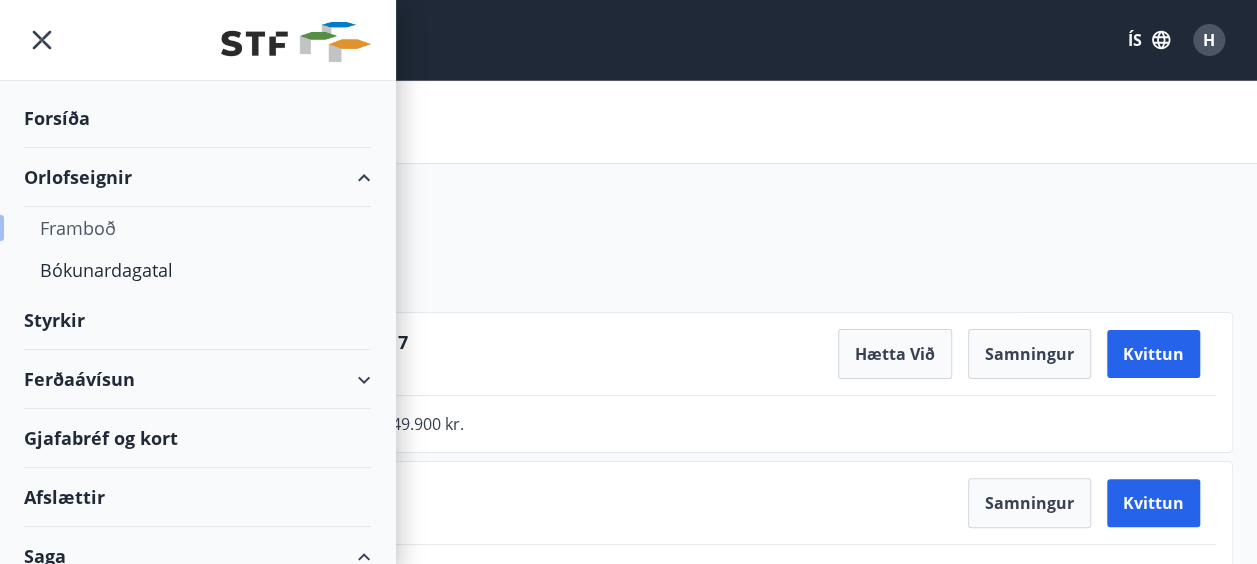 click on "Framboð" at bounding box center (197, 228) 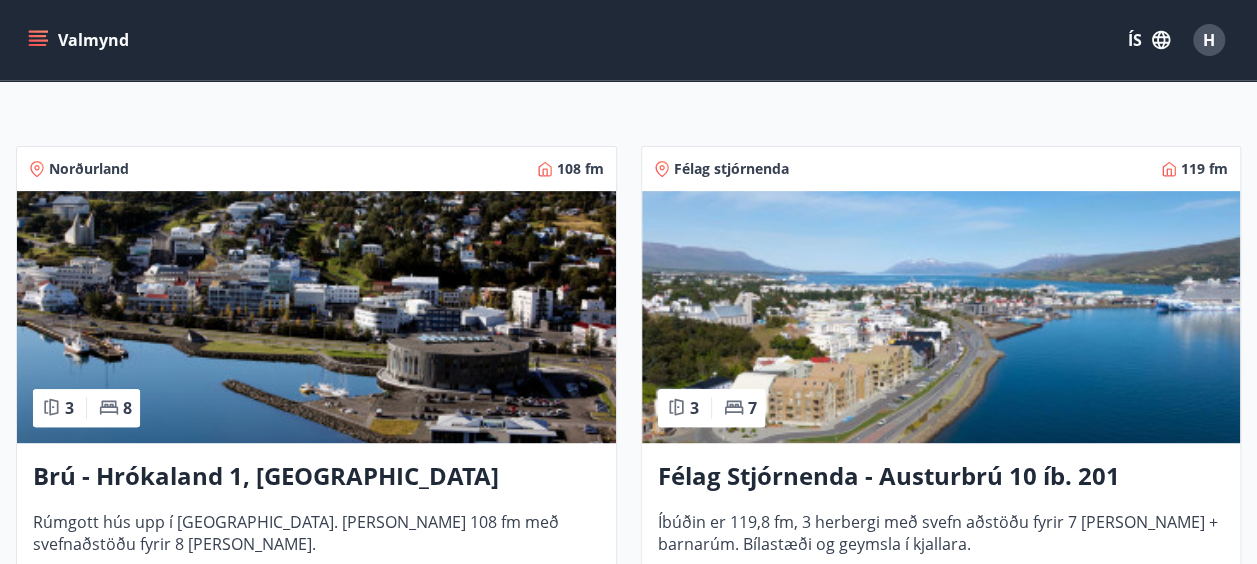 scroll, scrollTop: 298, scrollLeft: 0, axis: vertical 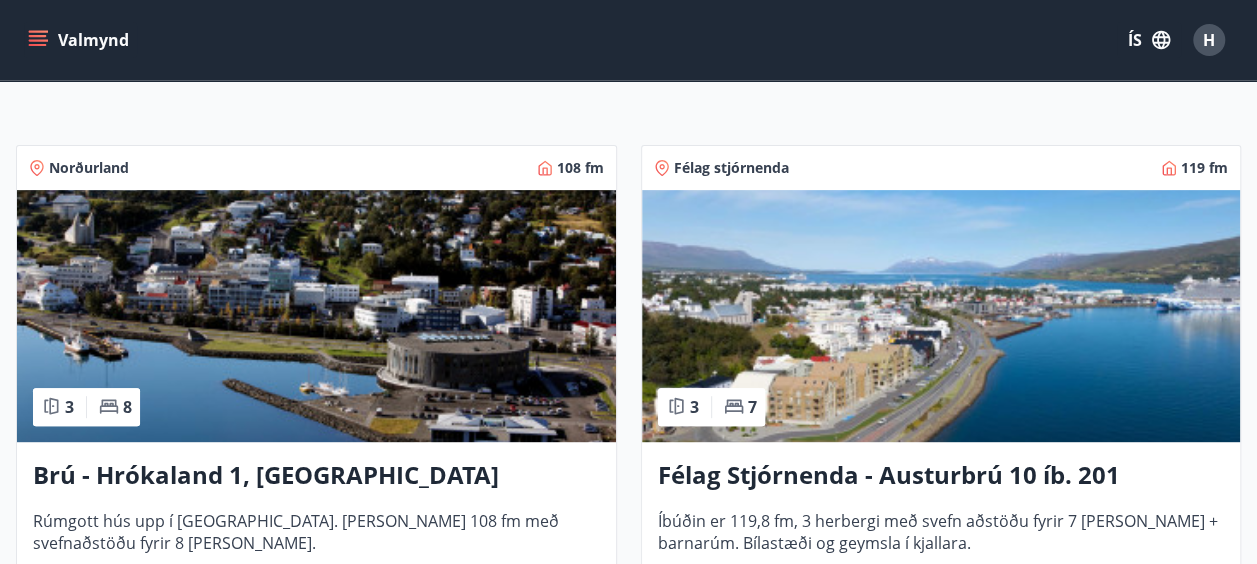 click on "Brú - Hrókaland 1, Akureyri" at bounding box center [316, 476] 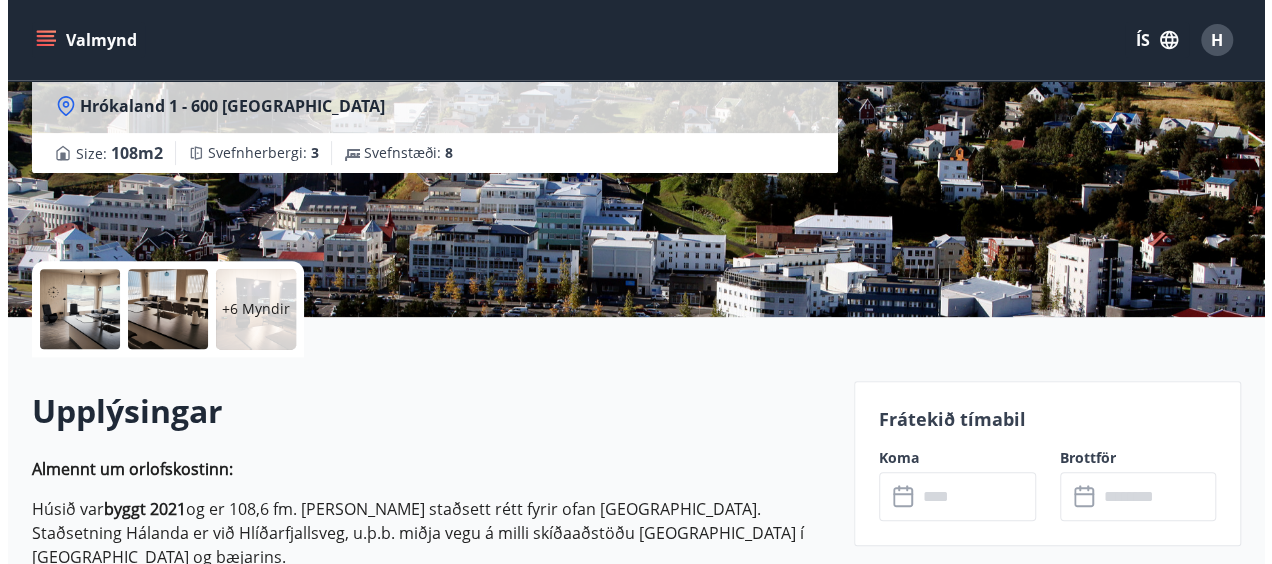 scroll, scrollTop: 294, scrollLeft: 0, axis: vertical 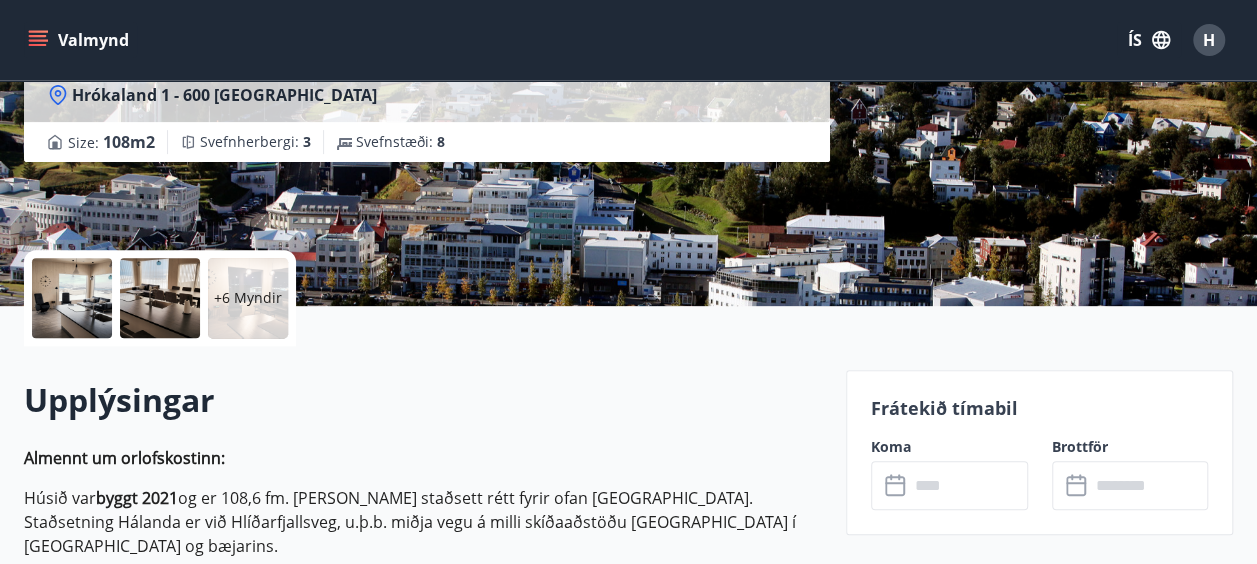 click on "+6 Myndir" at bounding box center (248, 298) 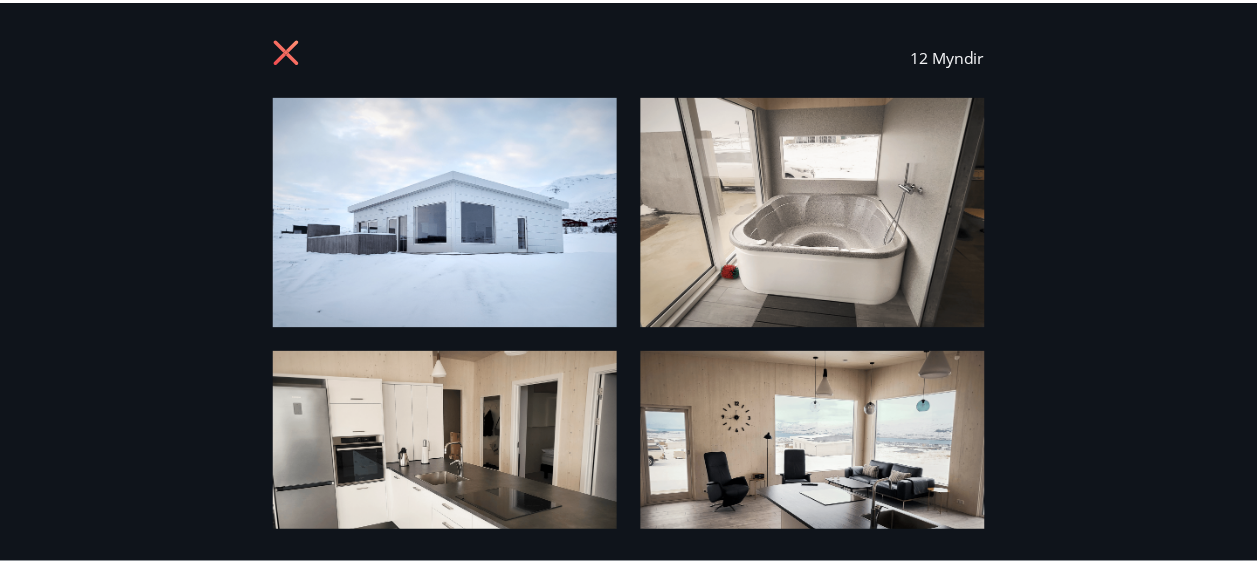 scroll, scrollTop: 0, scrollLeft: 0, axis: both 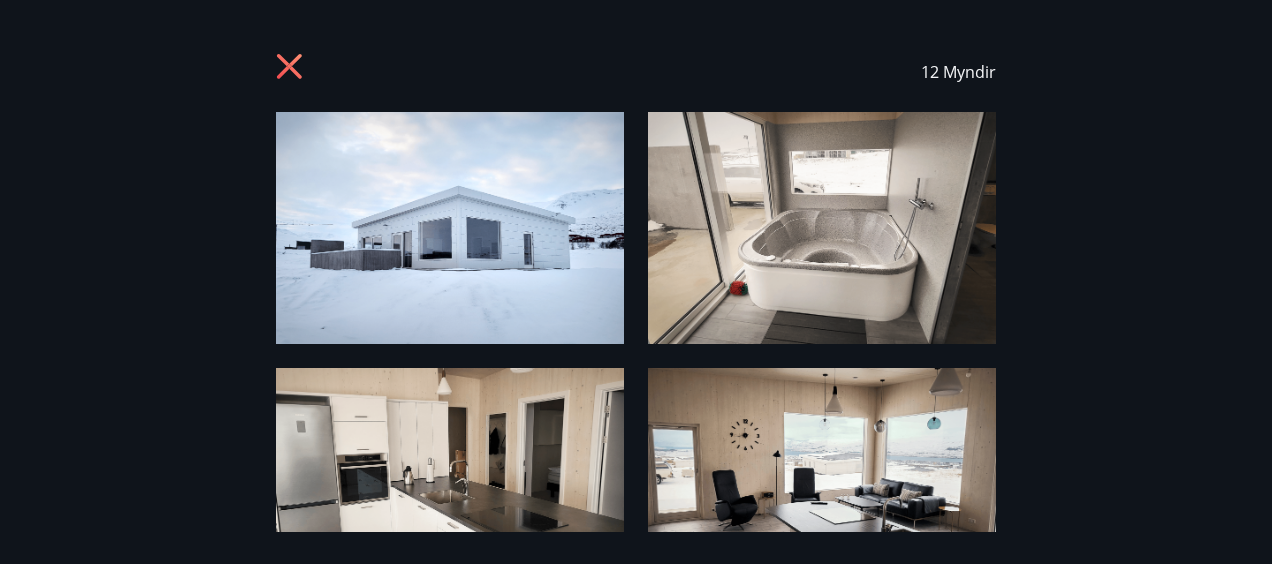 click 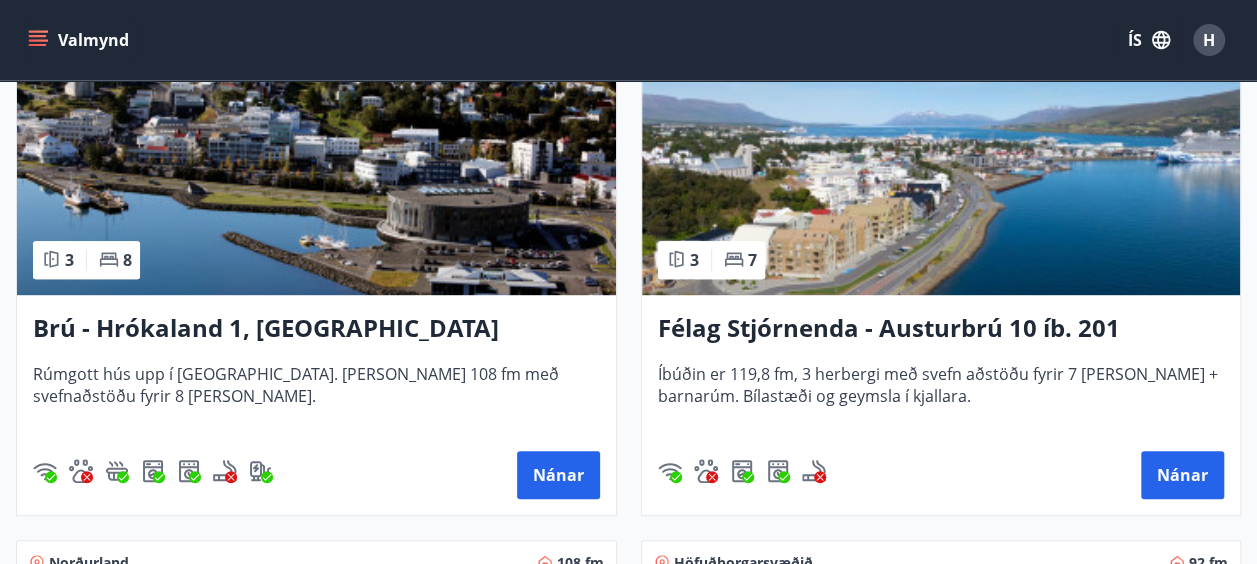 scroll, scrollTop: 446, scrollLeft: 0, axis: vertical 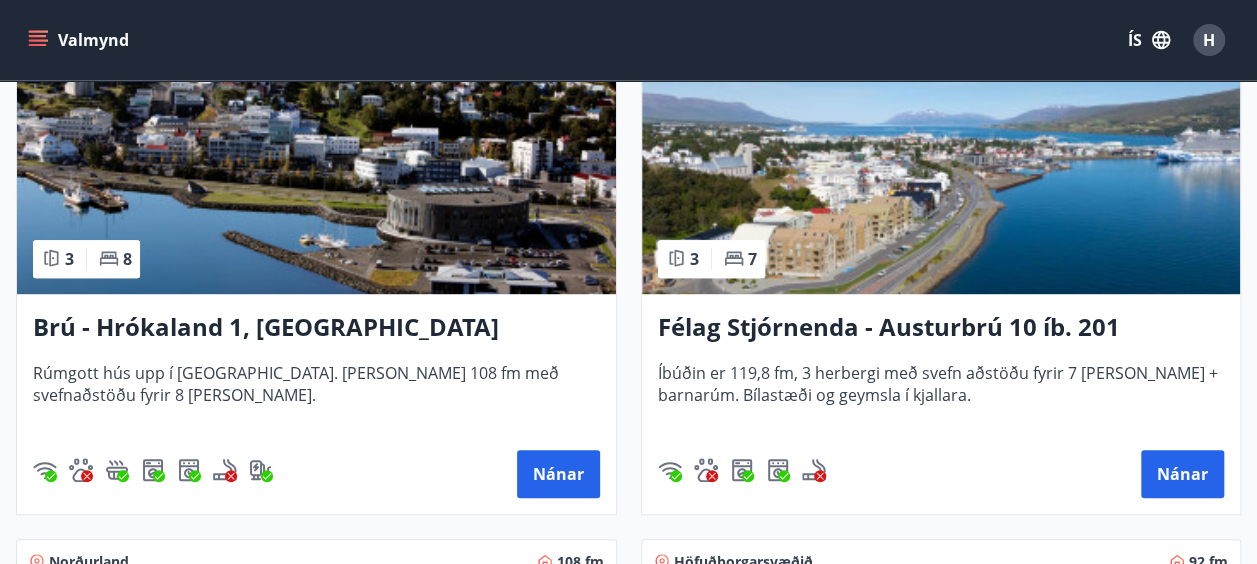 click on "Félag Stjórnenda - Austurbrú 10 íb. 201 Íbúðin  er 119,8 fm, 3 herbergi með svefn aðstöðu fyrir 7 manns +  barnarúm. Bílastæði og geymsla í kjallara. Nánar" at bounding box center [941, 404] 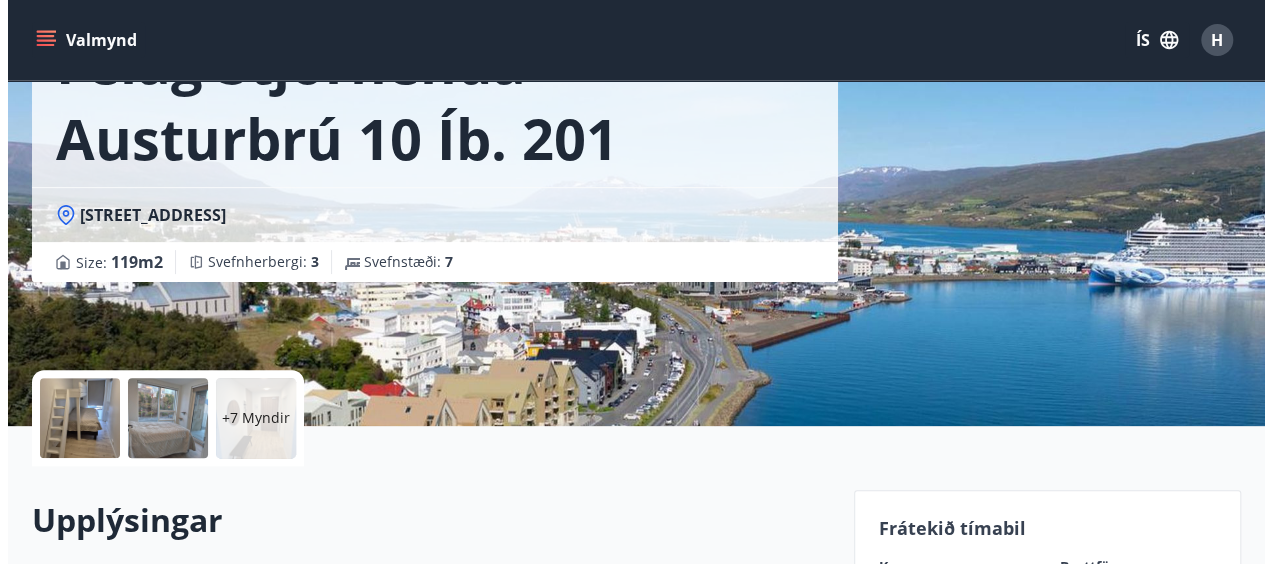scroll, scrollTop: 175, scrollLeft: 0, axis: vertical 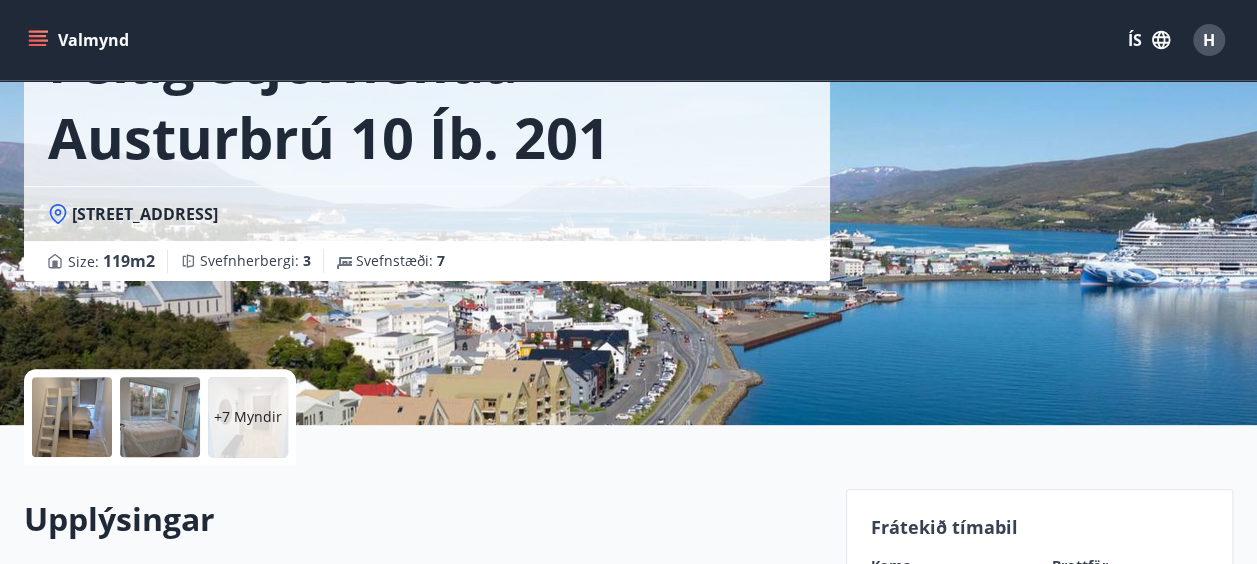 click on "+7 Myndir" at bounding box center [248, 417] 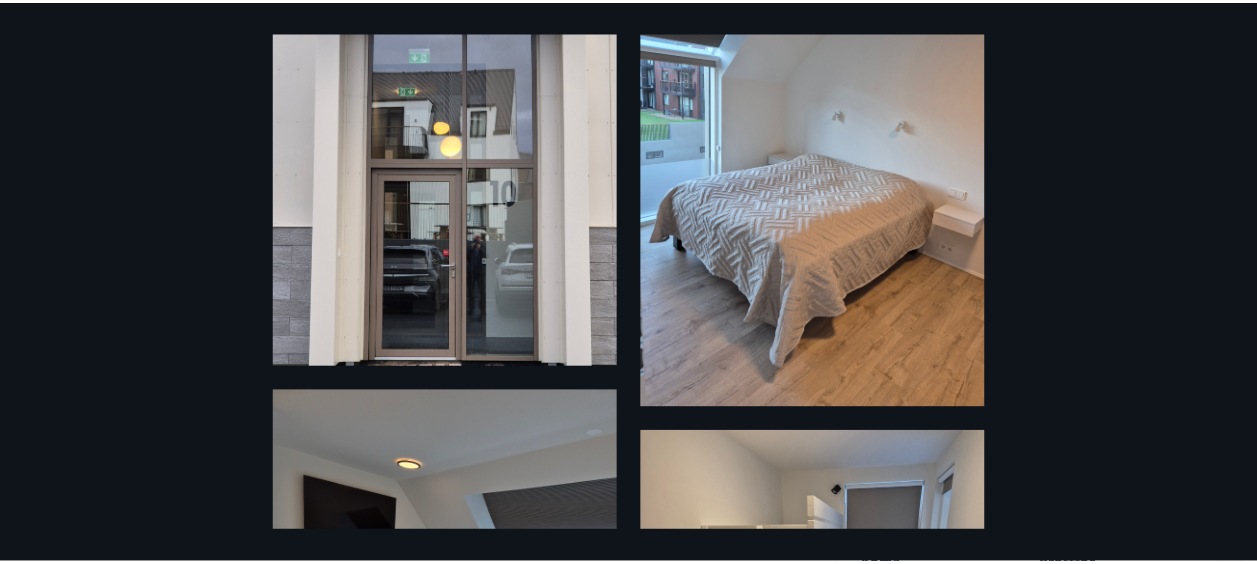 scroll, scrollTop: 0, scrollLeft: 0, axis: both 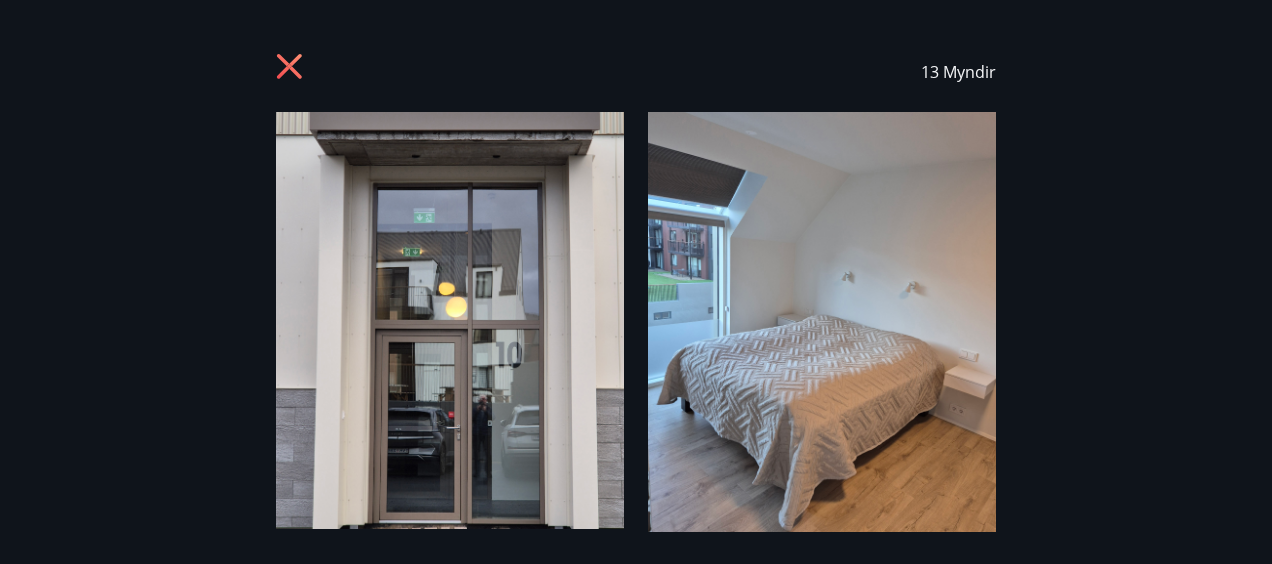 click 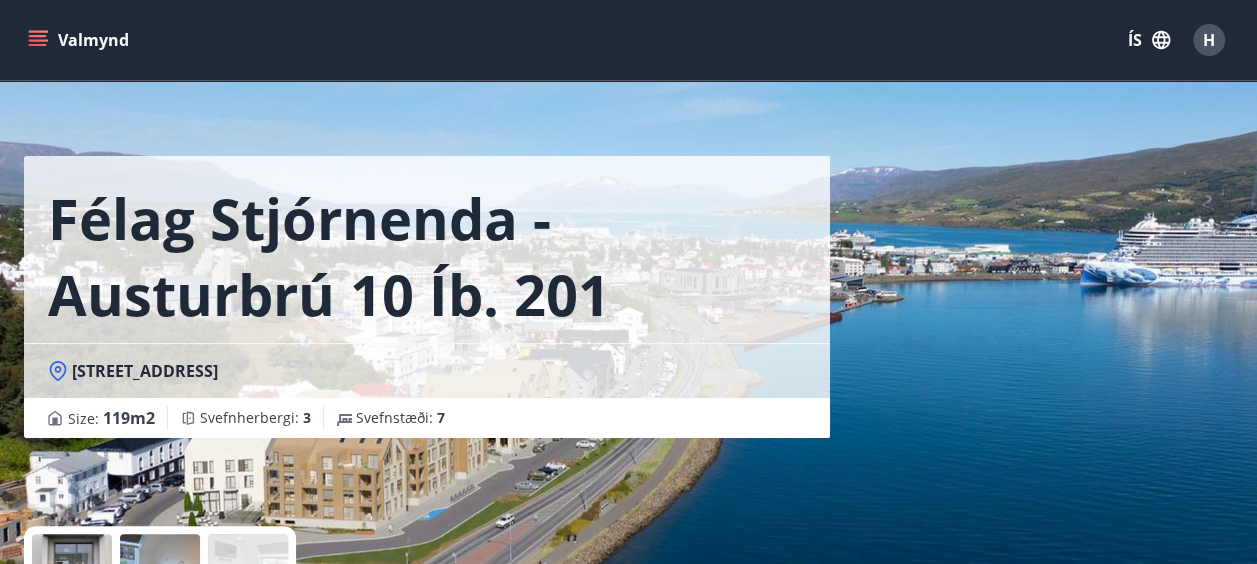 scroll, scrollTop: 0, scrollLeft: 0, axis: both 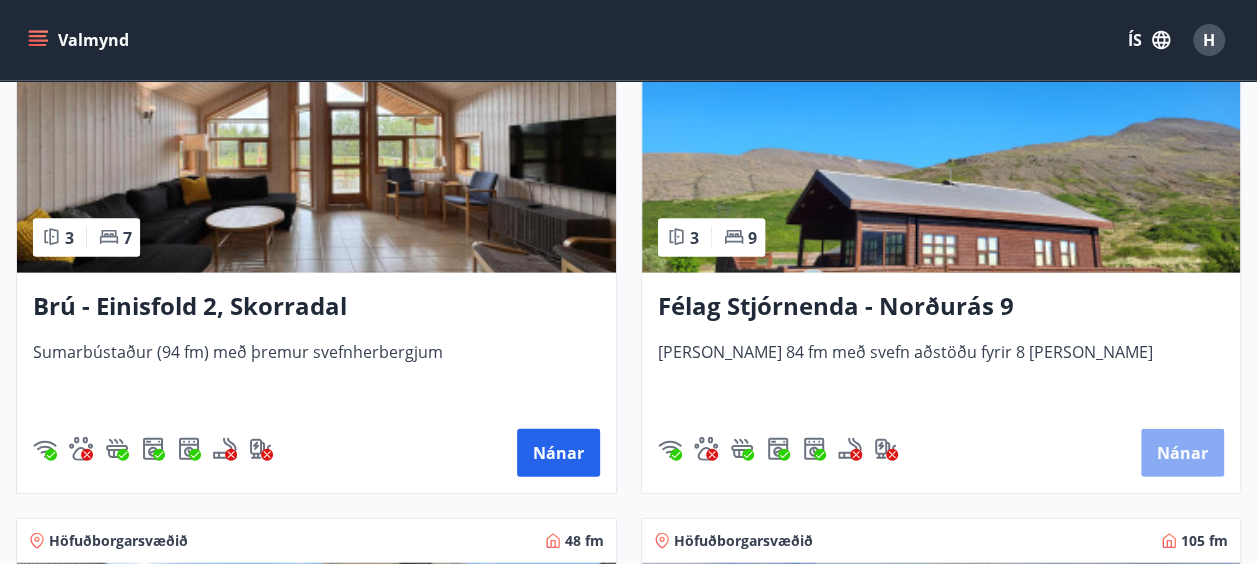 click on "Nánar" at bounding box center [1182, 453] 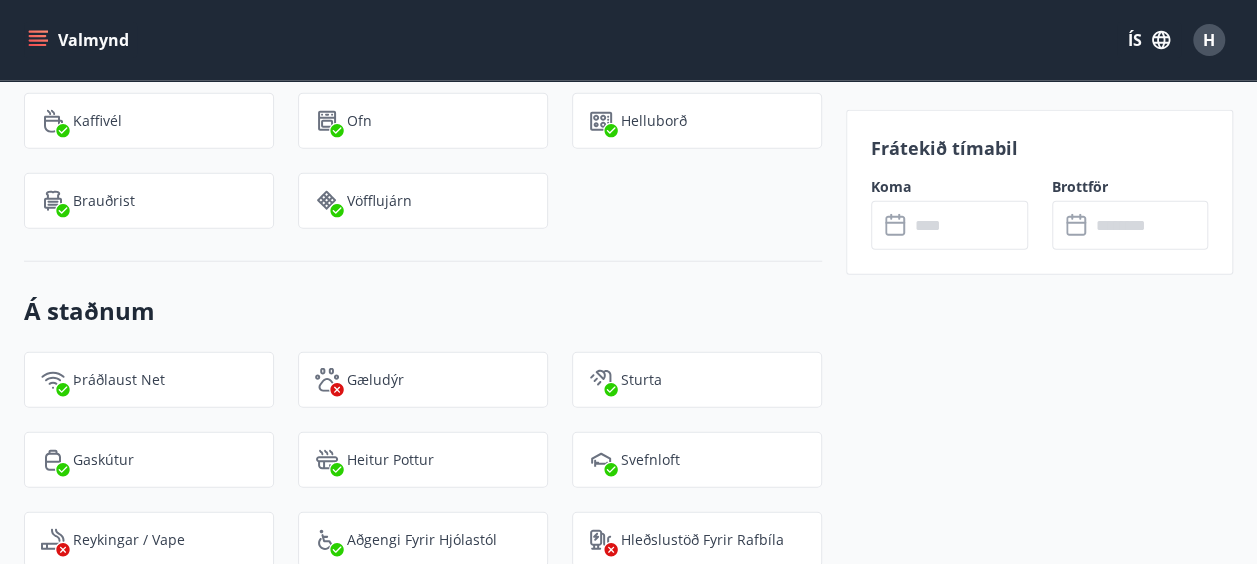 scroll, scrollTop: 2305, scrollLeft: 0, axis: vertical 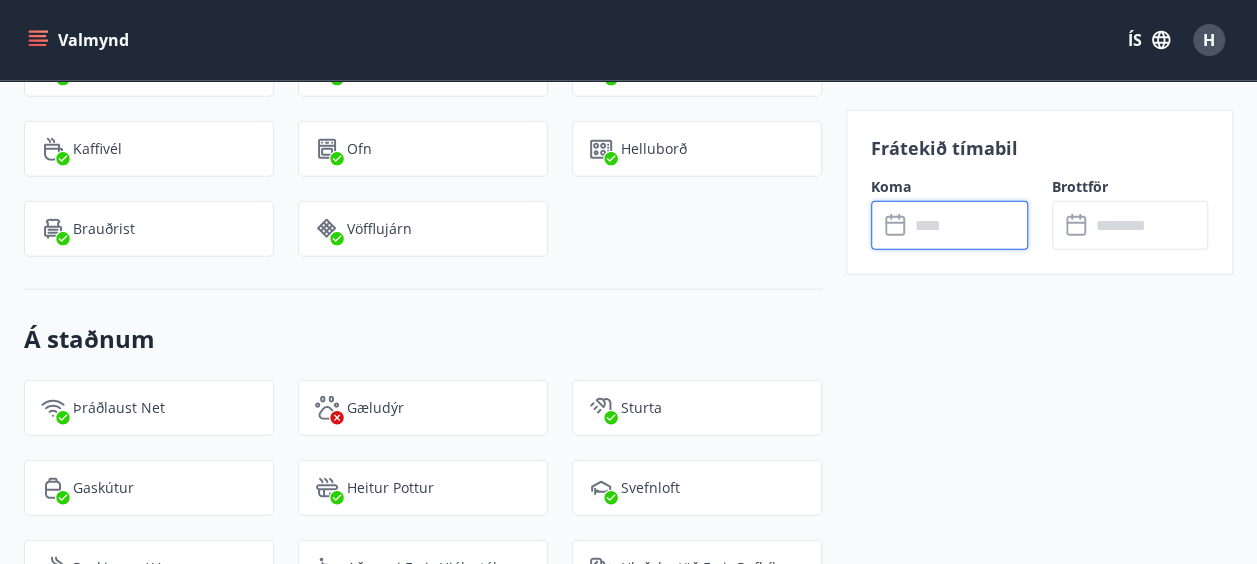 click at bounding box center [968, 225] 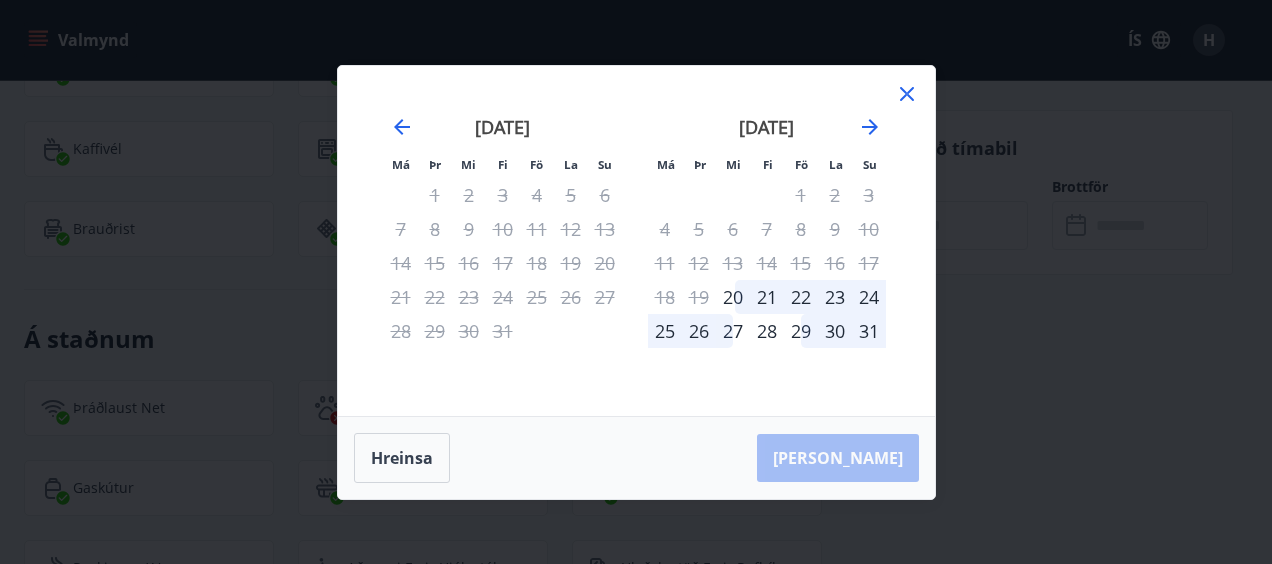 click 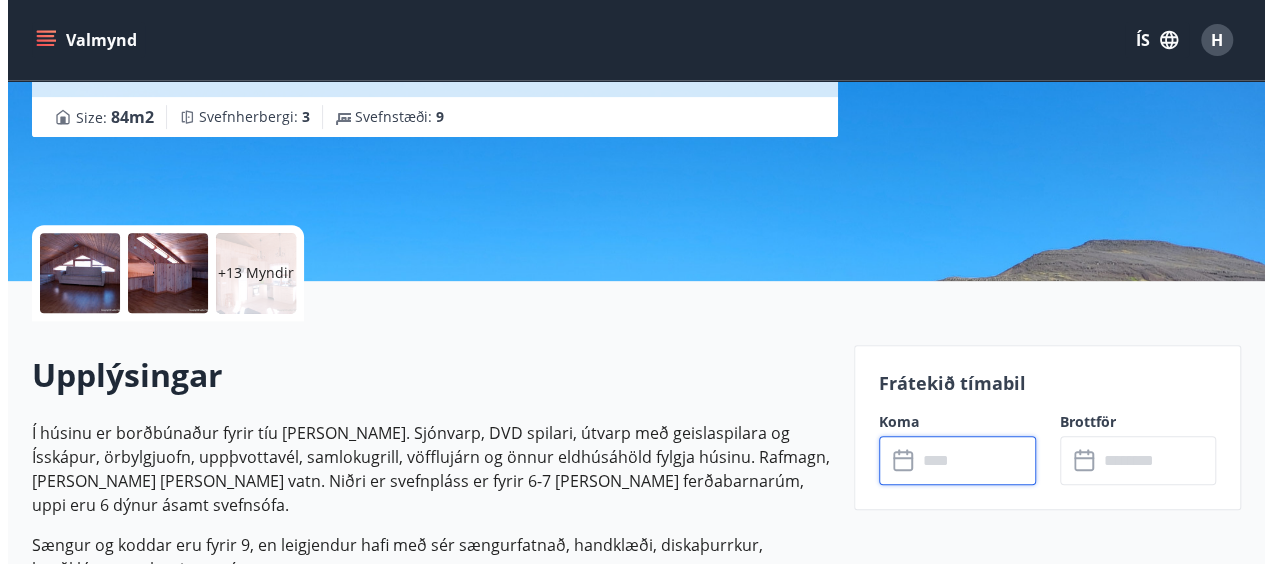 scroll, scrollTop: 309, scrollLeft: 0, axis: vertical 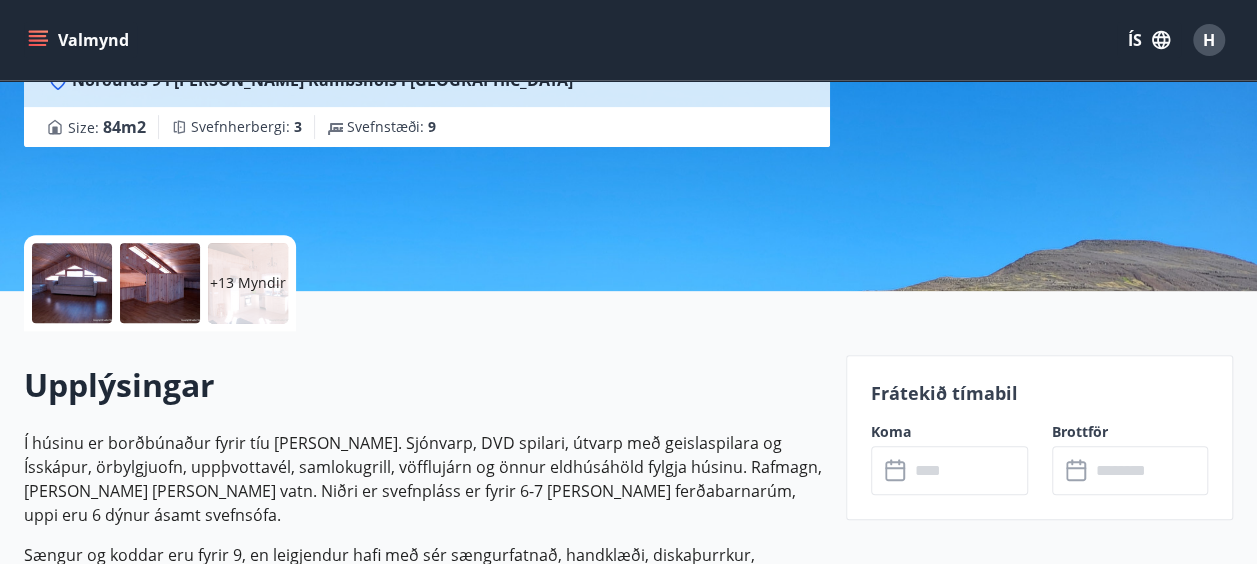 click on "+13 Myndir" at bounding box center [248, 283] 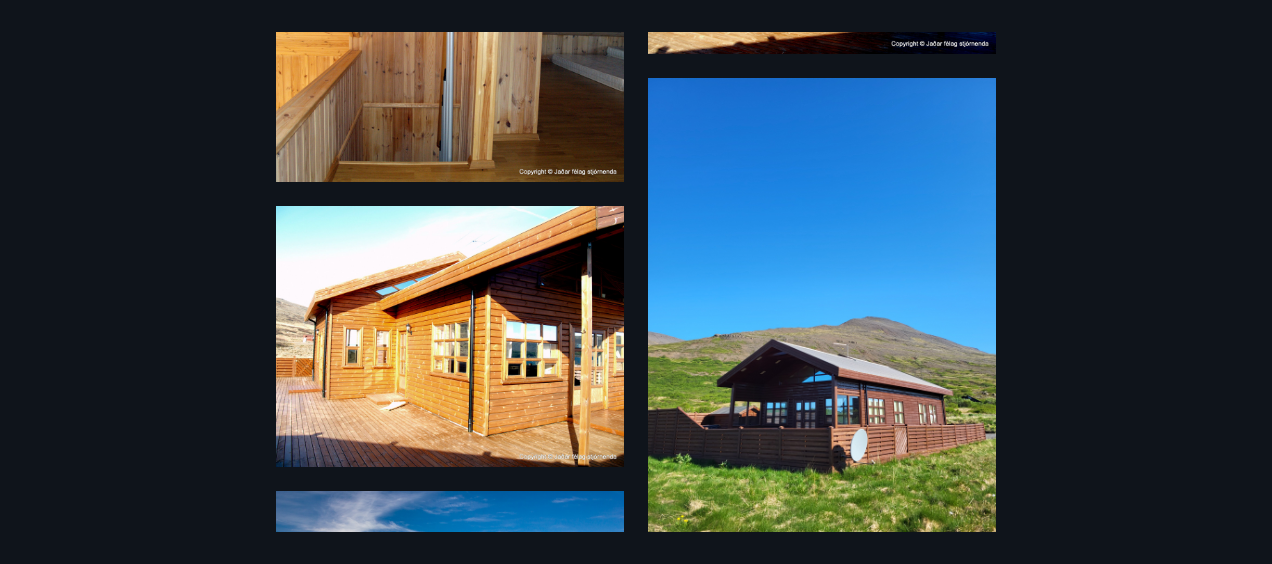 scroll, scrollTop: 2391, scrollLeft: 0, axis: vertical 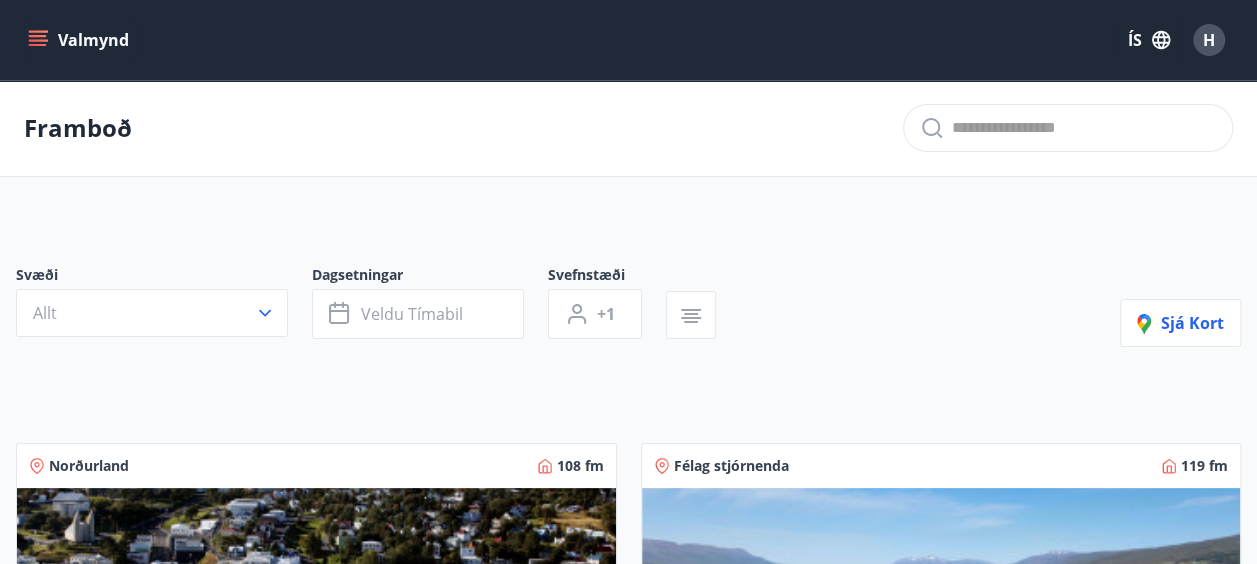 click 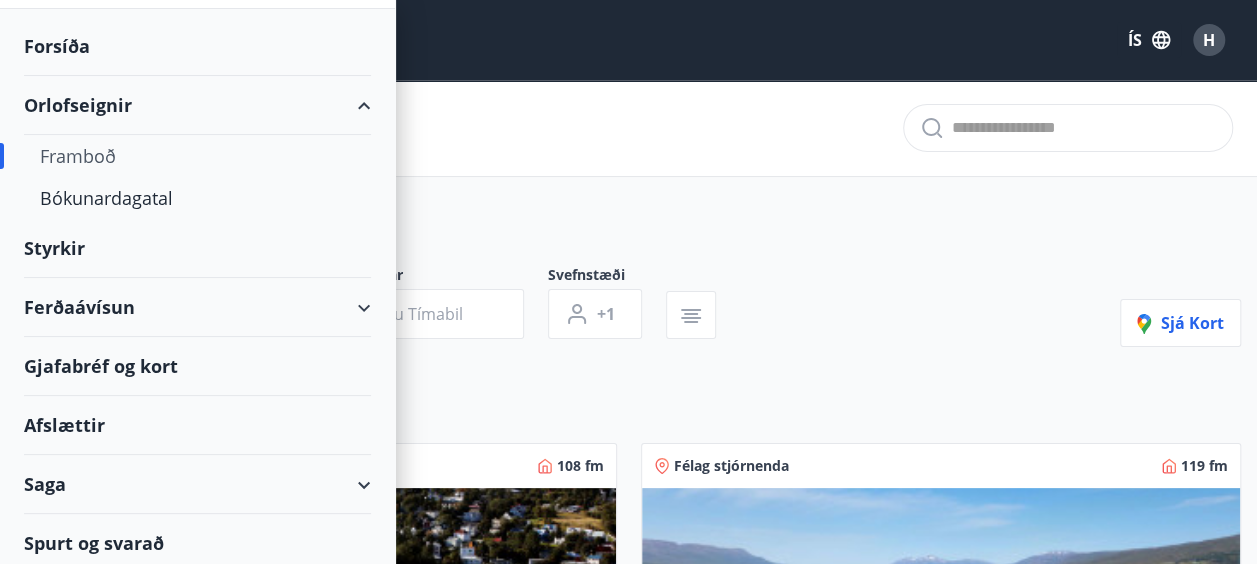 scroll, scrollTop: 77, scrollLeft: 0, axis: vertical 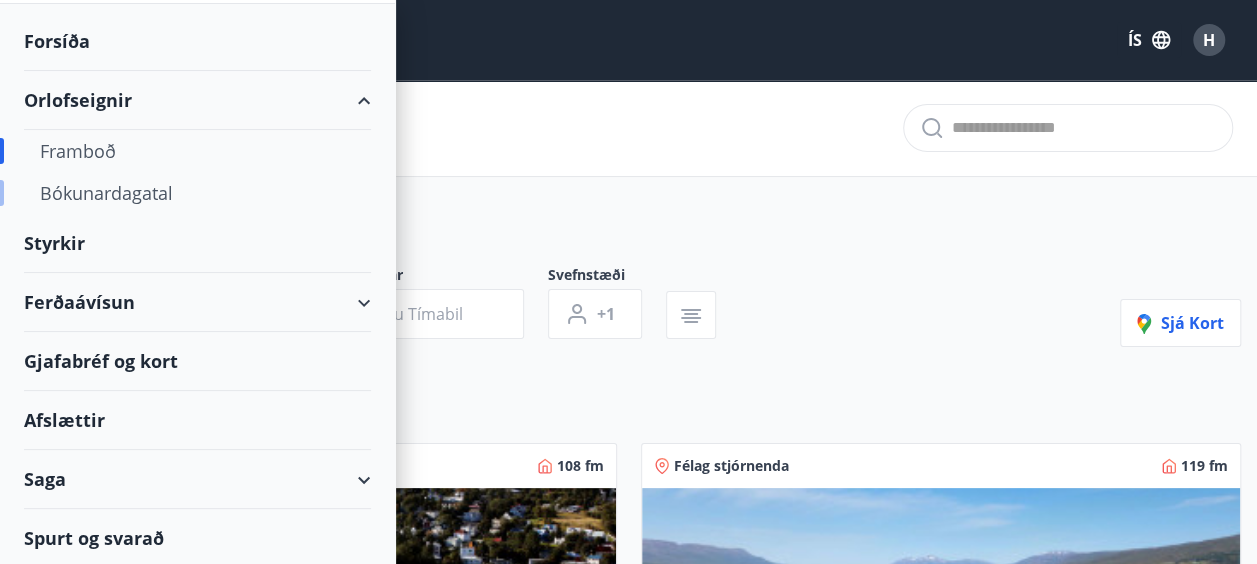 click on "Bókunardagatal" at bounding box center (197, 193) 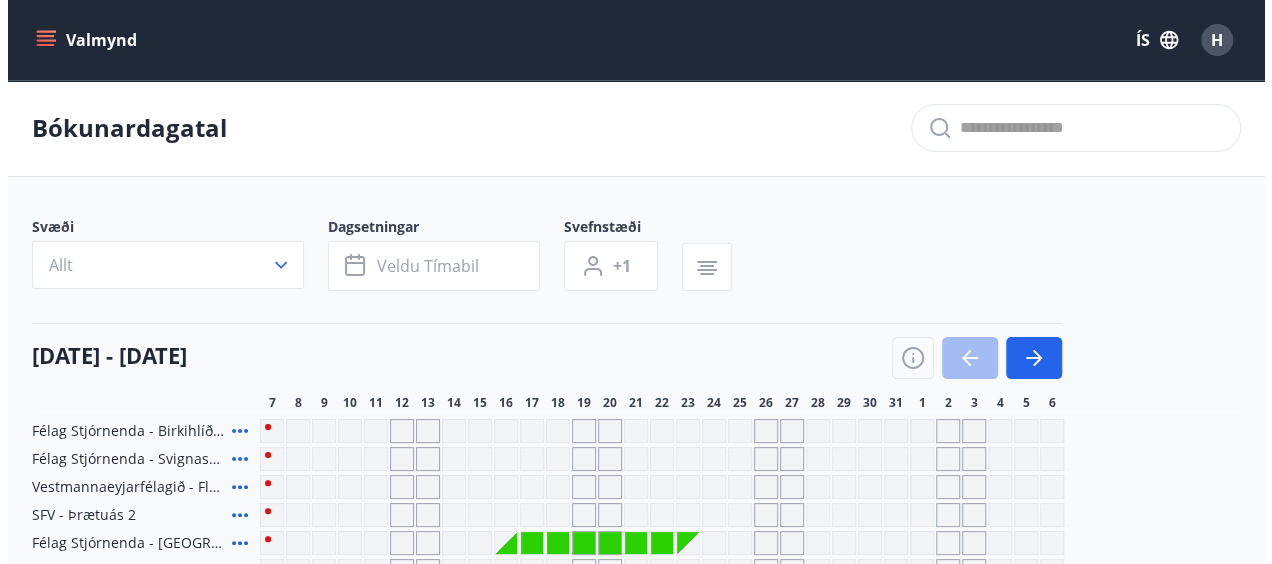 scroll, scrollTop: 390, scrollLeft: 0, axis: vertical 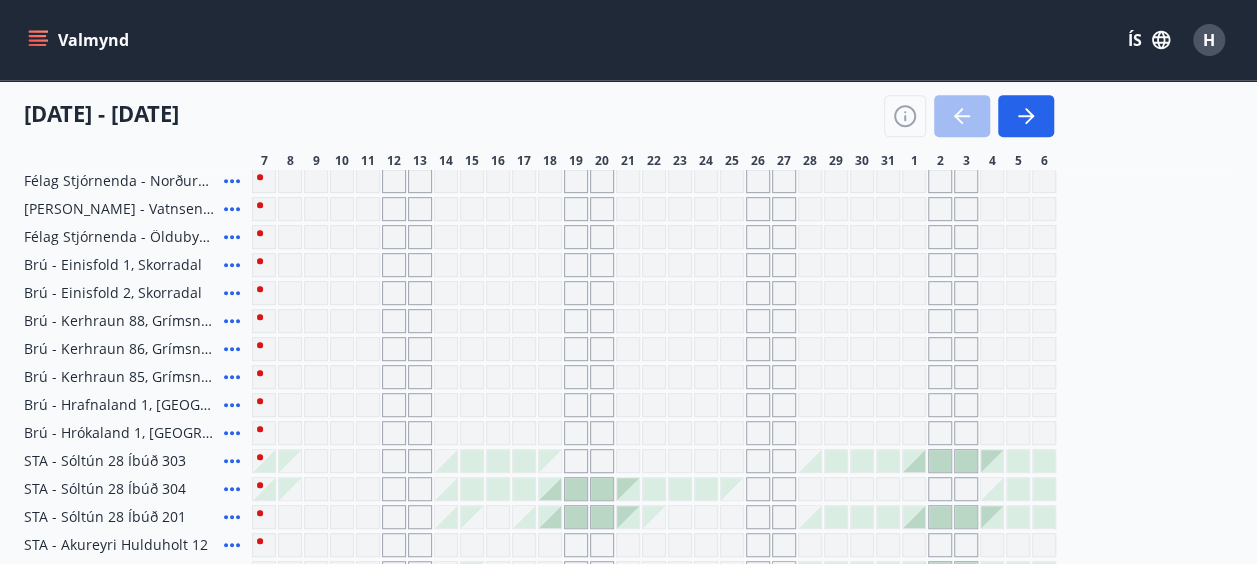 click 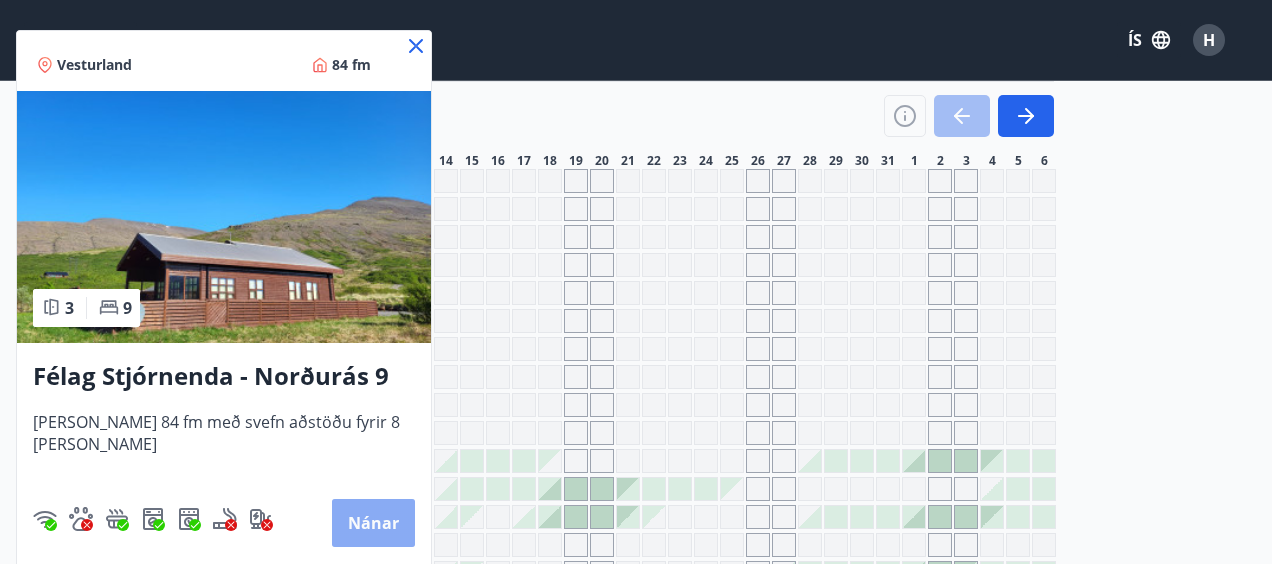 click on "Nánar" at bounding box center (373, 523) 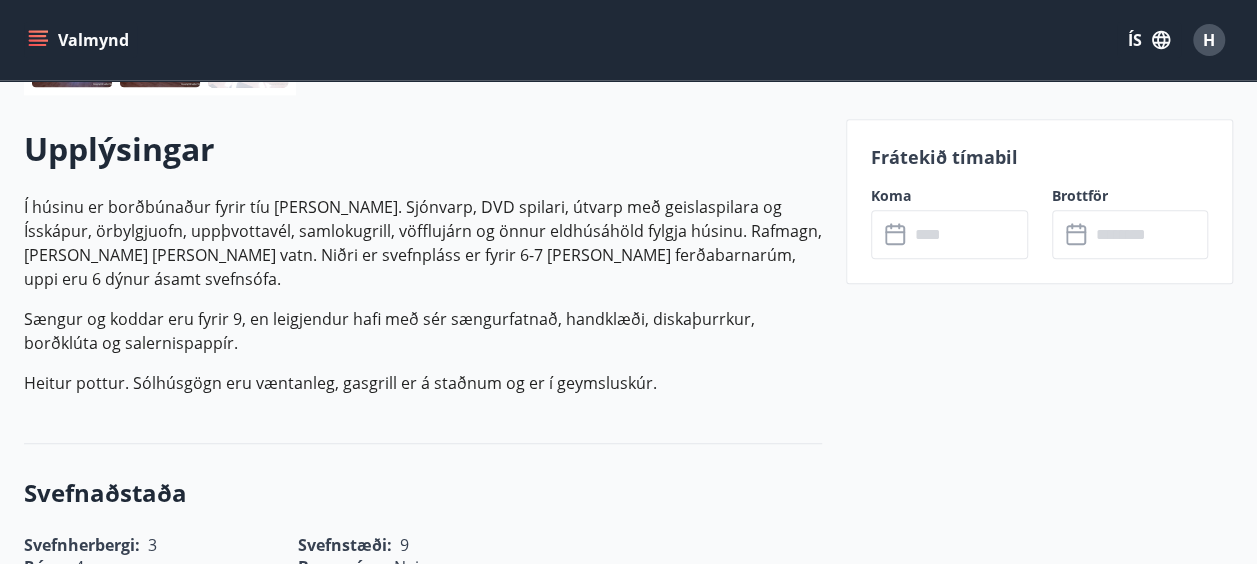 scroll, scrollTop: 546, scrollLeft: 0, axis: vertical 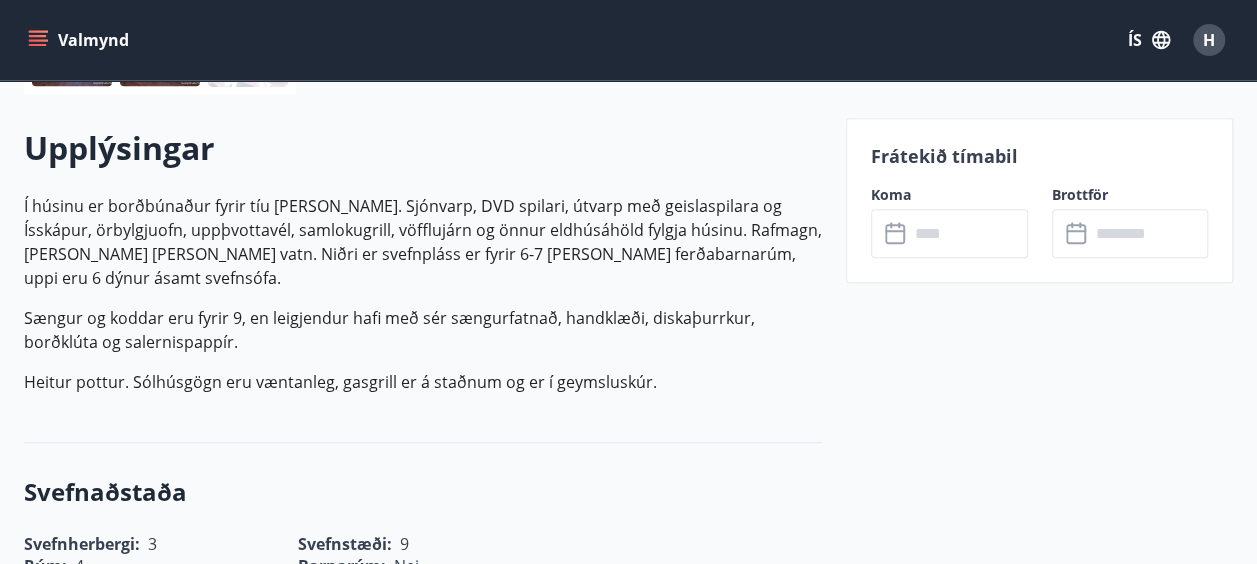 click at bounding box center [968, 233] 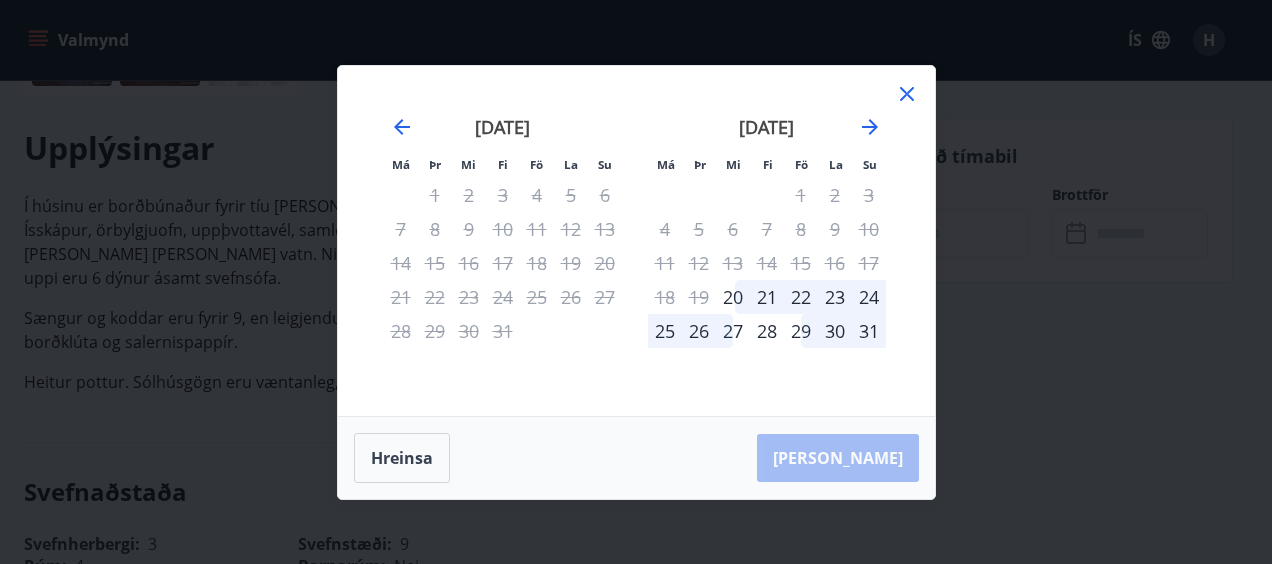 click 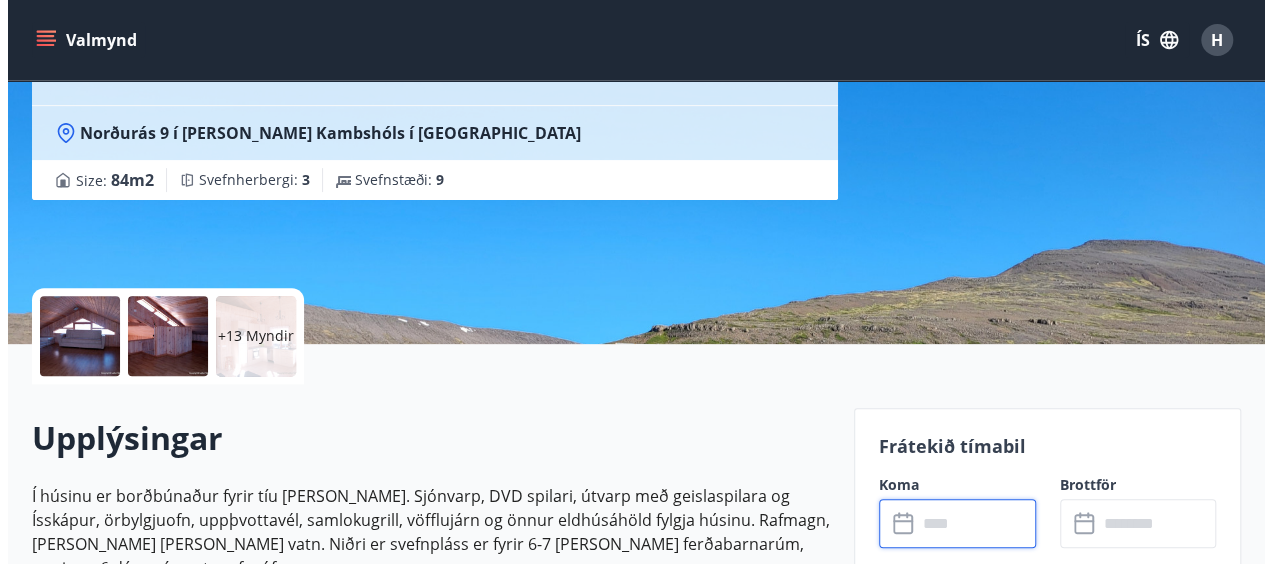 scroll, scrollTop: 241, scrollLeft: 0, axis: vertical 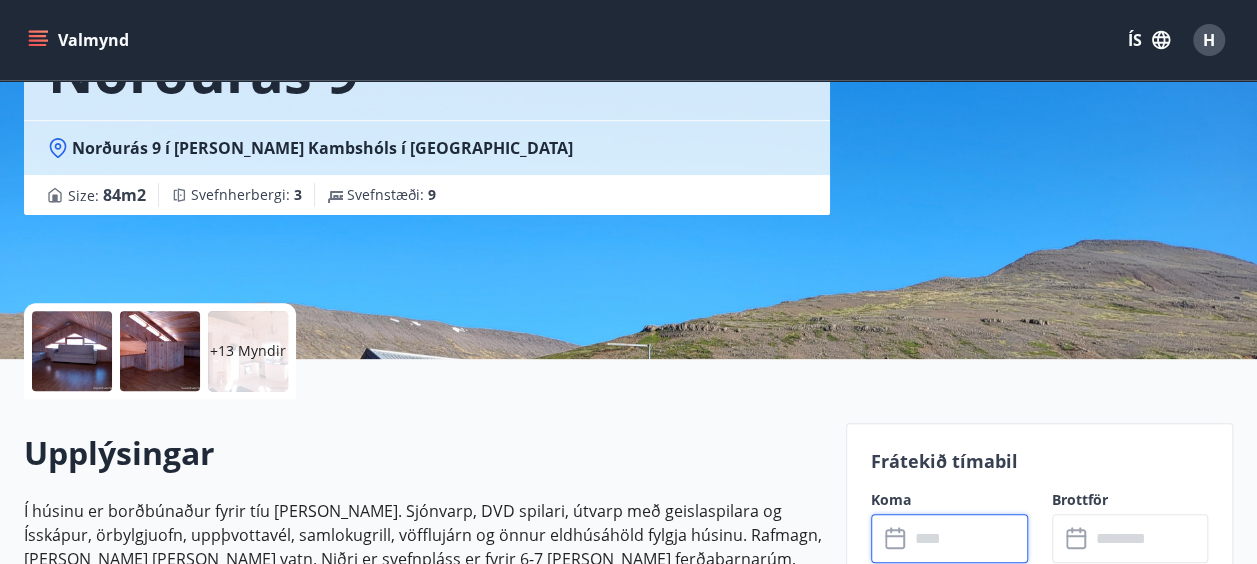 click on "H" at bounding box center [1209, 40] 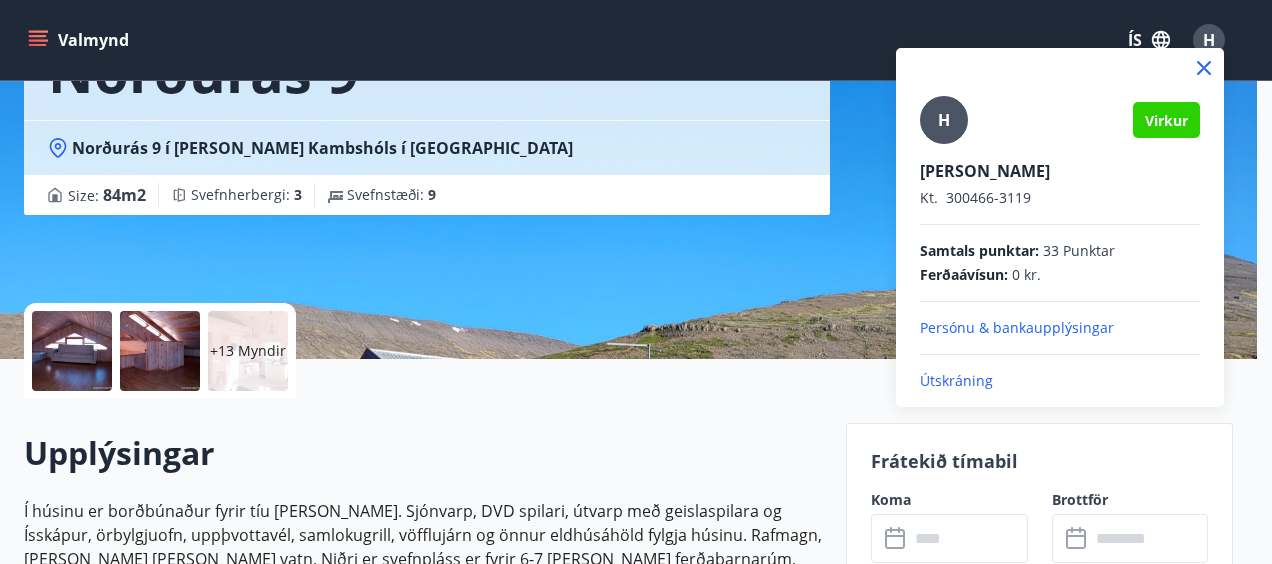 click on "Útskráning" at bounding box center [1060, 381] 